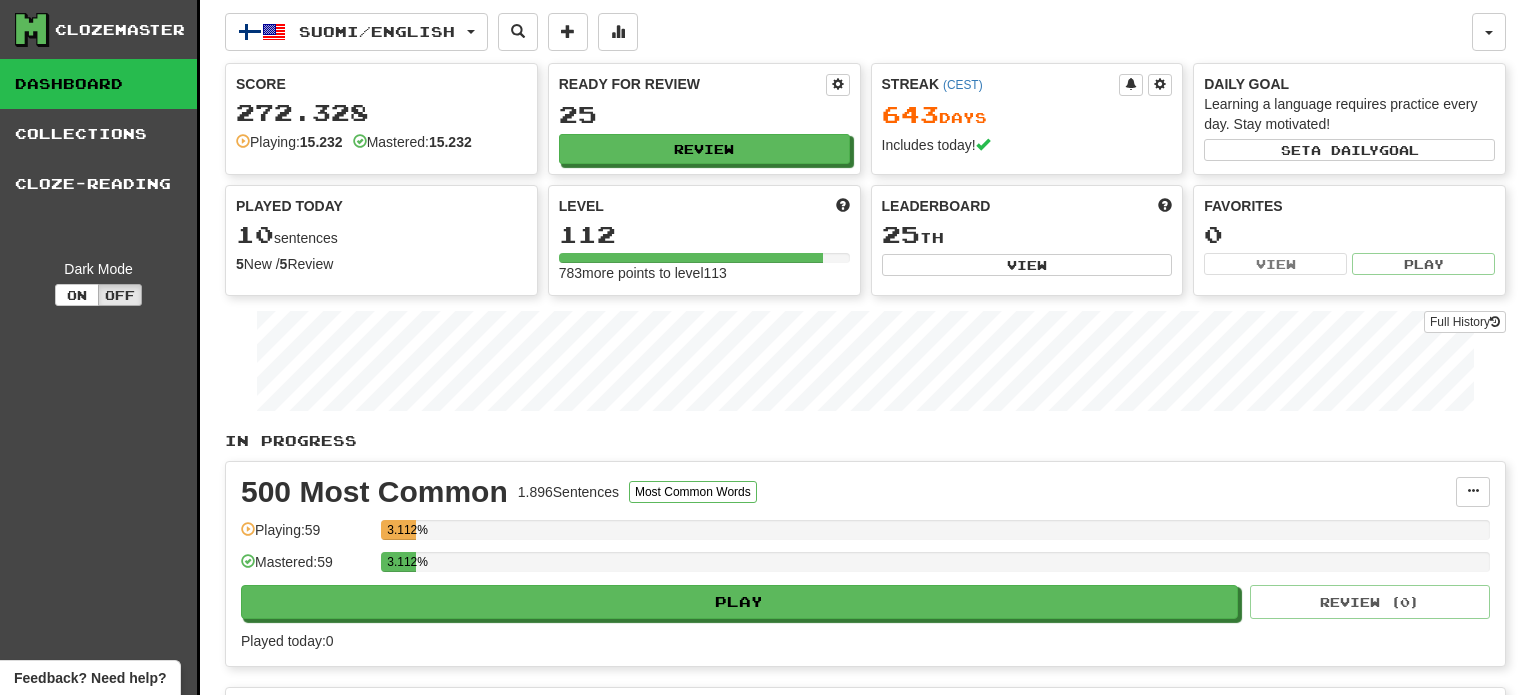 scroll, scrollTop: 0, scrollLeft: 0, axis: both 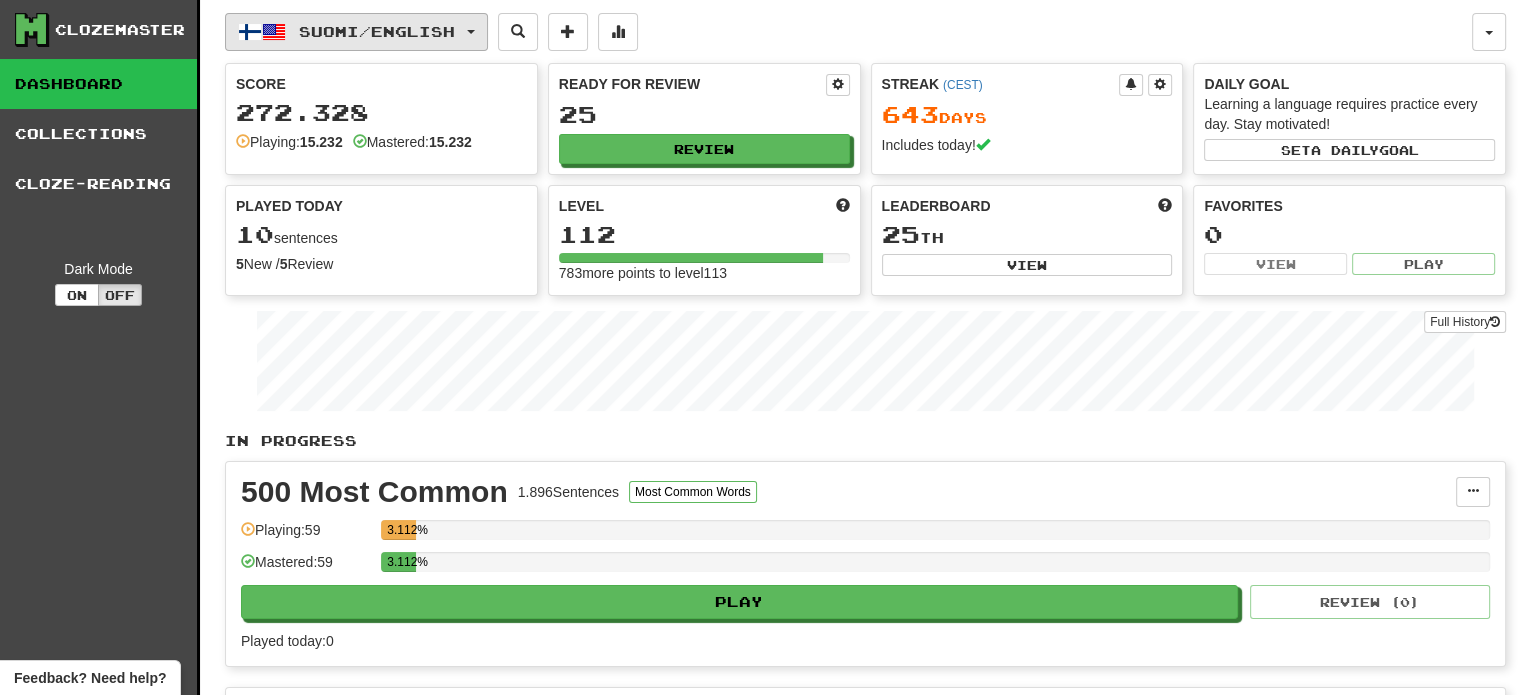 click on "Suomi  /  English" at bounding box center [356, 32] 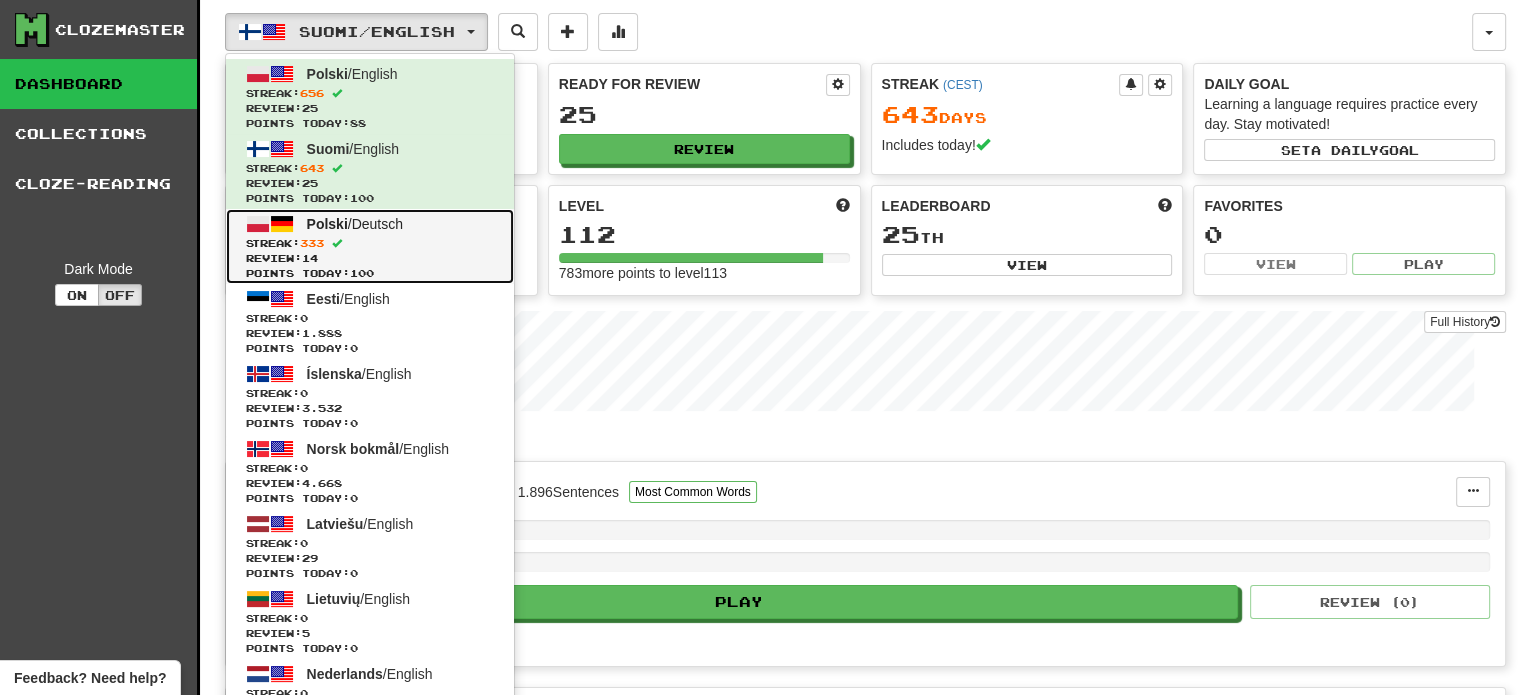 click on "Streak:  333" at bounding box center [370, 243] 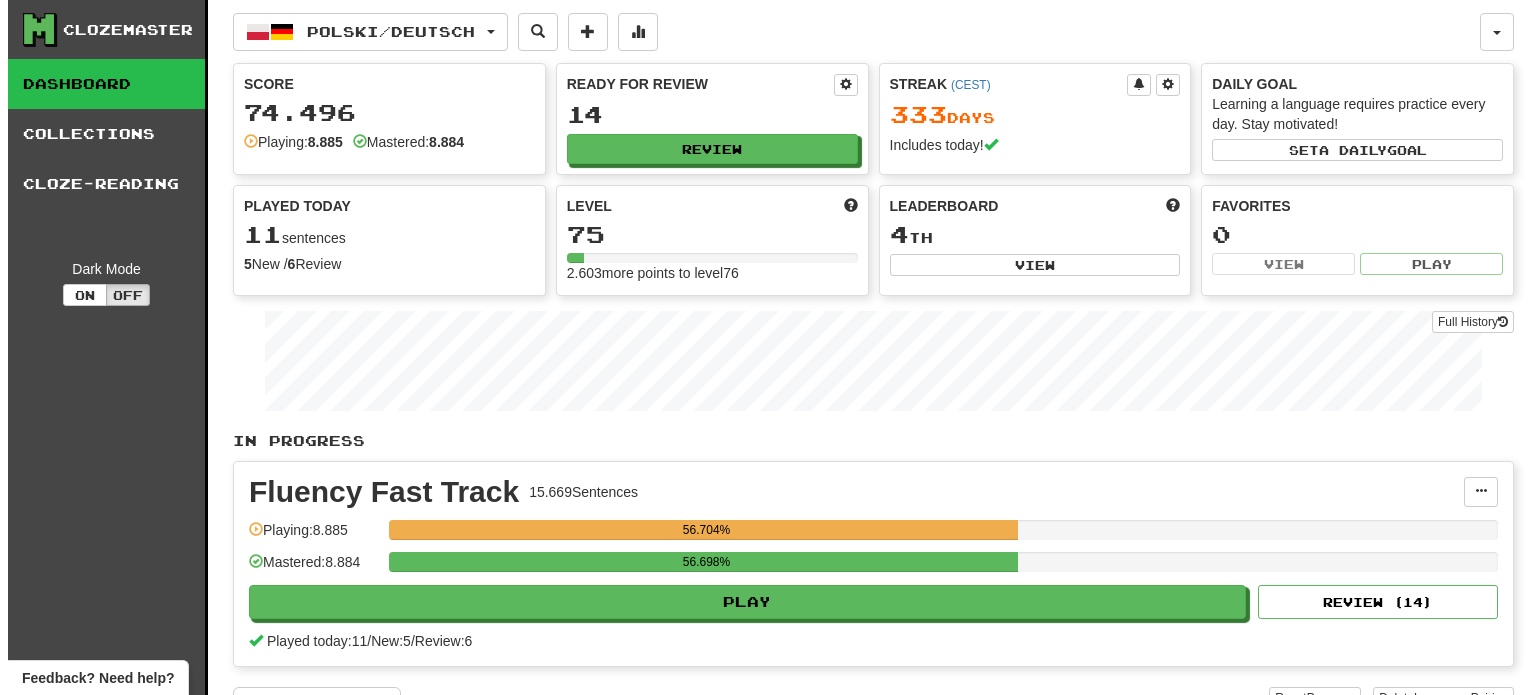 scroll, scrollTop: 0, scrollLeft: 0, axis: both 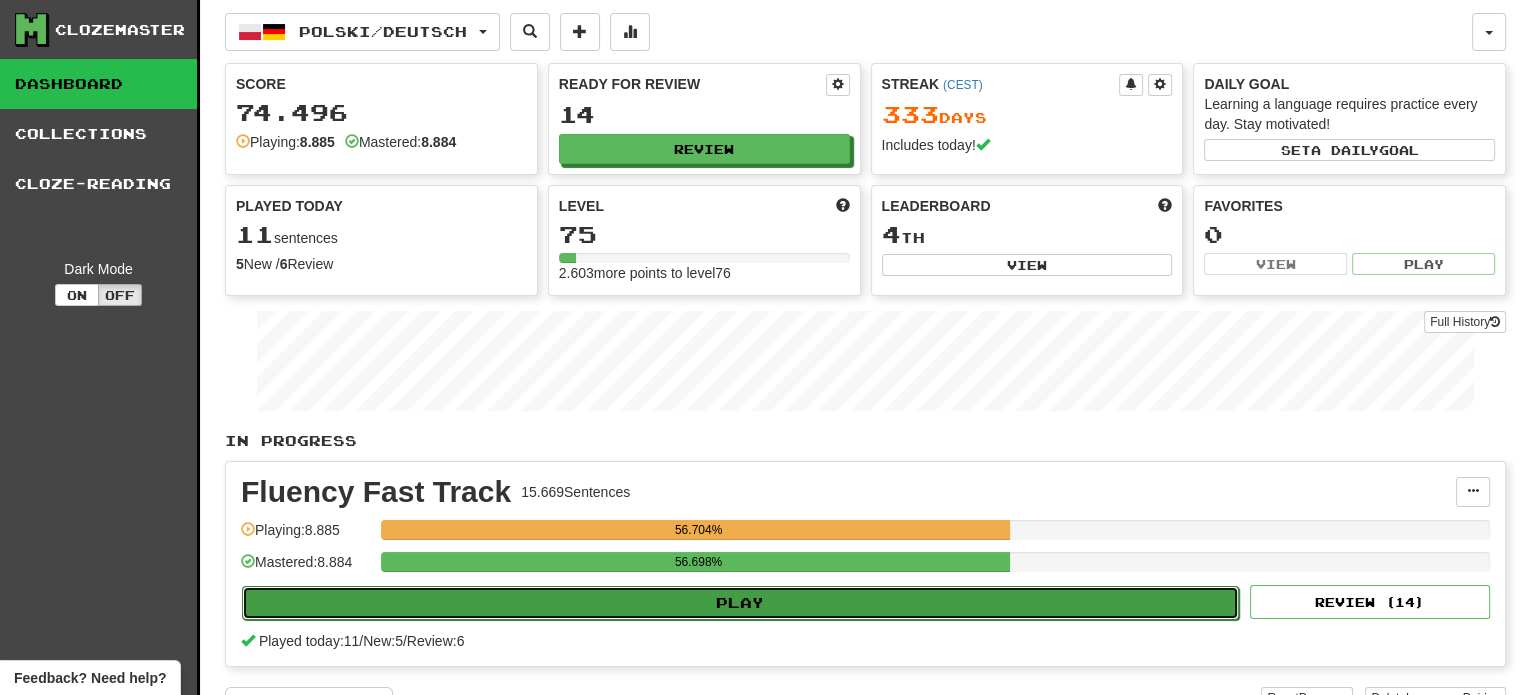 click on "Play" at bounding box center [740, 603] 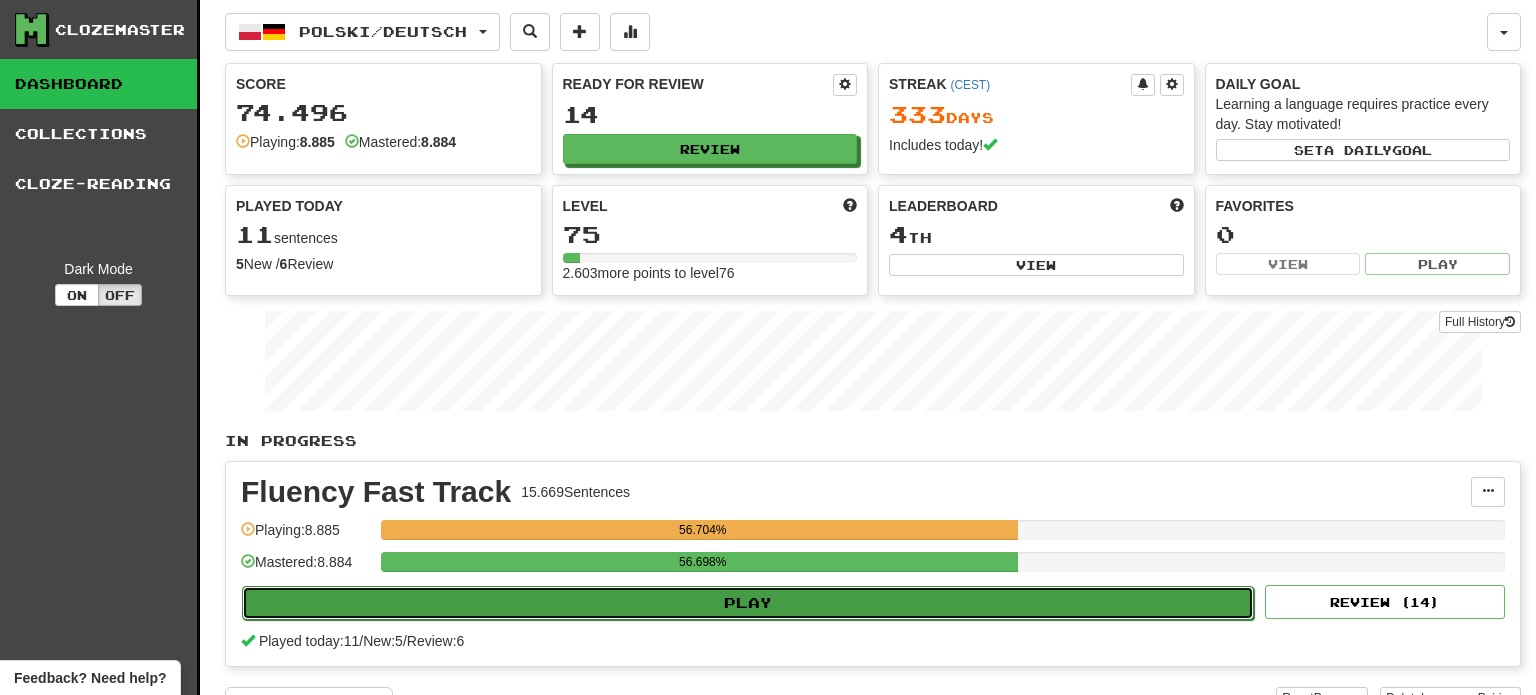 select on "**" 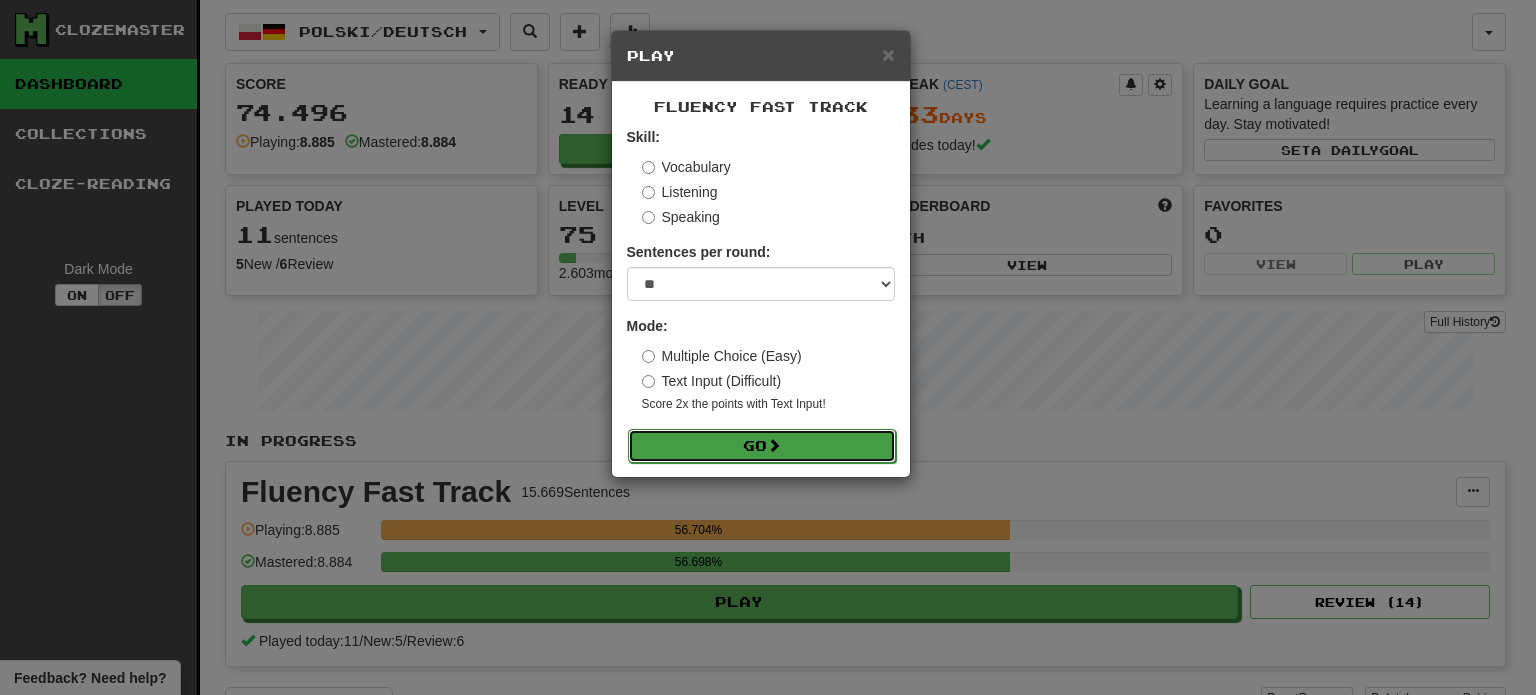 click on "Go" at bounding box center (762, 446) 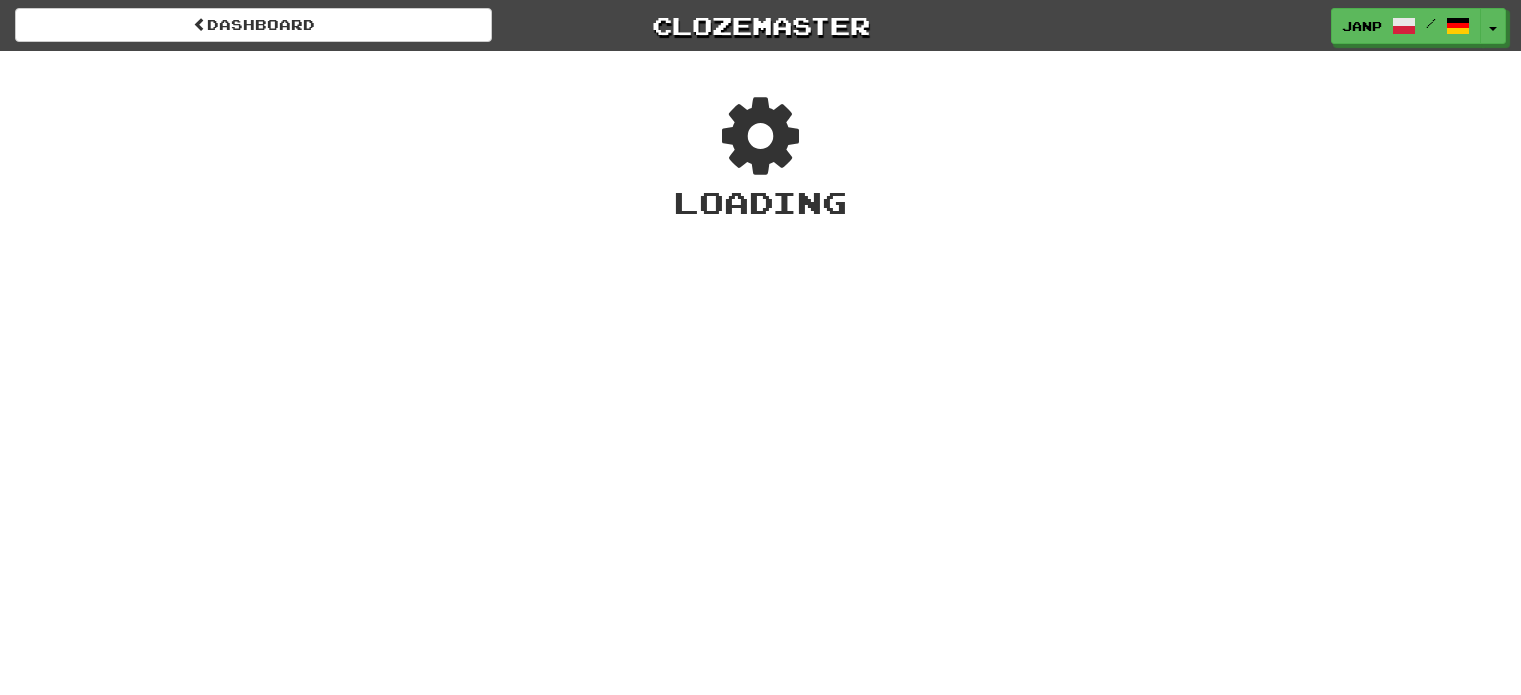 scroll, scrollTop: 0, scrollLeft: 0, axis: both 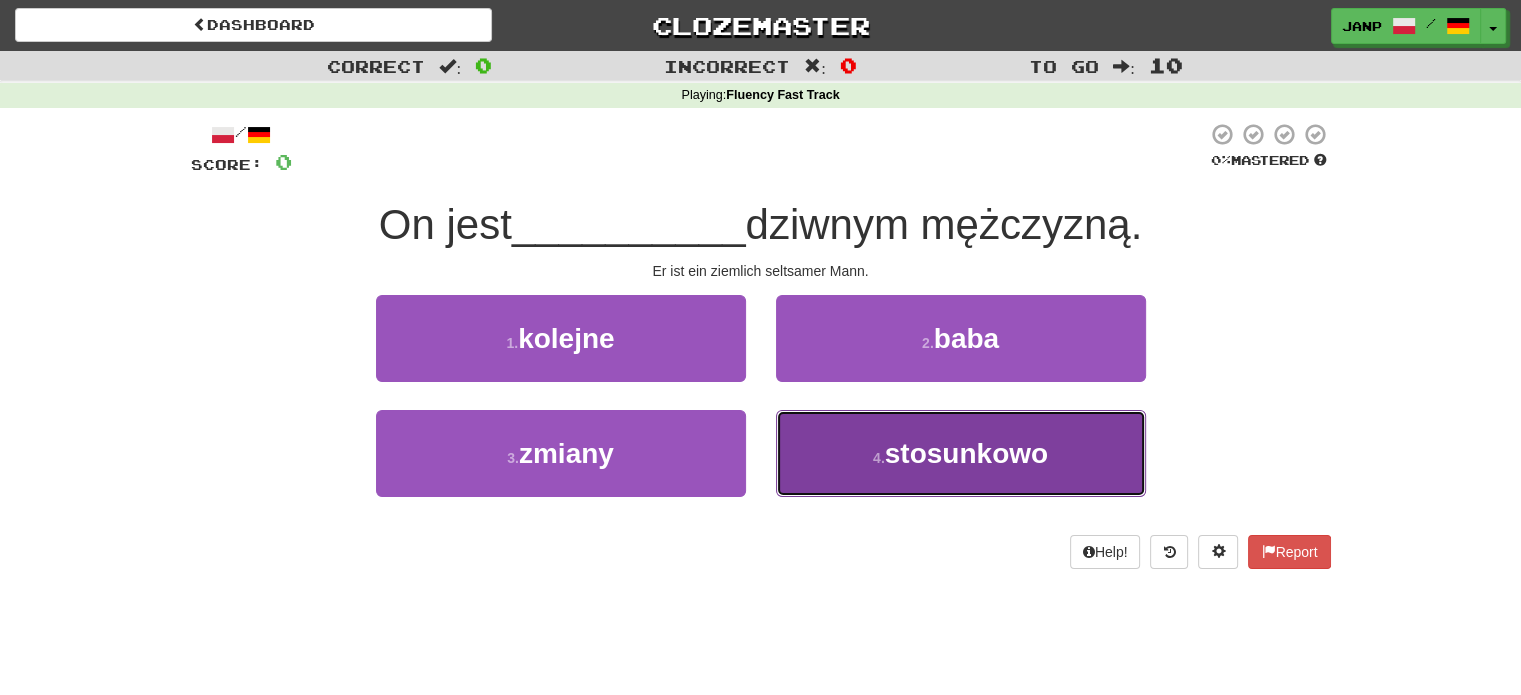 click on "4 .  stosunkowo" at bounding box center (961, 453) 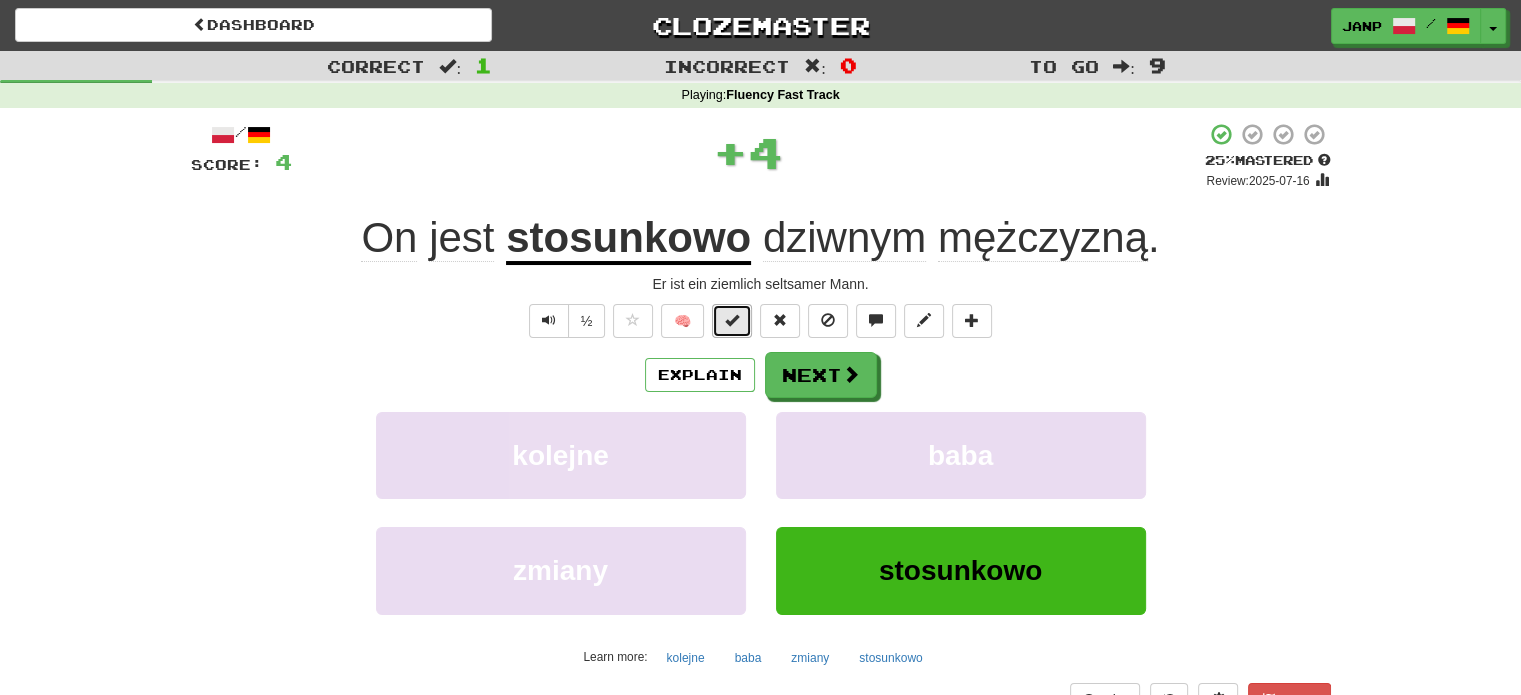 click at bounding box center (732, 320) 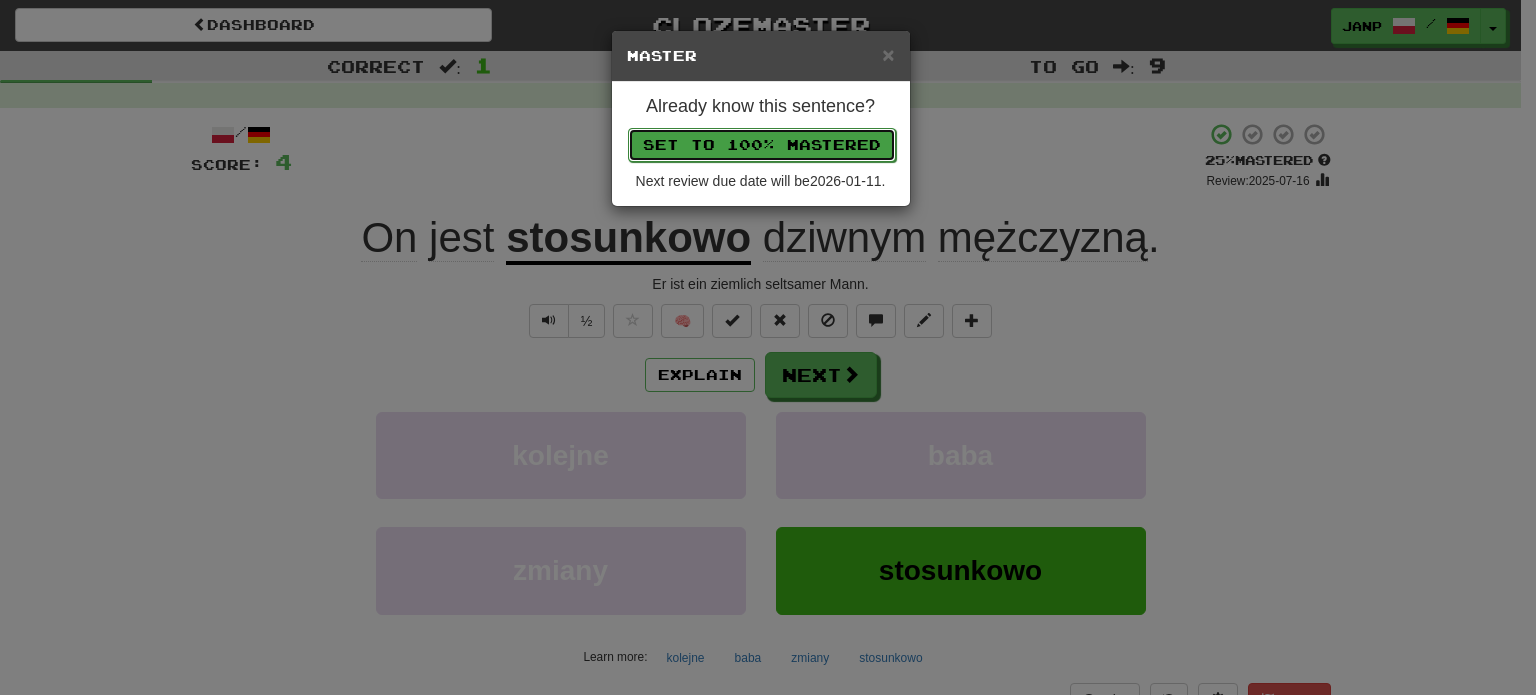 click on "Set to 100% Mastered" at bounding box center [762, 145] 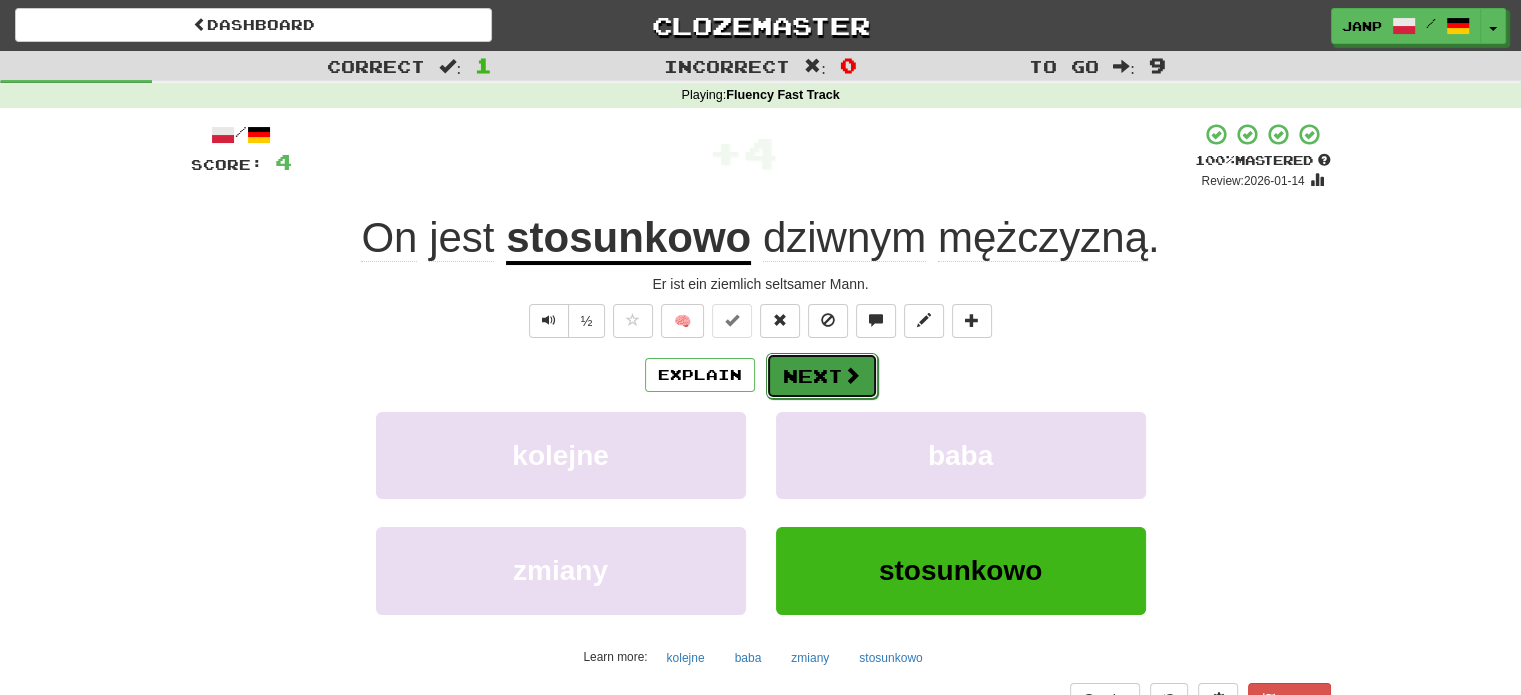 click on "Next" at bounding box center (822, 376) 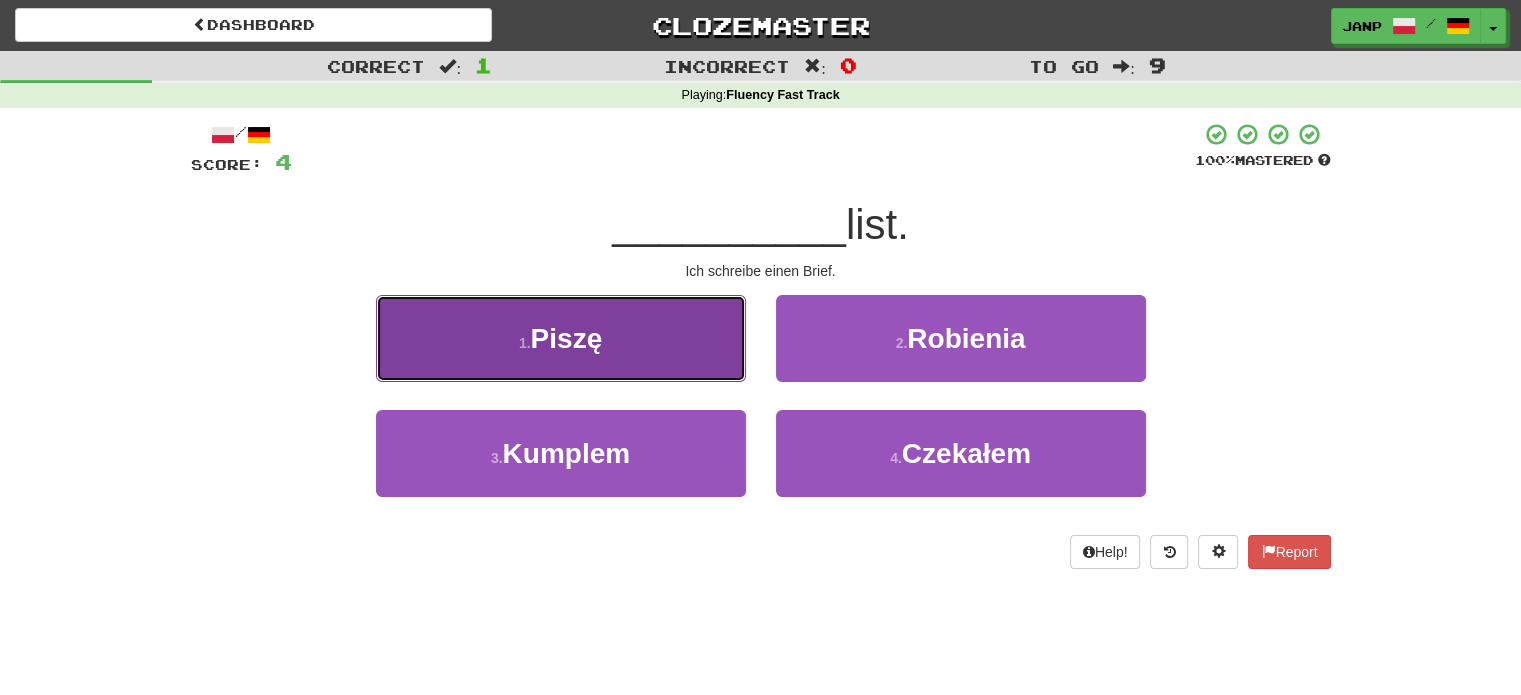 click on "1 .  Piszę" at bounding box center (561, 338) 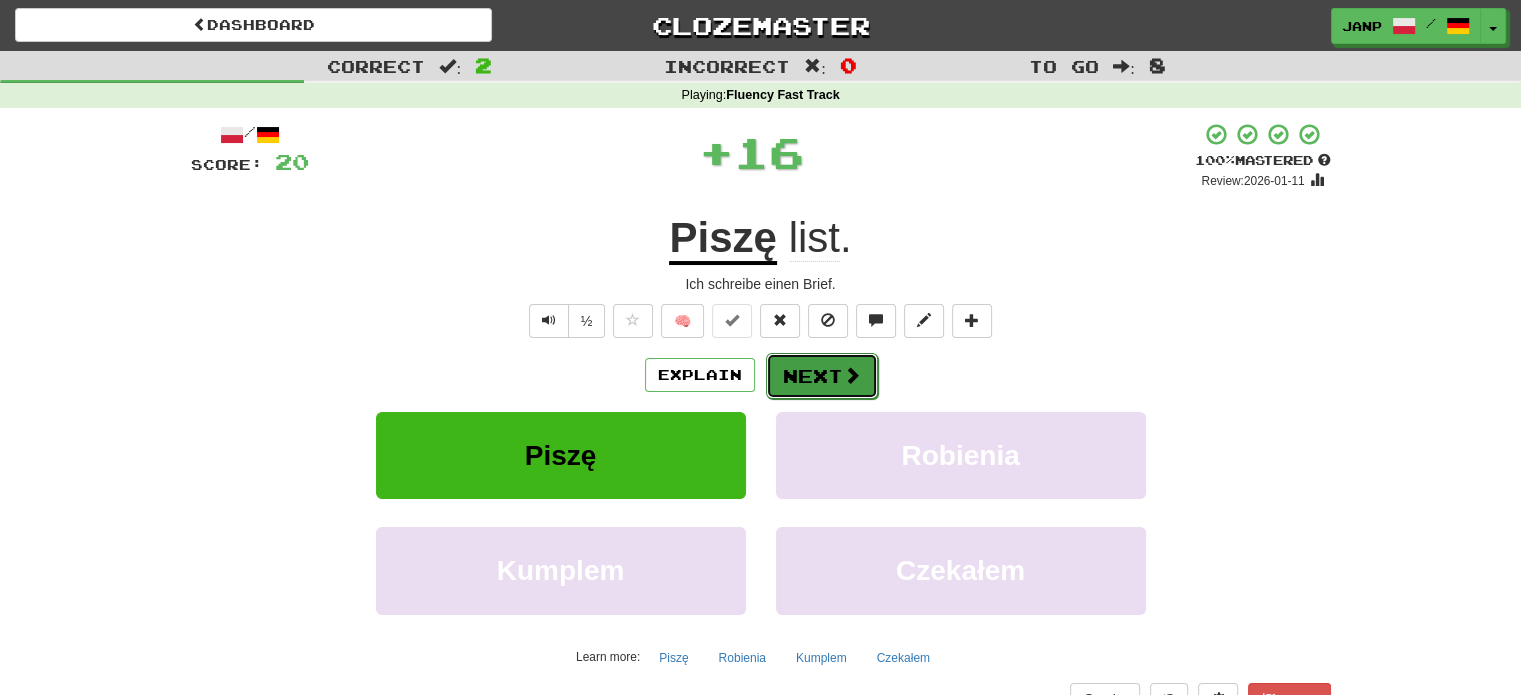 click on "Next" at bounding box center (822, 376) 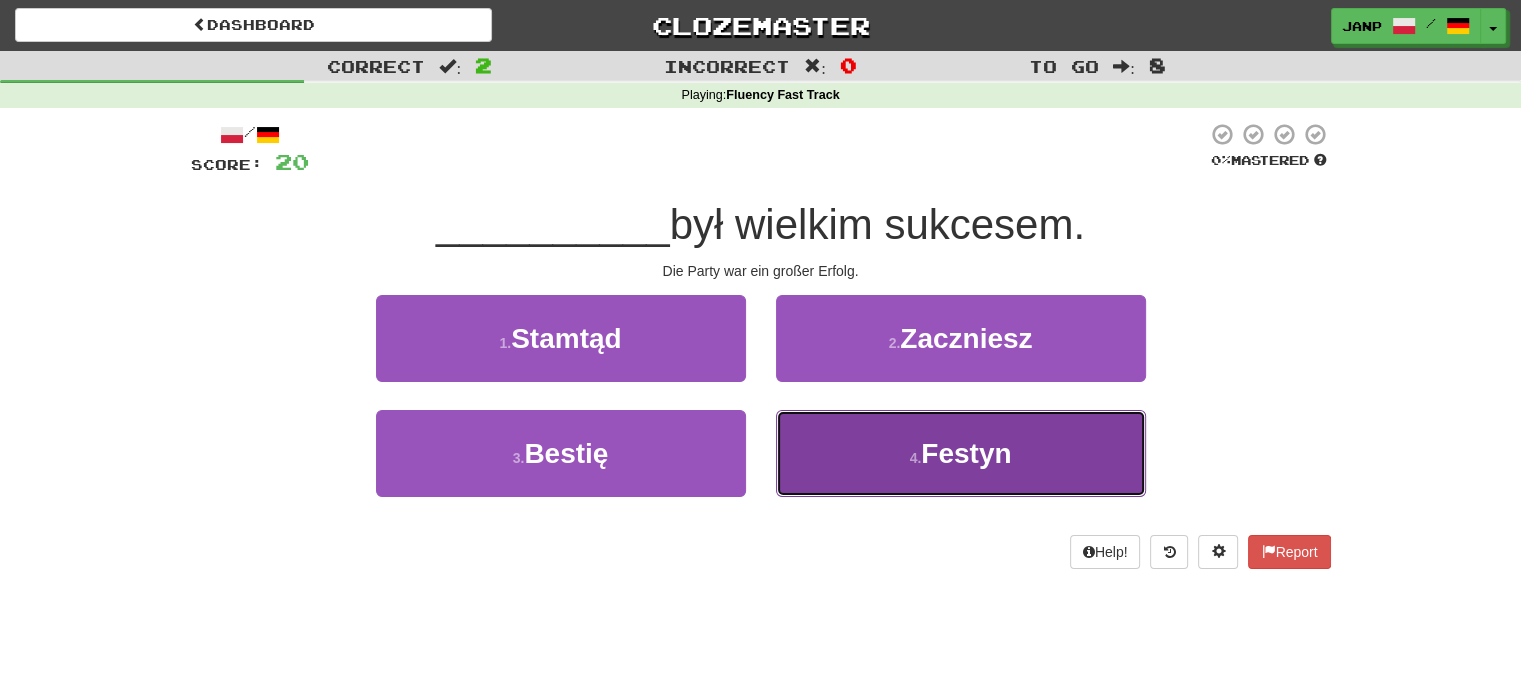 click on "4 .  Festyn" at bounding box center (961, 453) 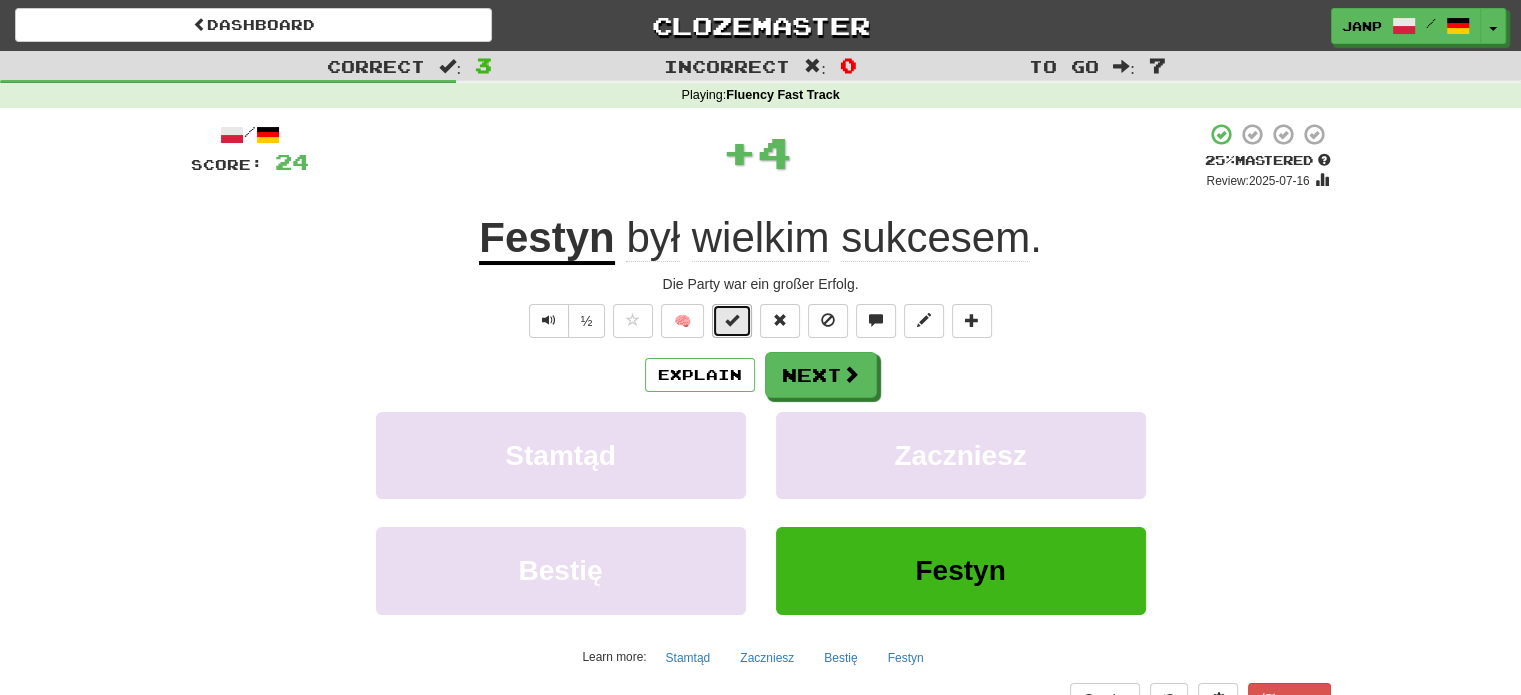 click at bounding box center (732, 320) 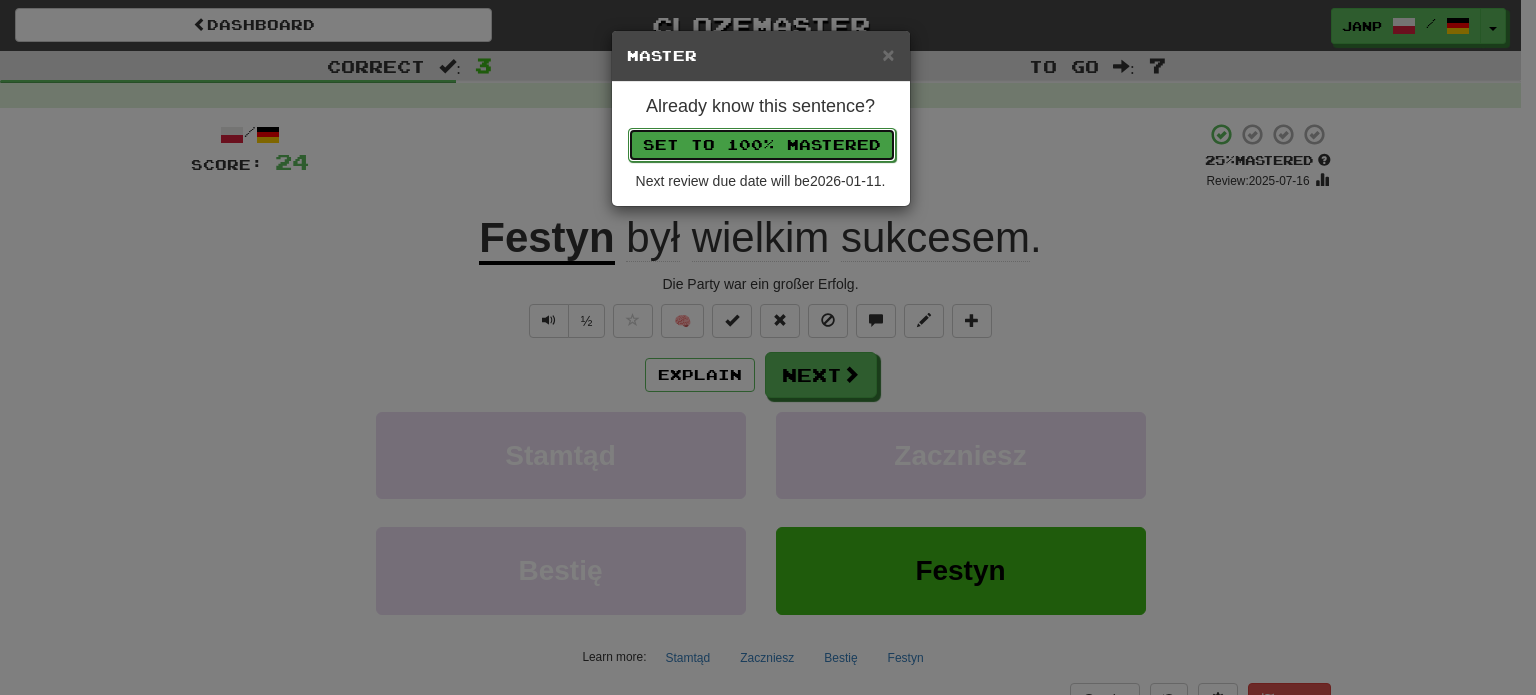 click on "Set to 100% Mastered" at bounding box center [762, 145] 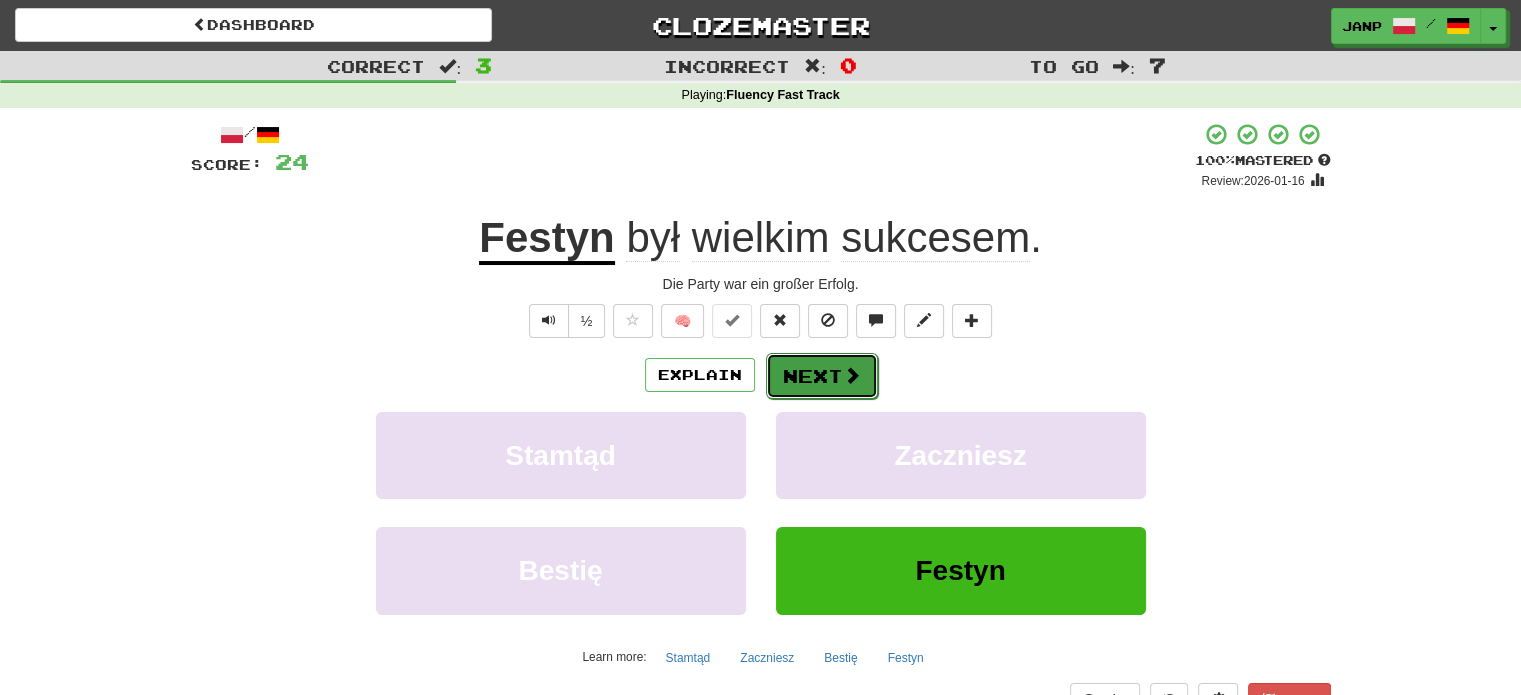 click at bounding box center (852, 375) 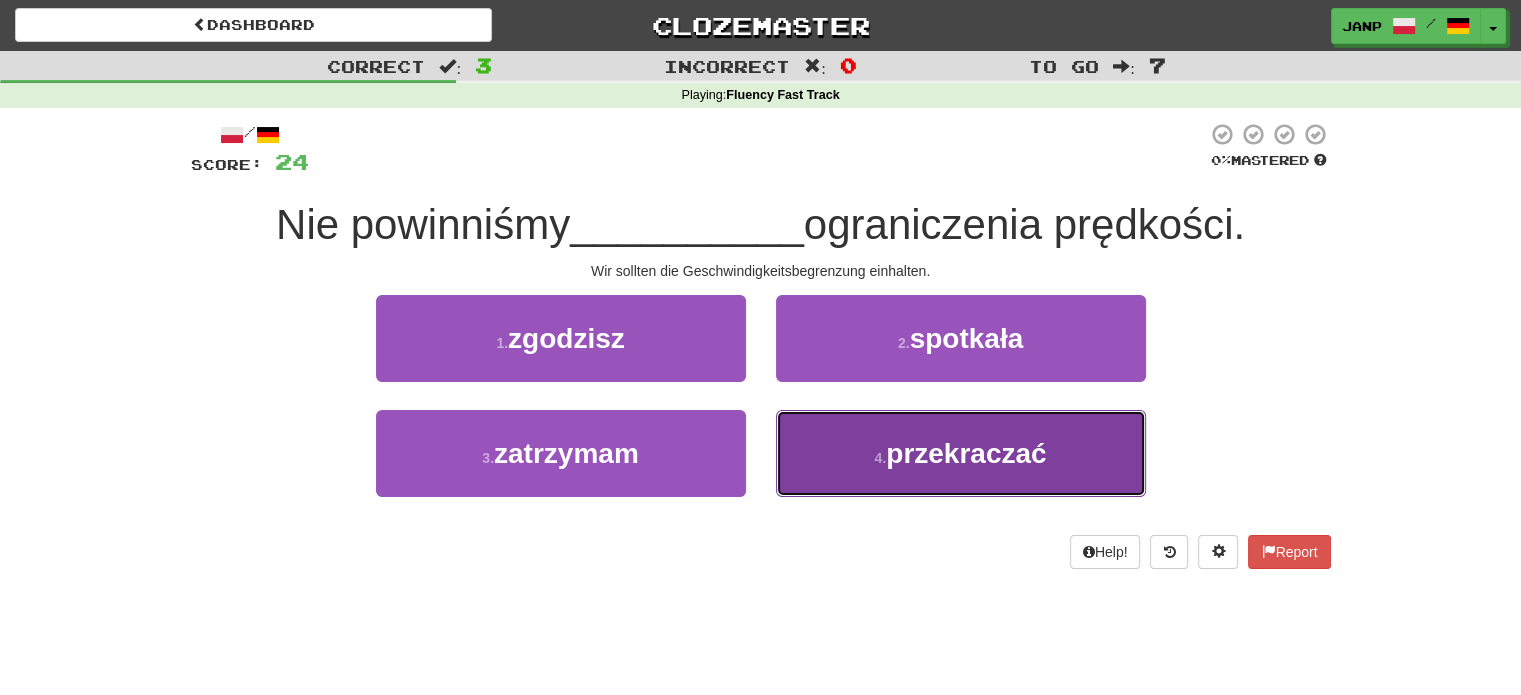 click on "4 .  przekraczać" at bounding box center (961, 453) 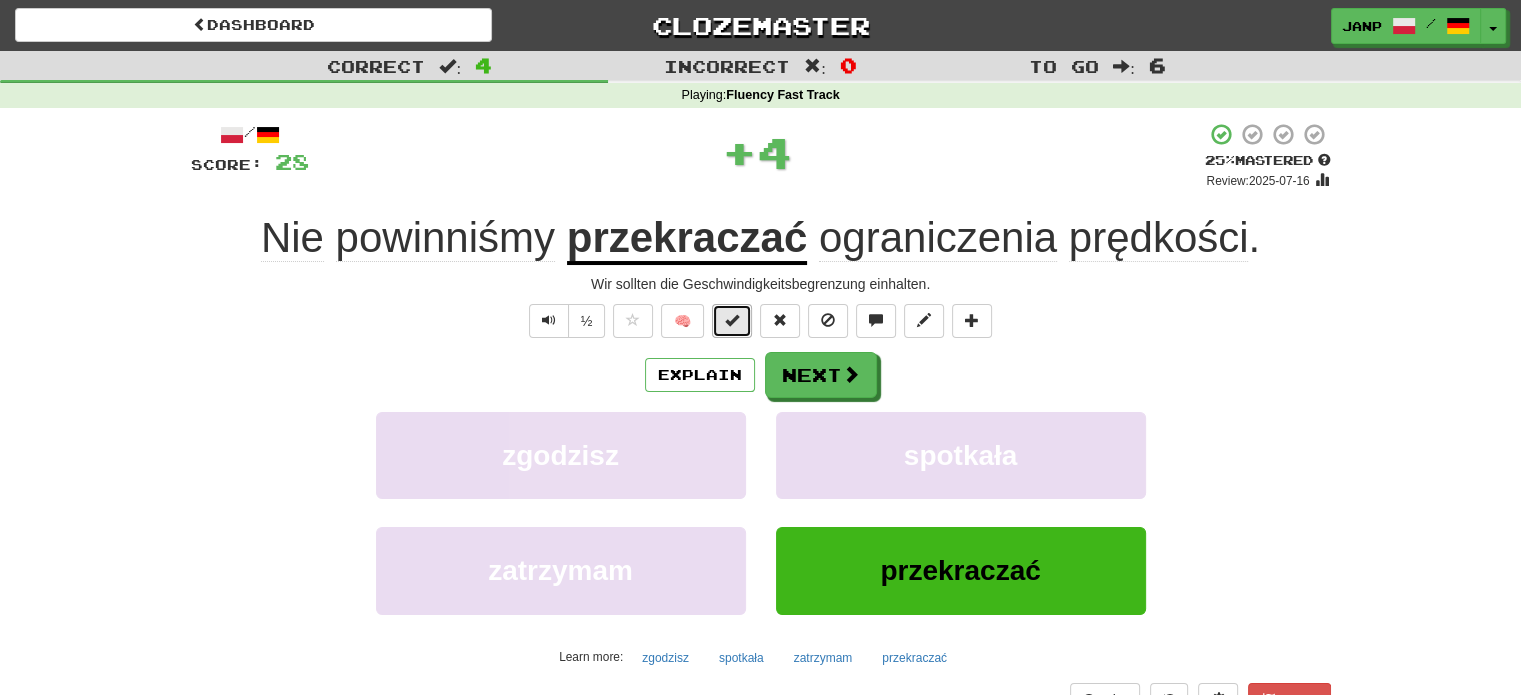 click at bounding box center (732, 321) 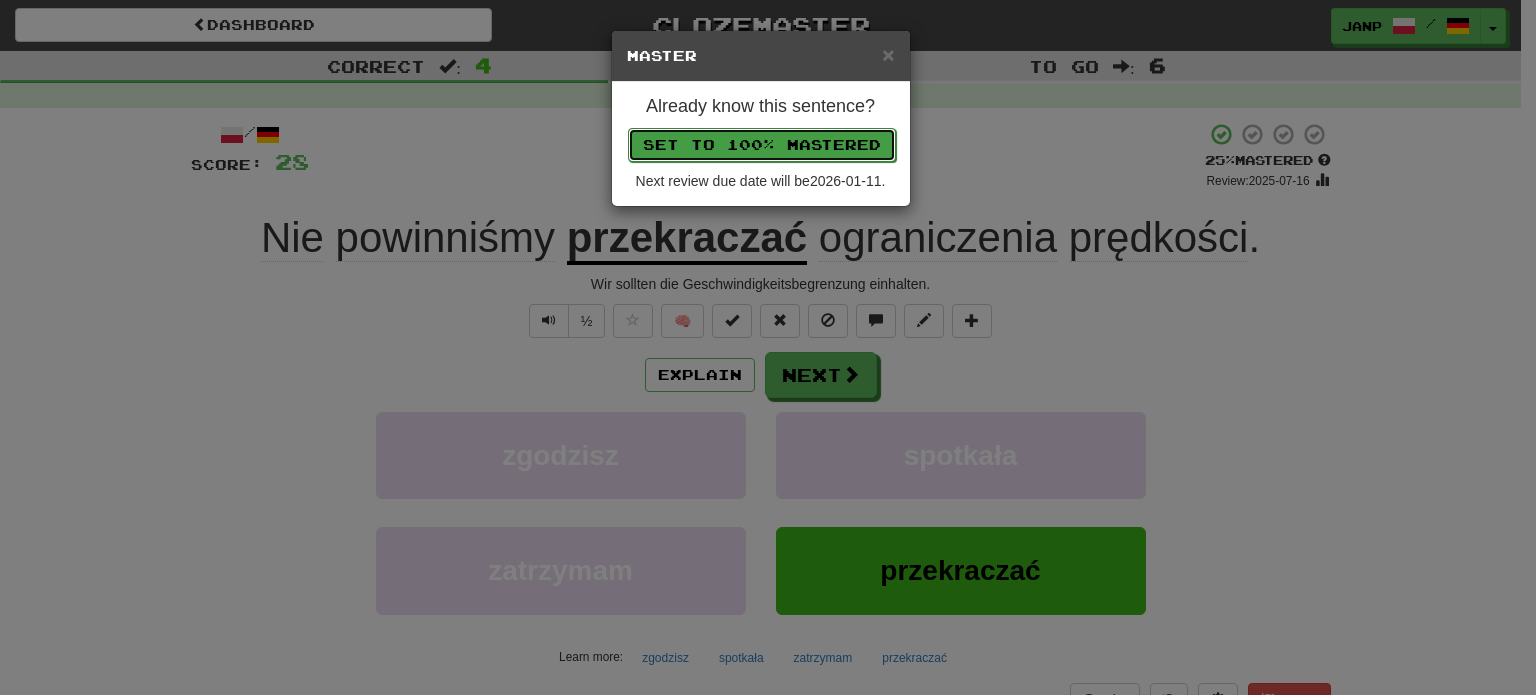 click on "Set to 100% Mastered" at bounding box center (762, 145) 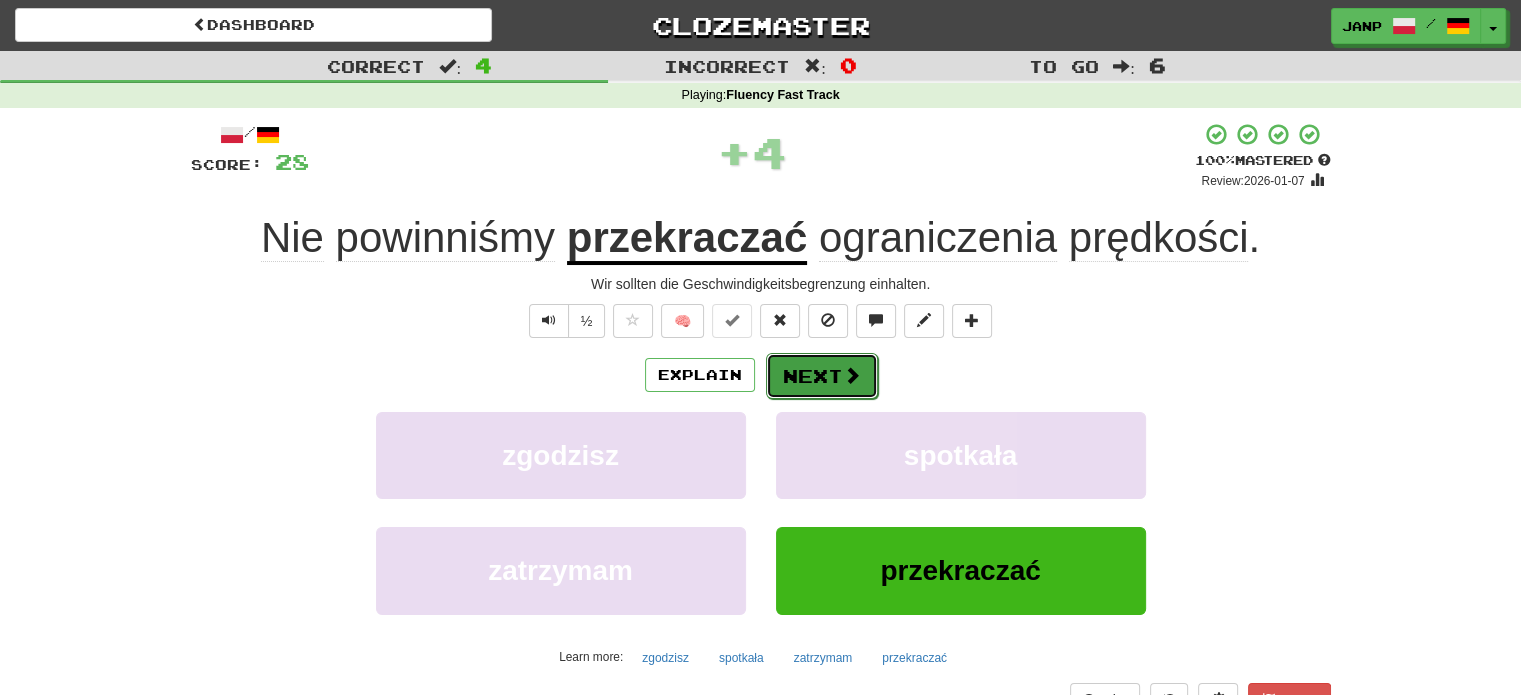 click on "Next" at bounding box center [822, 376] 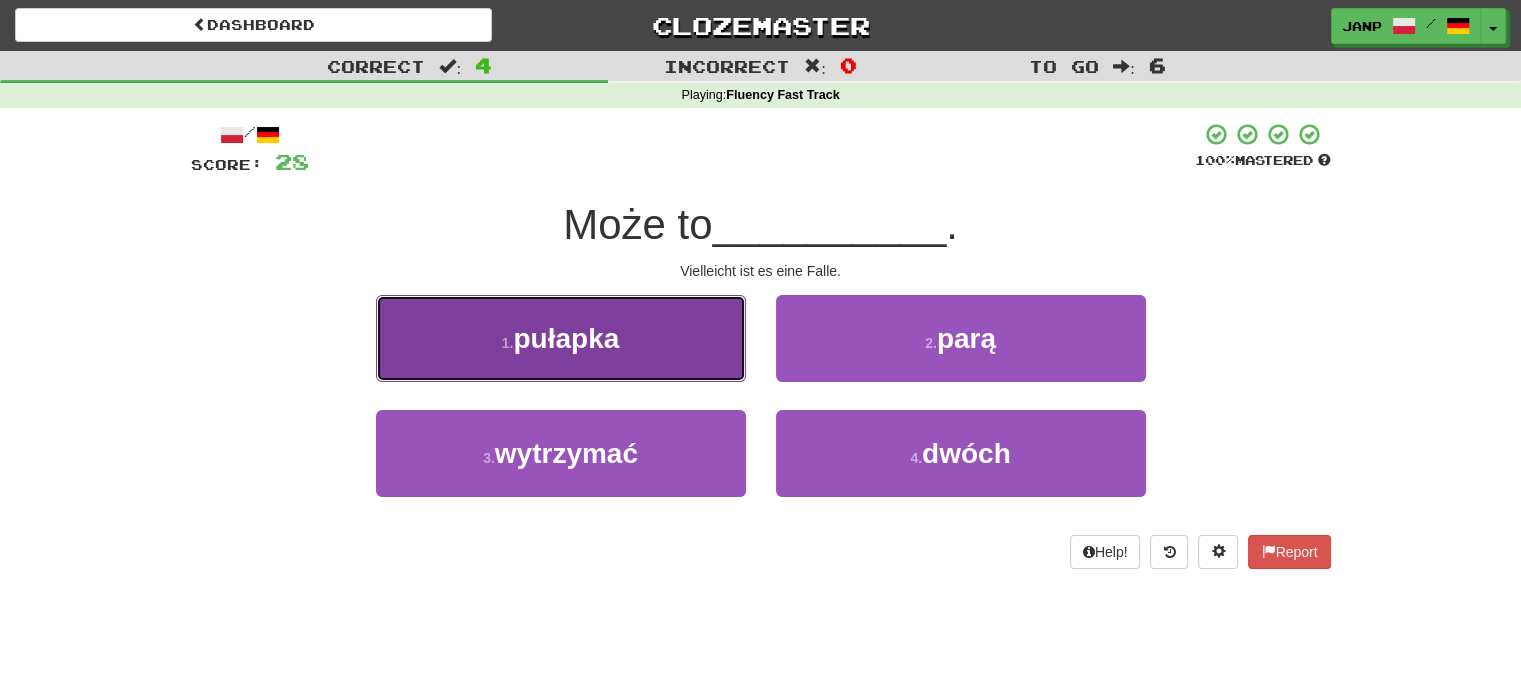 click on "1 .  pułapka" at bounding box center [561, 338] 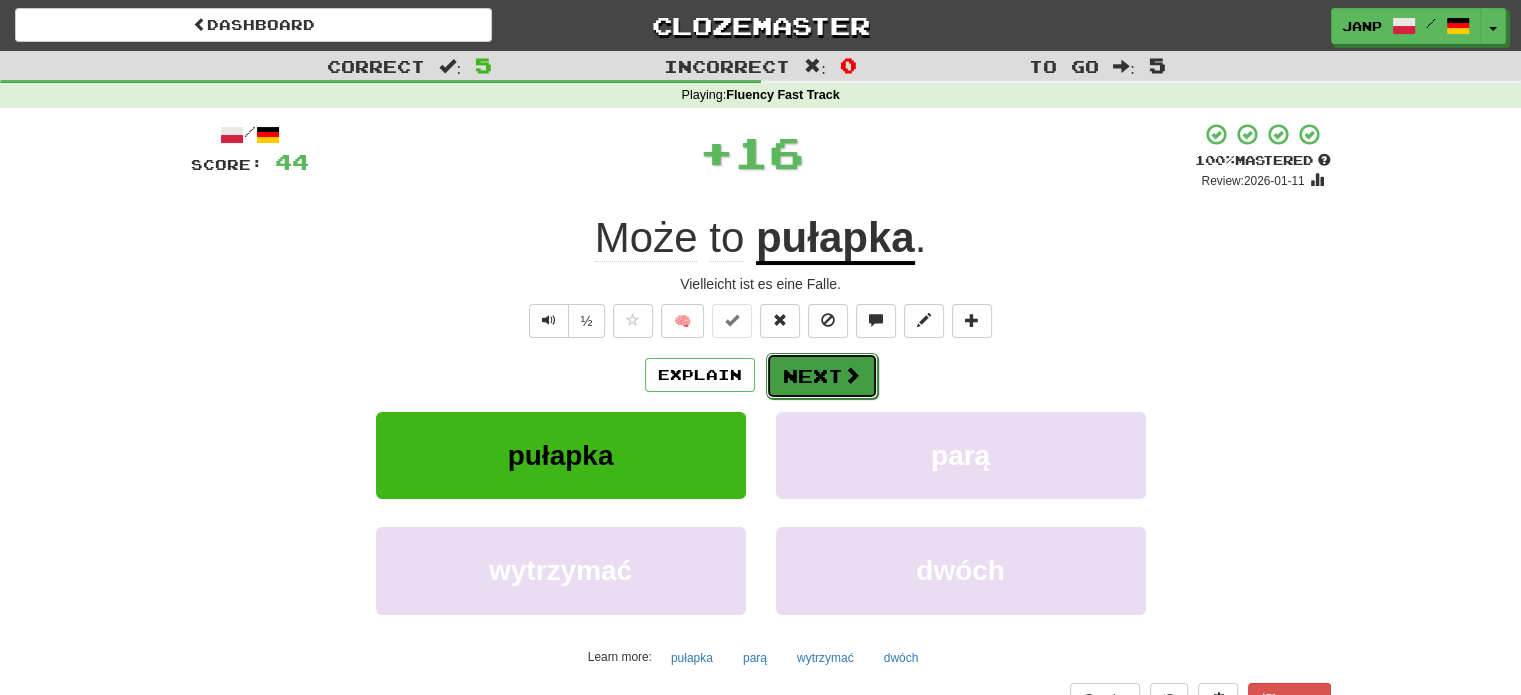 click on "Next" at bounding box center [822, 376] 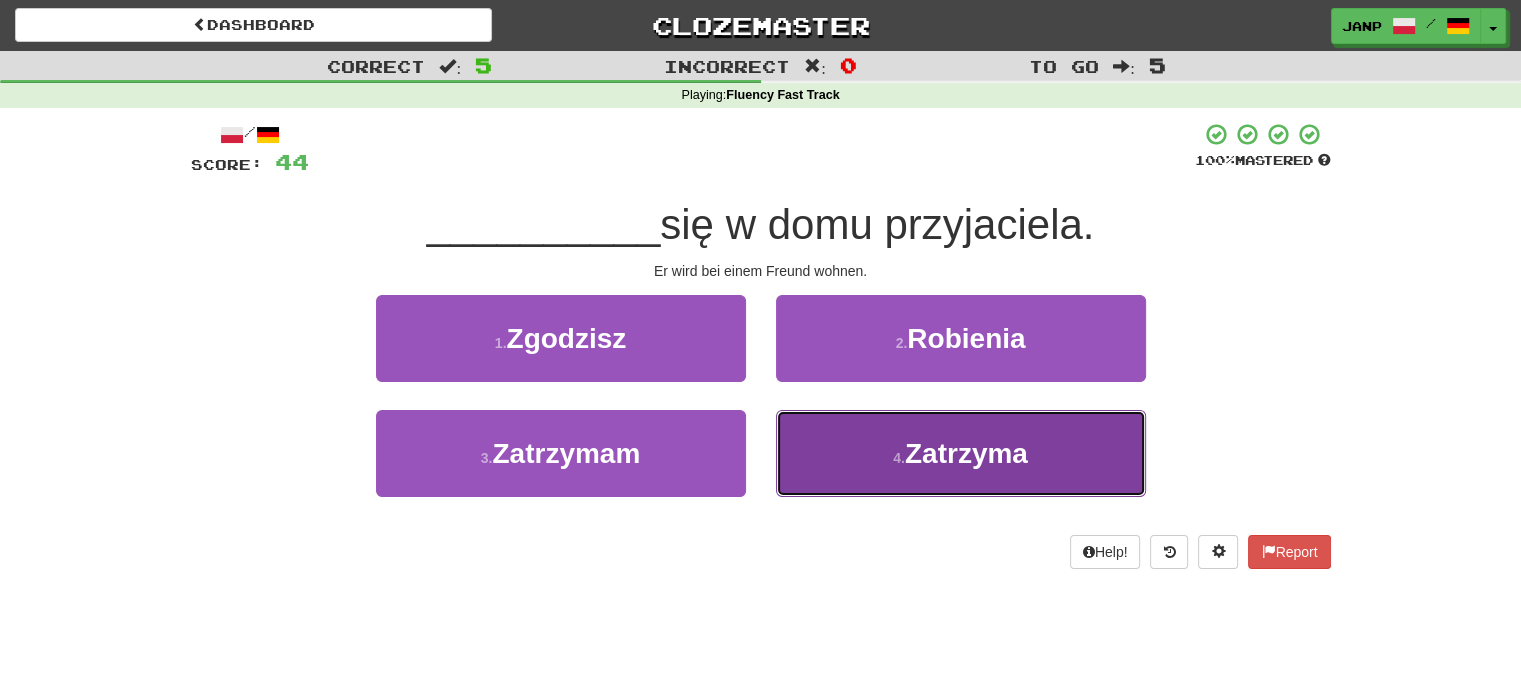 click on "4 .  Zatrzyma" at bounding box center (961, 453) 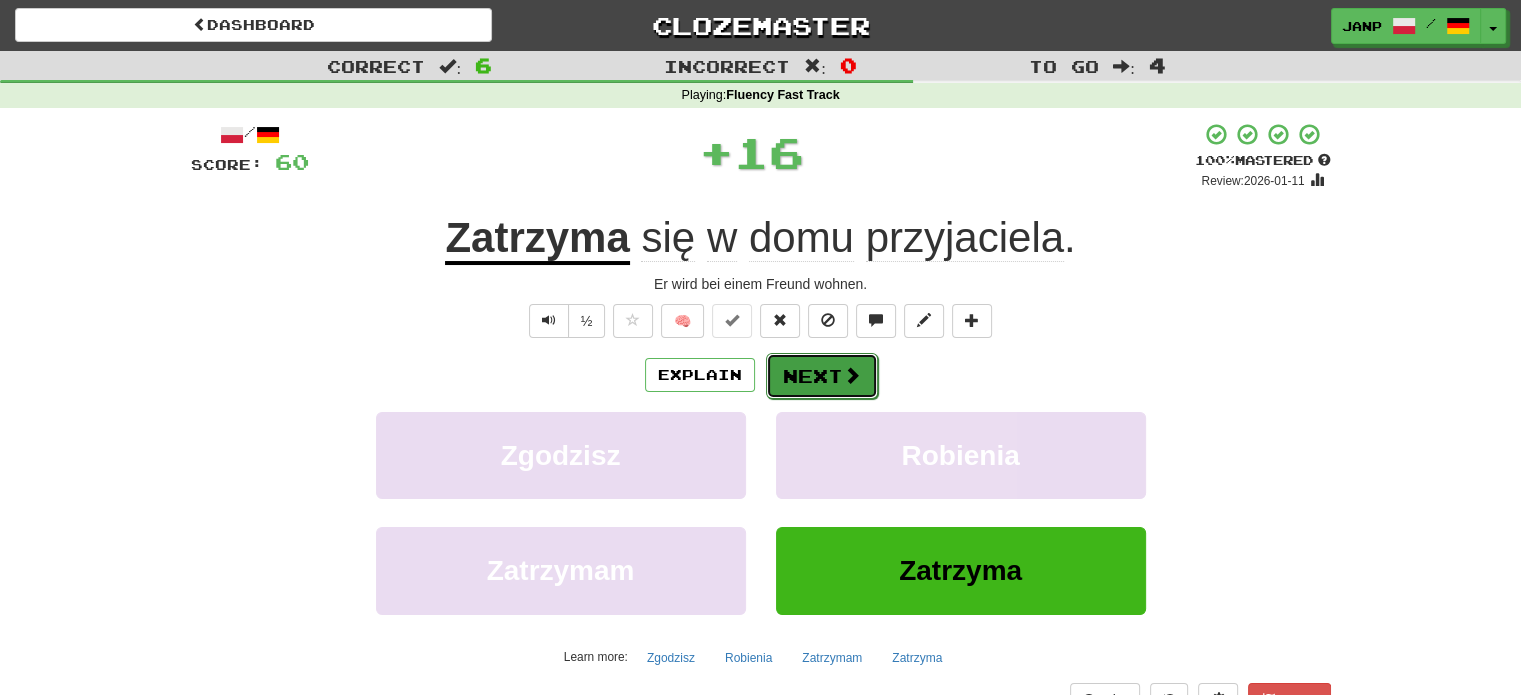 click on "Next" at bounding box center (822, 376) 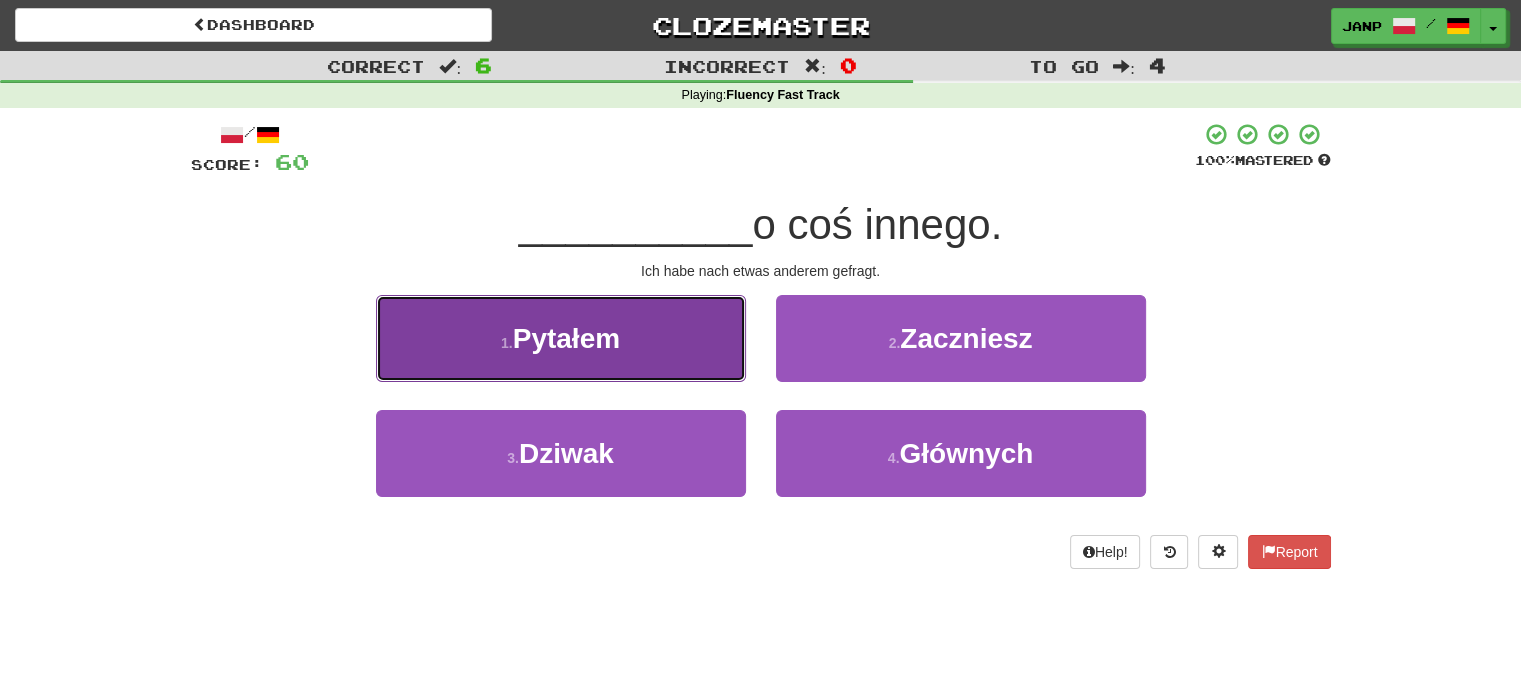 click on "1 .  Pytałem" at bounding box center [561, 338] 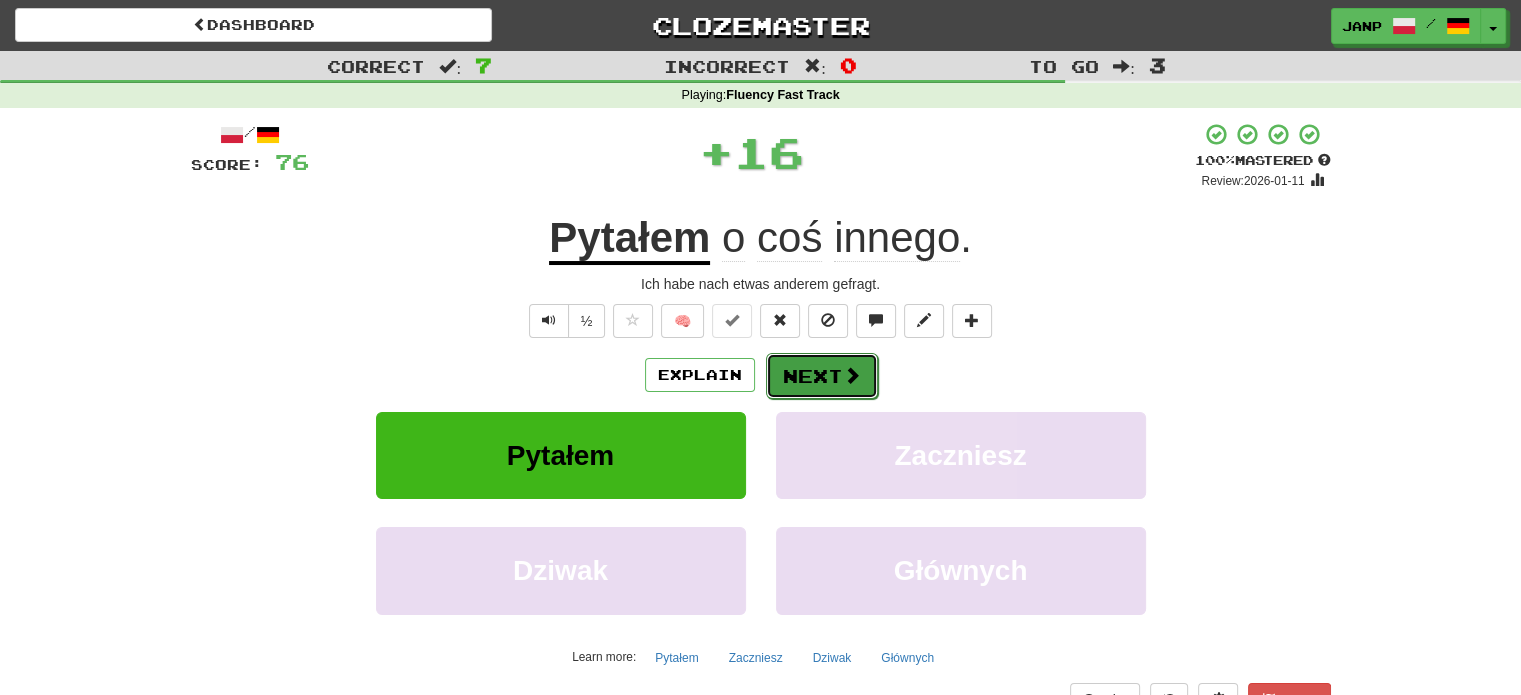 click on "Next" at bounding box center [822, 376] 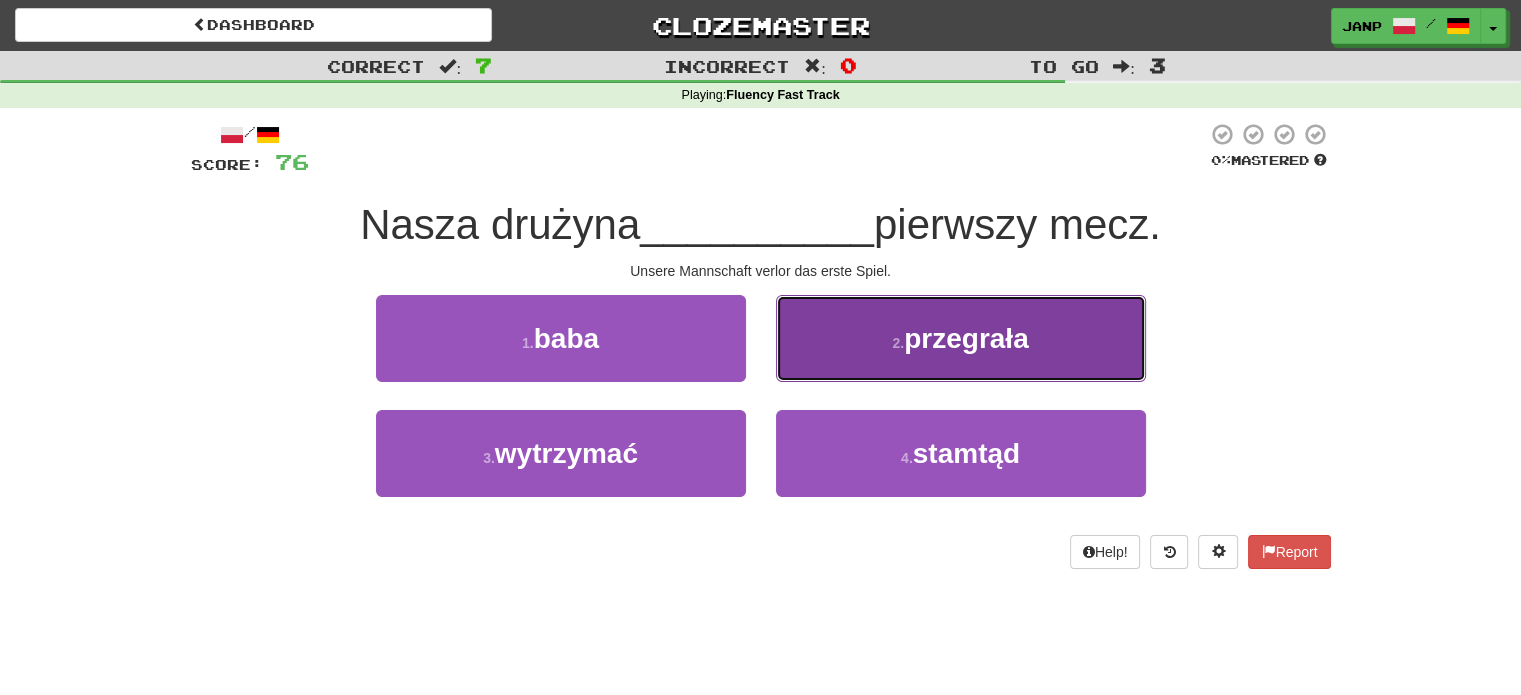 click on "2 .  przegrała" at bounding box center (961, 338) 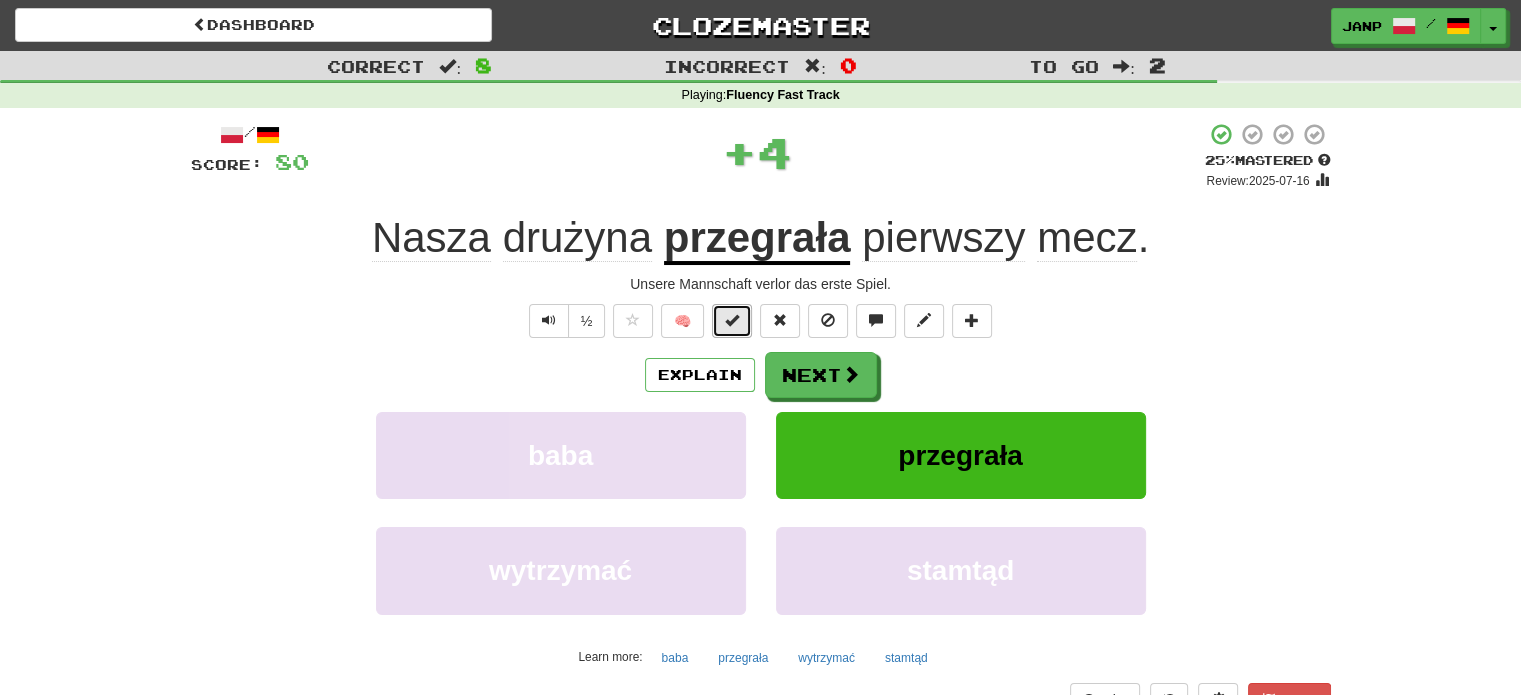 click at bounding box center (732, 320) 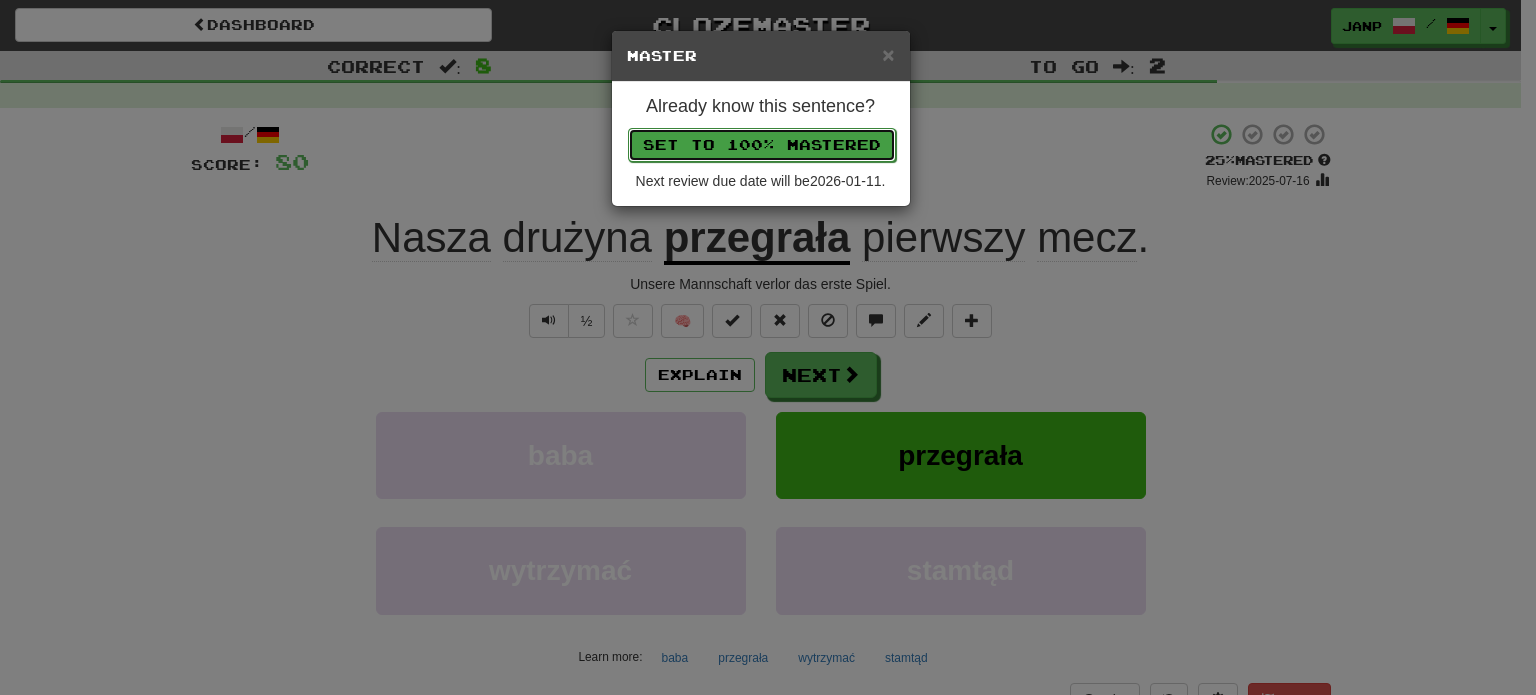 click on "Set to 100% Mastered" at bounding box center (762, 145) 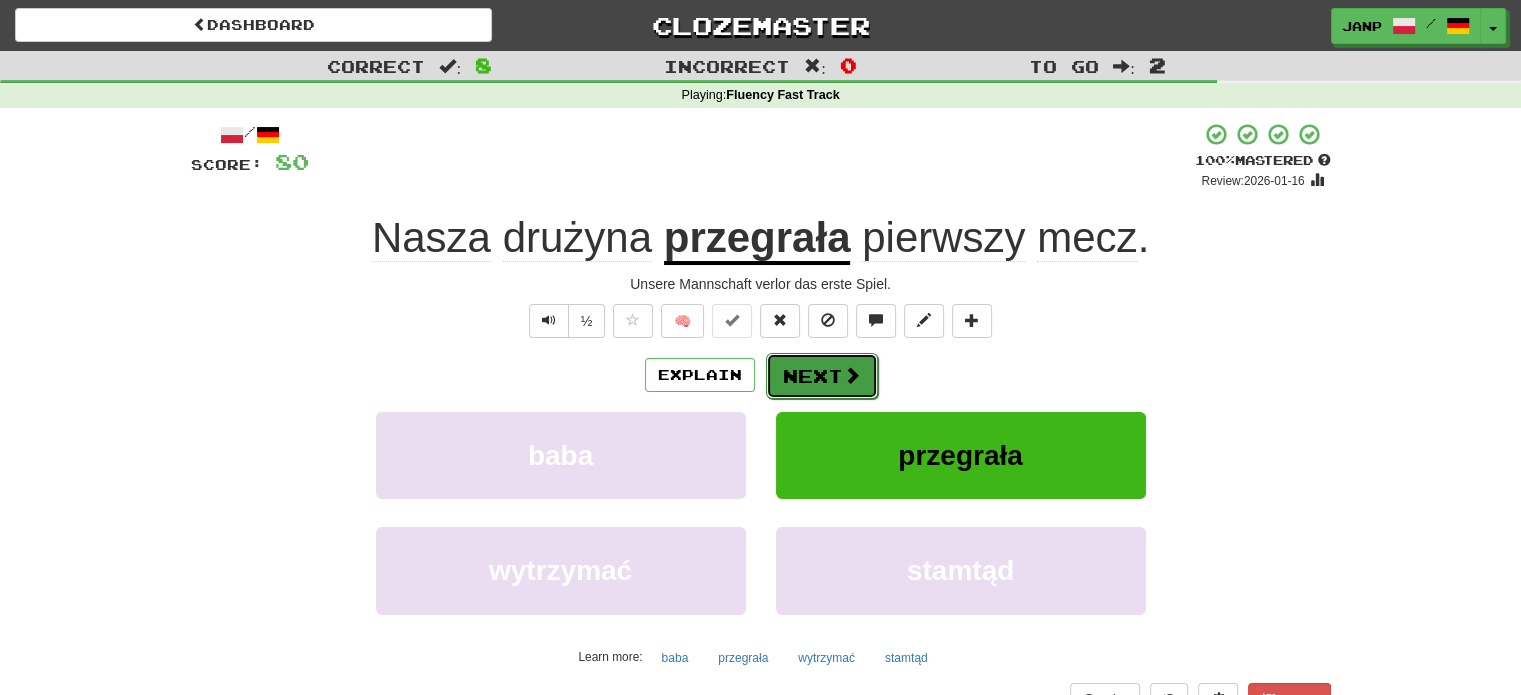 click on "Next" at bounding box center [822, 376] 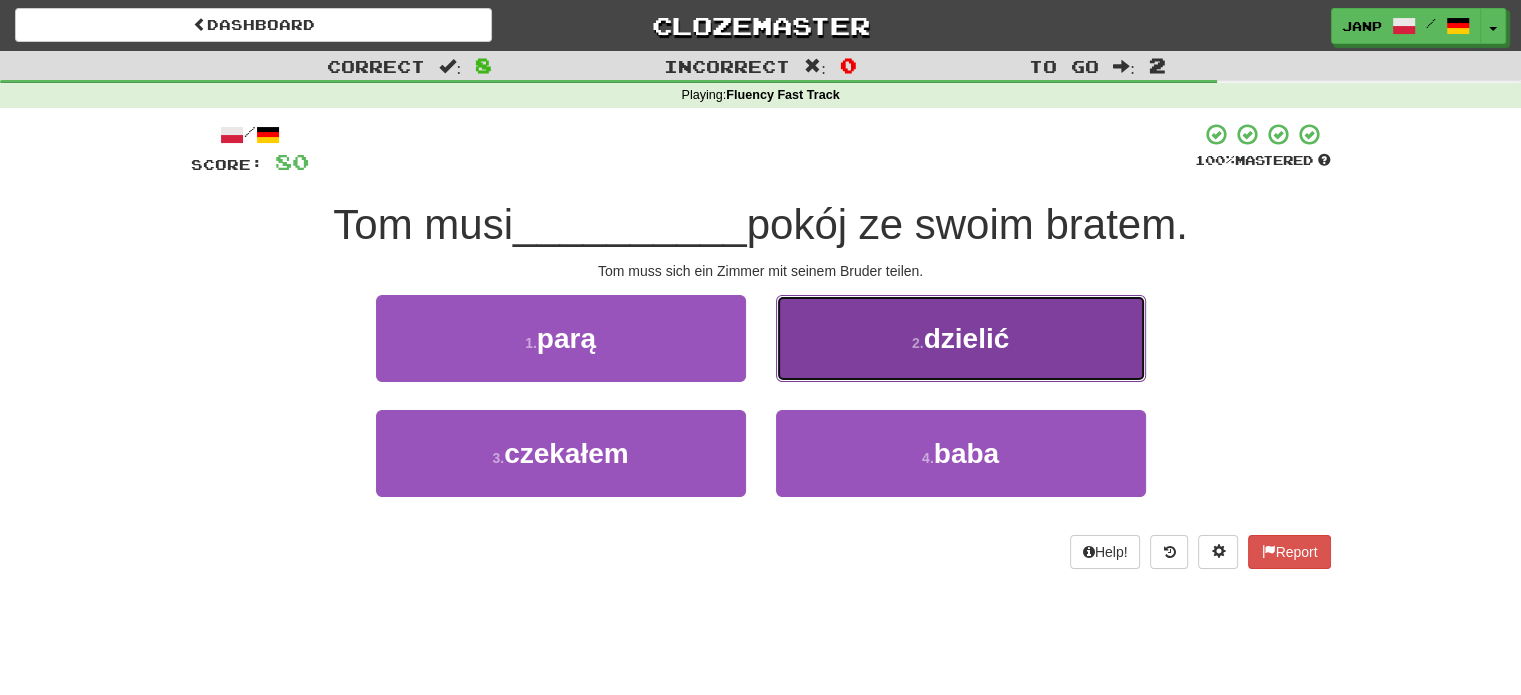 click on "2 .  dzielić" at bounding box center [961, 338] 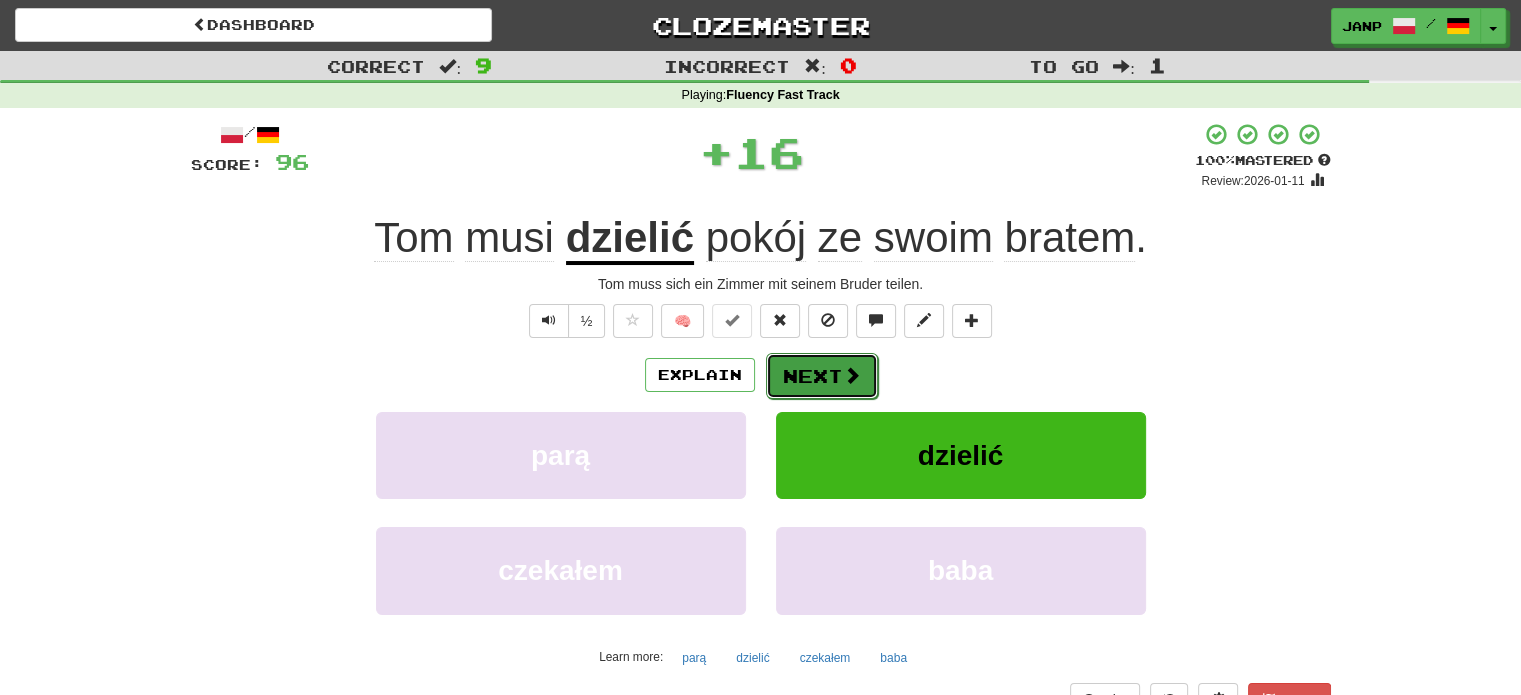click on "Next" at bounding box center [822, 376] 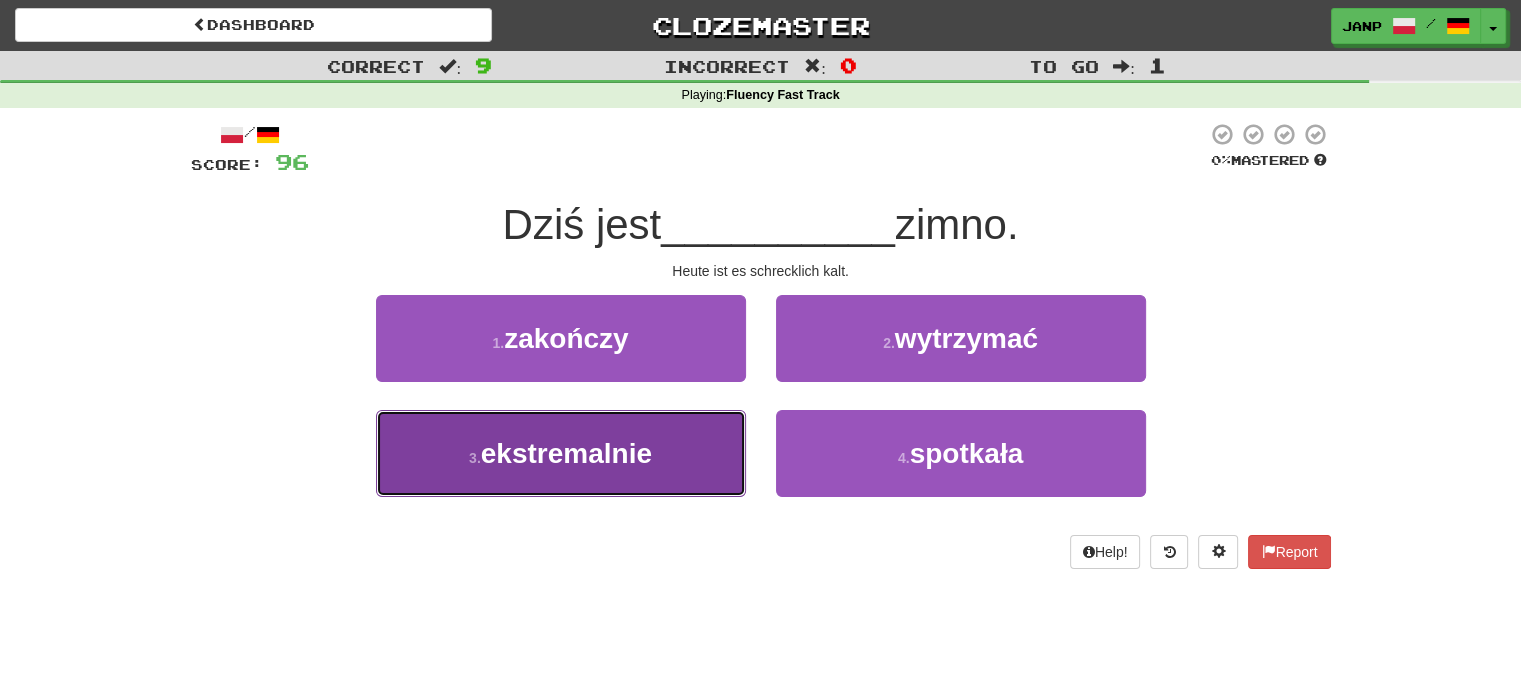 click on "3 .  ekstremalnie" at bounding box center (561, 453) 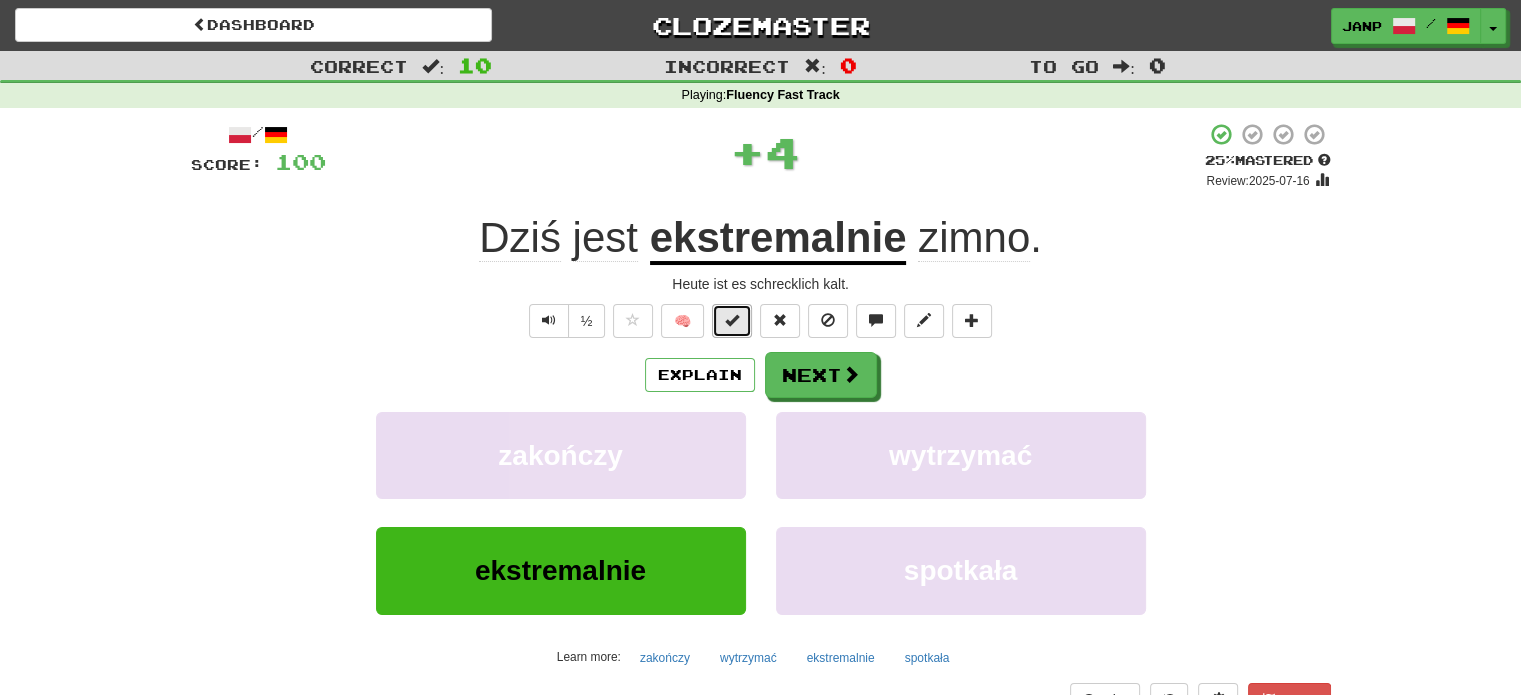 click at bounding box center (732, 321) 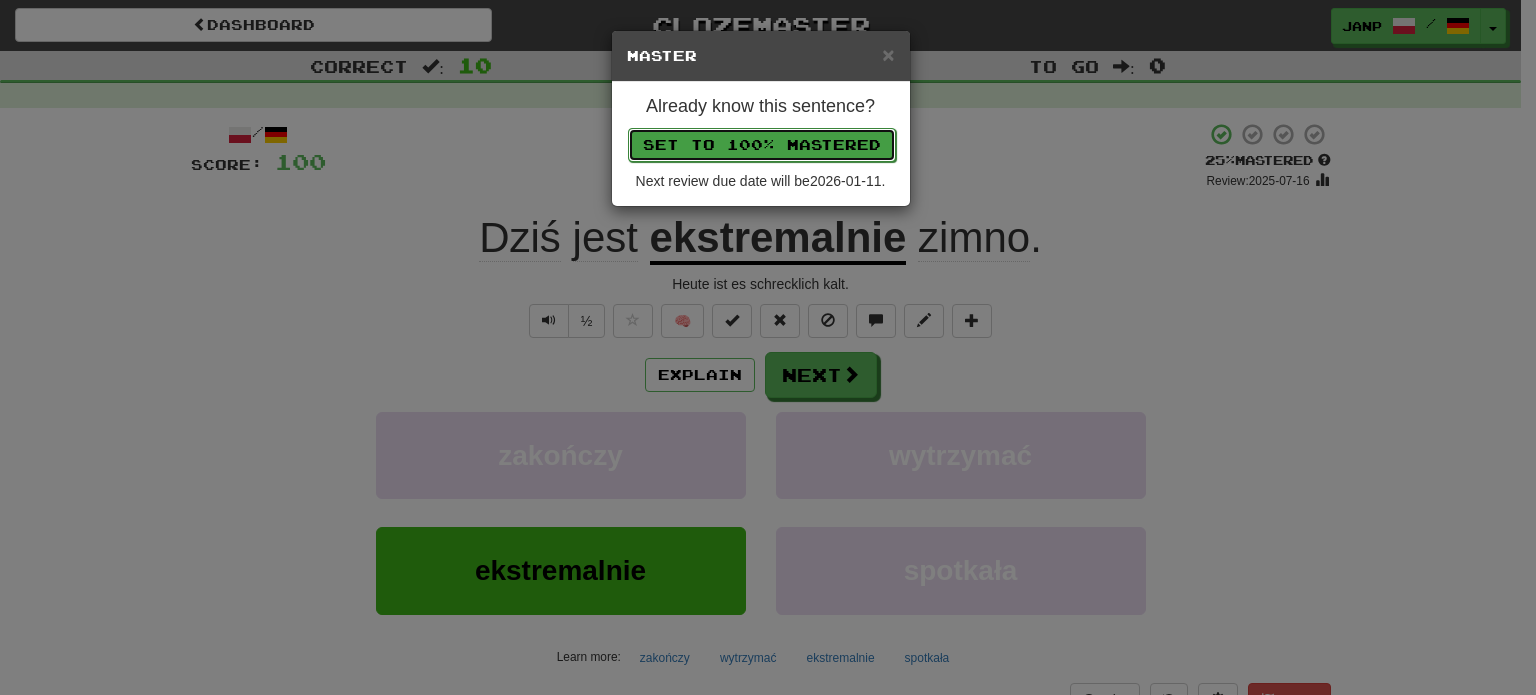 click on "Set to 100% Mastered" at bounding box center [762, 145] 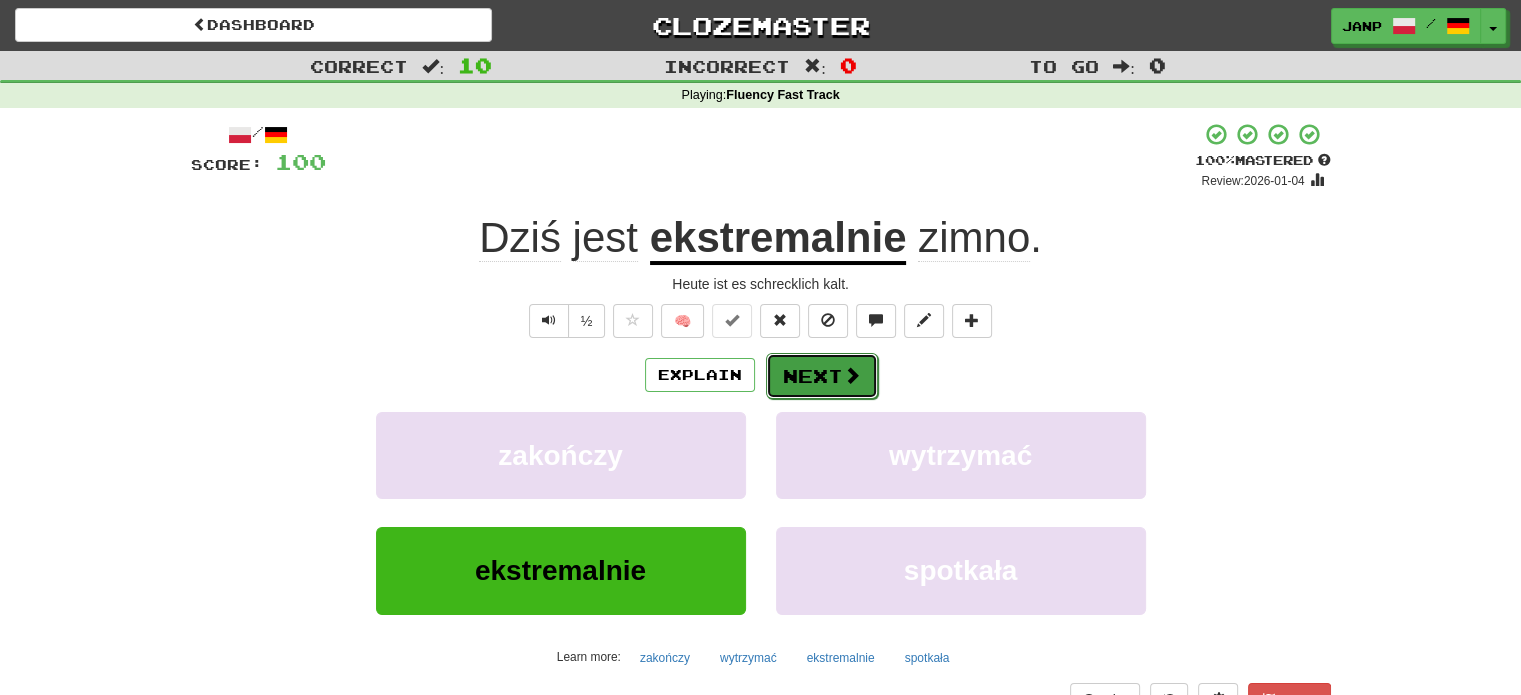 click on "Next" at bounding box center (822, 376) 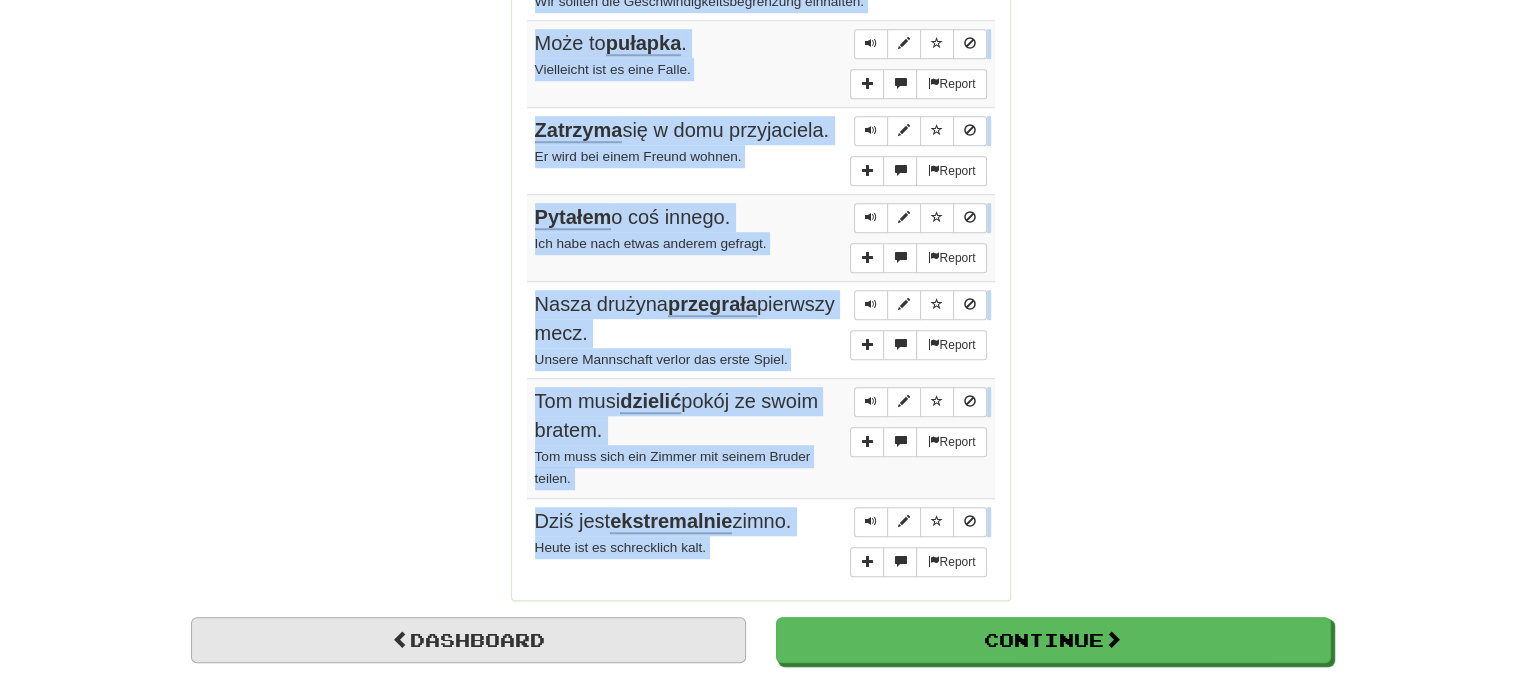 scroll, scrollTop: 1495, scrollLeft: 0, axis: vertical 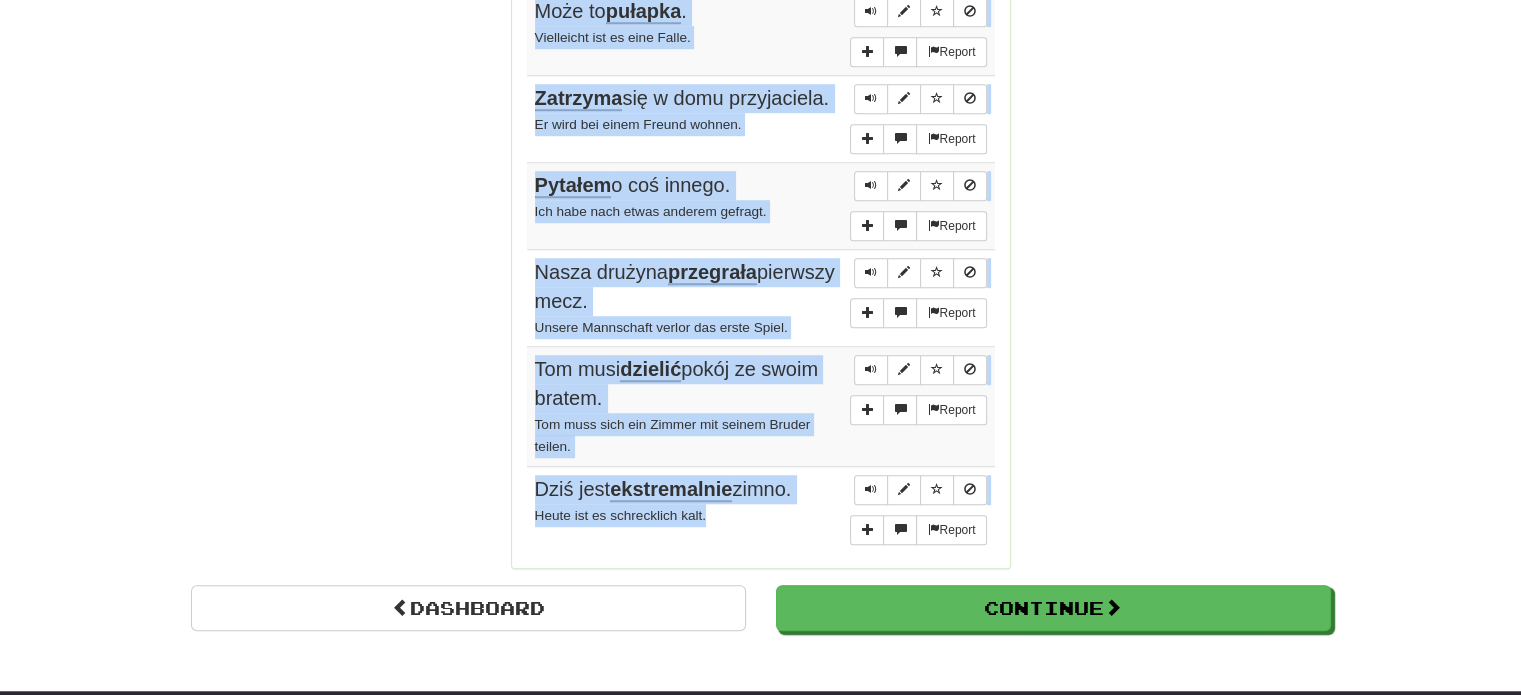 drag, startPoint x: 532, startPoint y: 190, endPoint x: 741, endPoint y: 499, distance: 373.04422 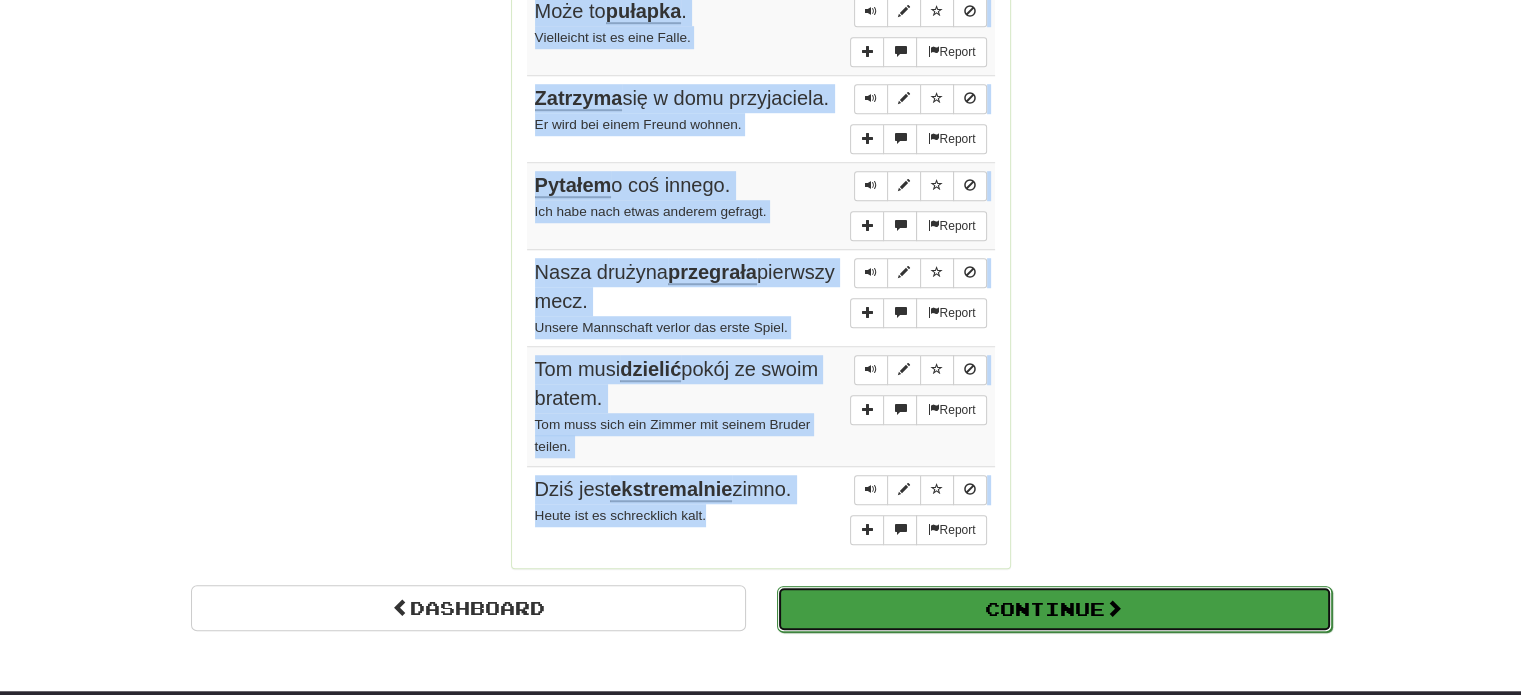 click on "Continue" at bounding box center (1054, 609) 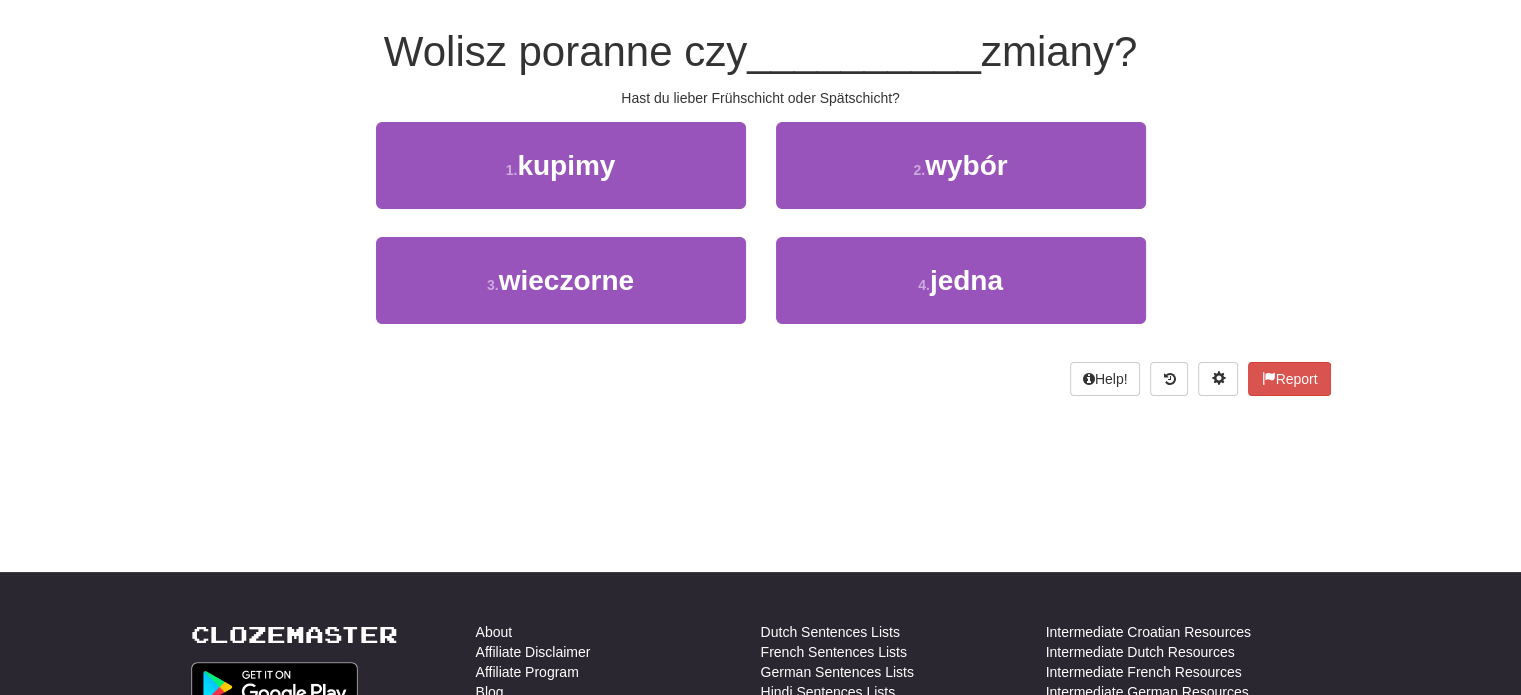 scroll, scrollTop: 10, scrollLeft: 0, axis: vertical 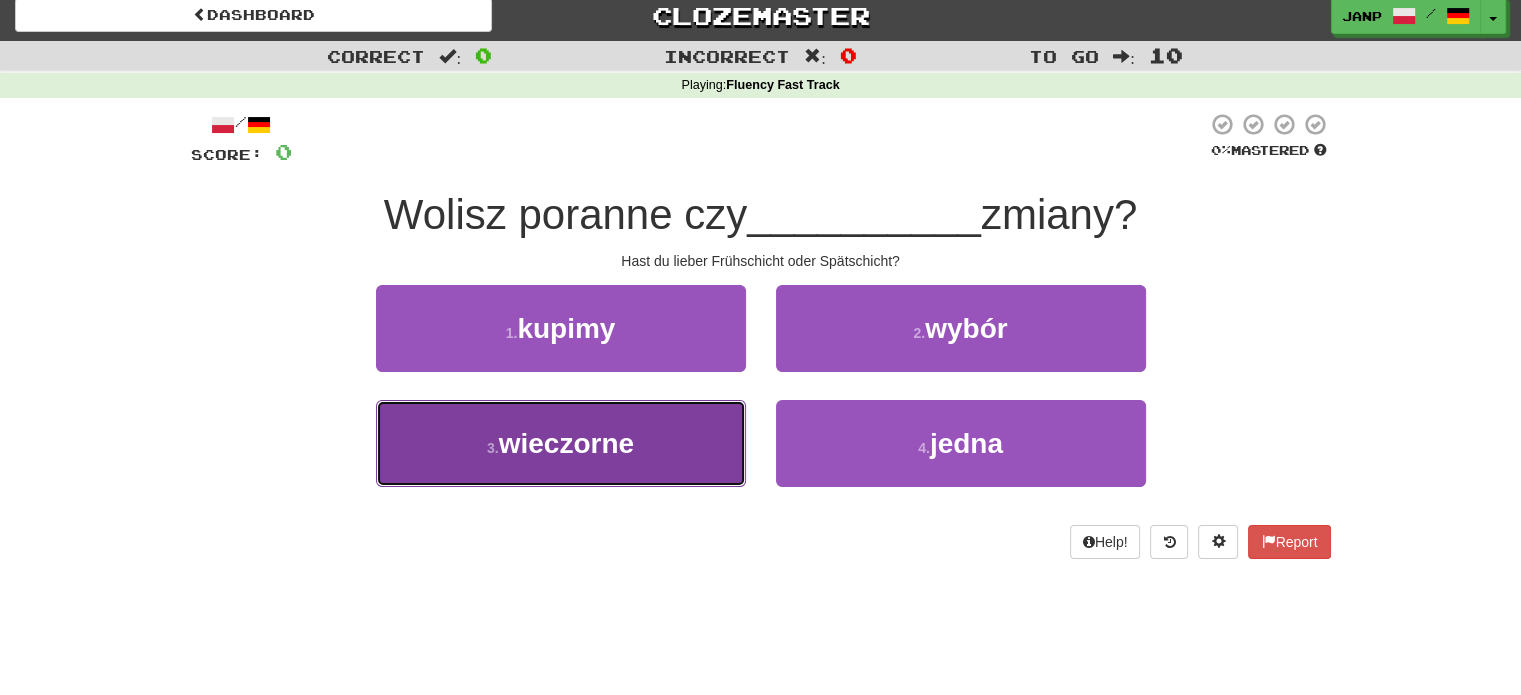 click on "3 .  wieczorne" at bounding box center [561, 443] 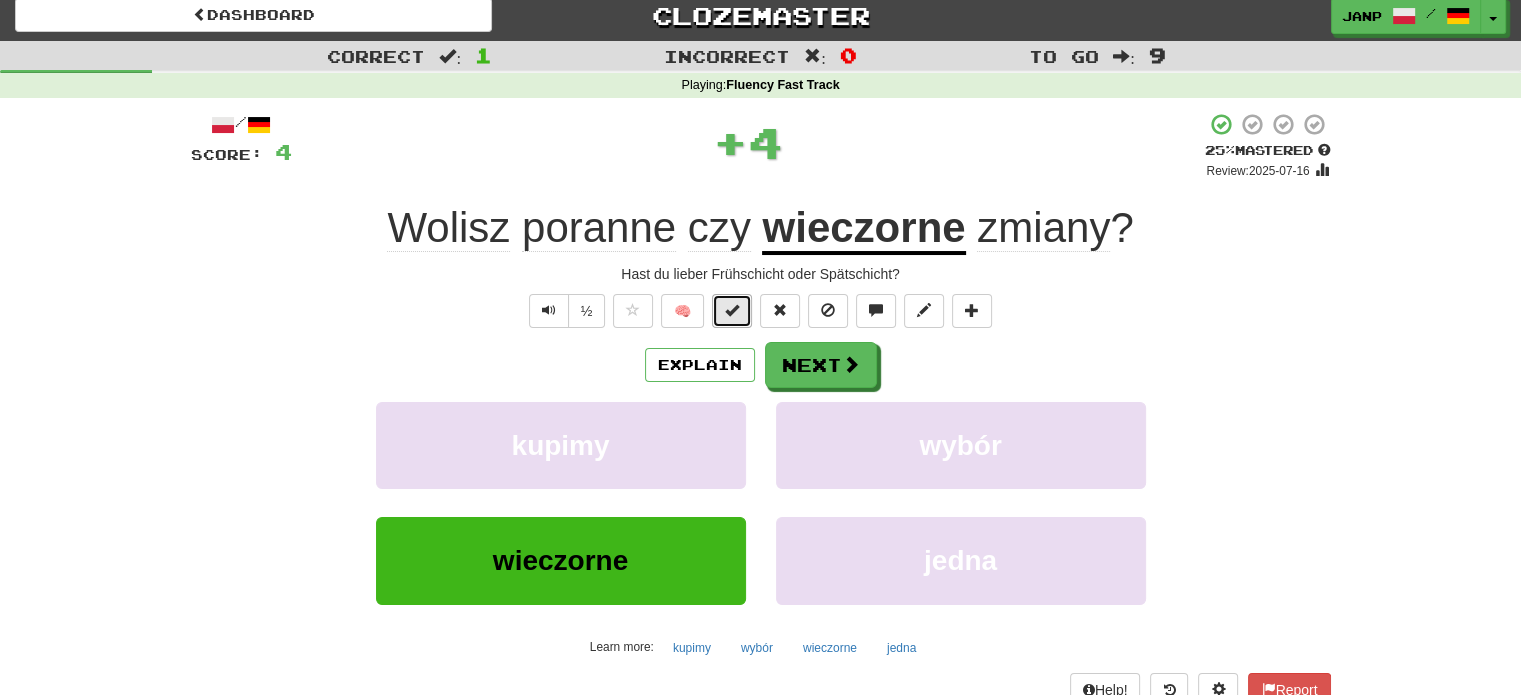 click at bounding box center (732, 310) 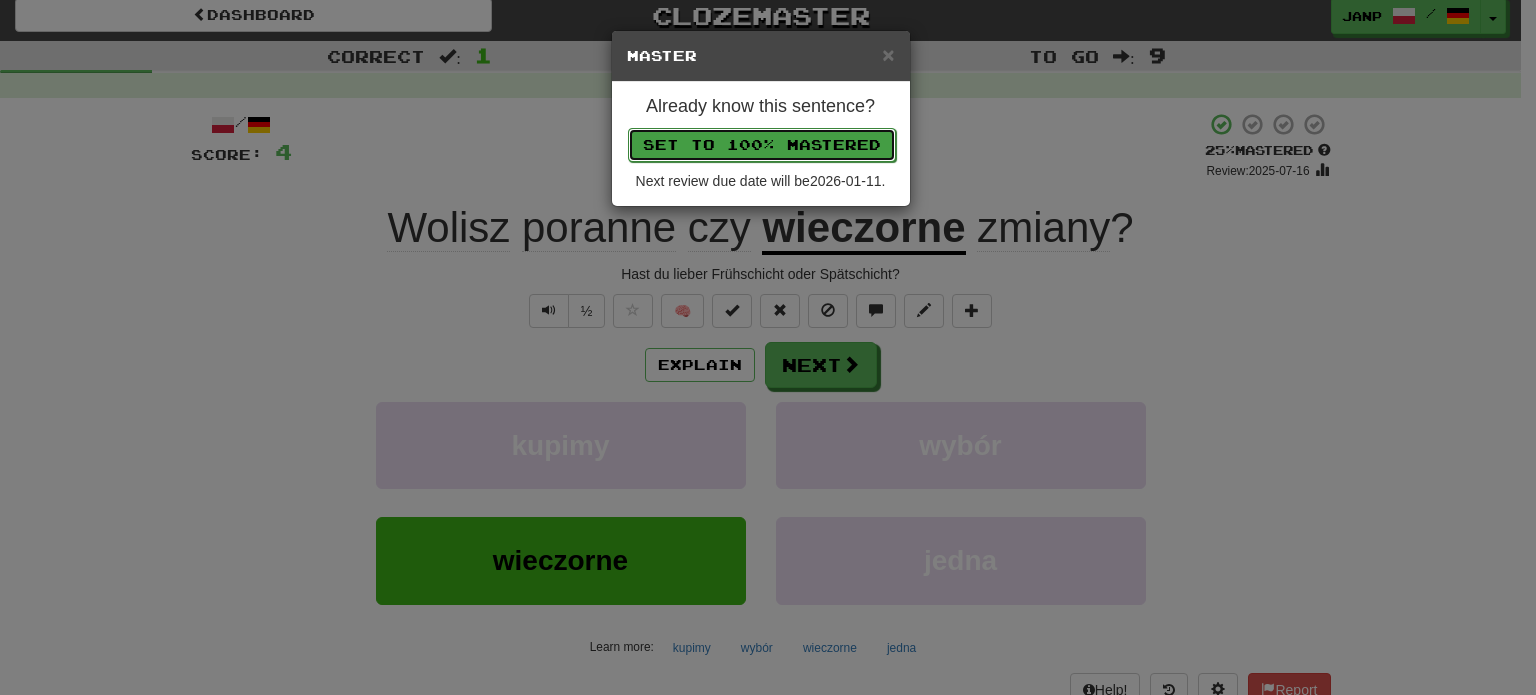 click on "Set to 100% Mastered" at bounding box center (762, 145) 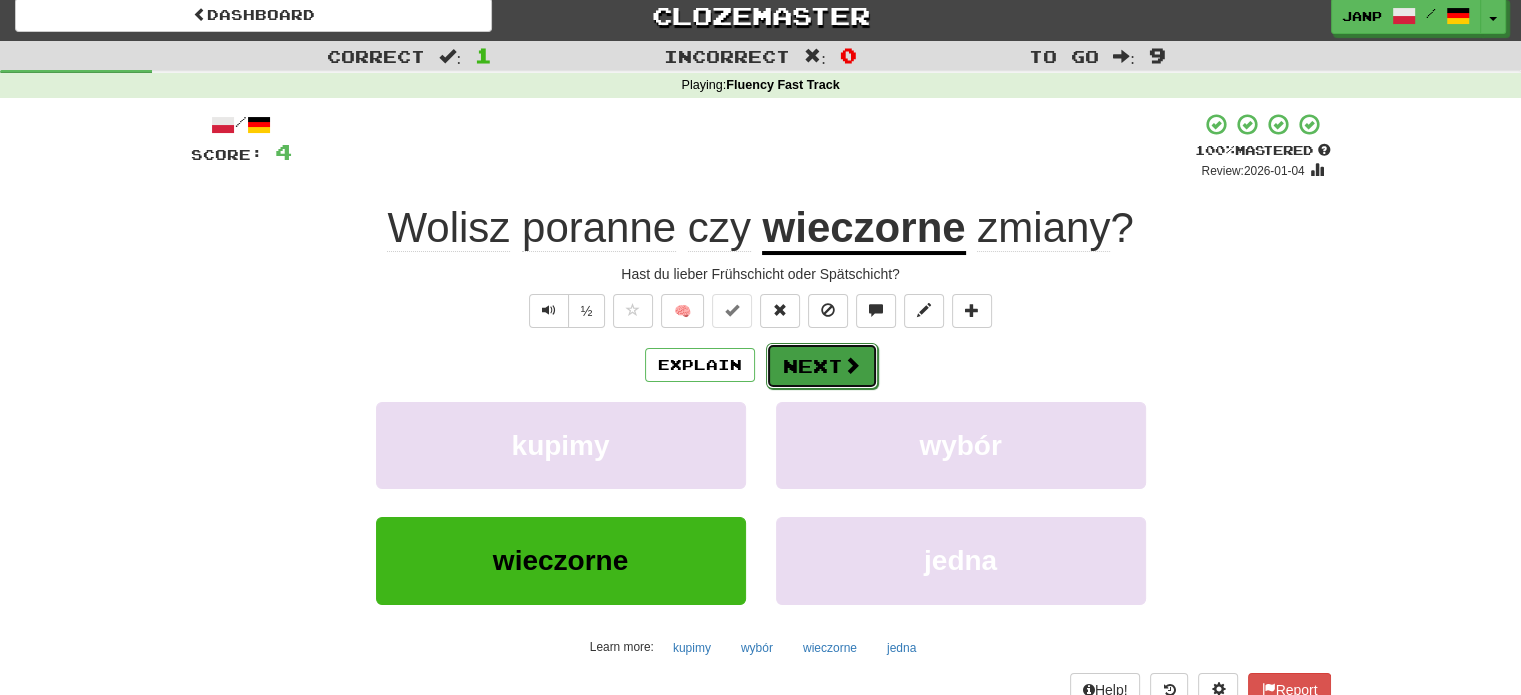click on "Next" at bounding box center [822, 366] 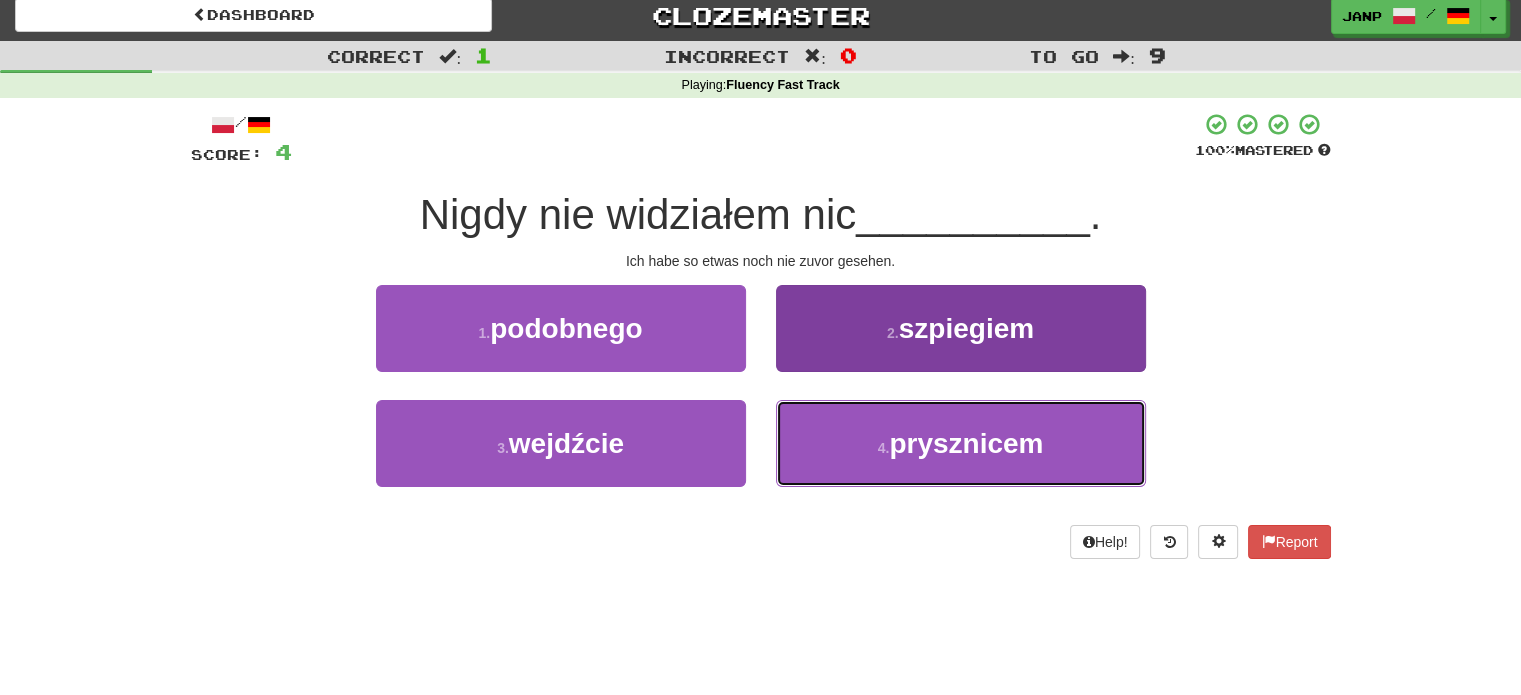 click on "4 .  prysznicem" at bounding box center [961, 443] 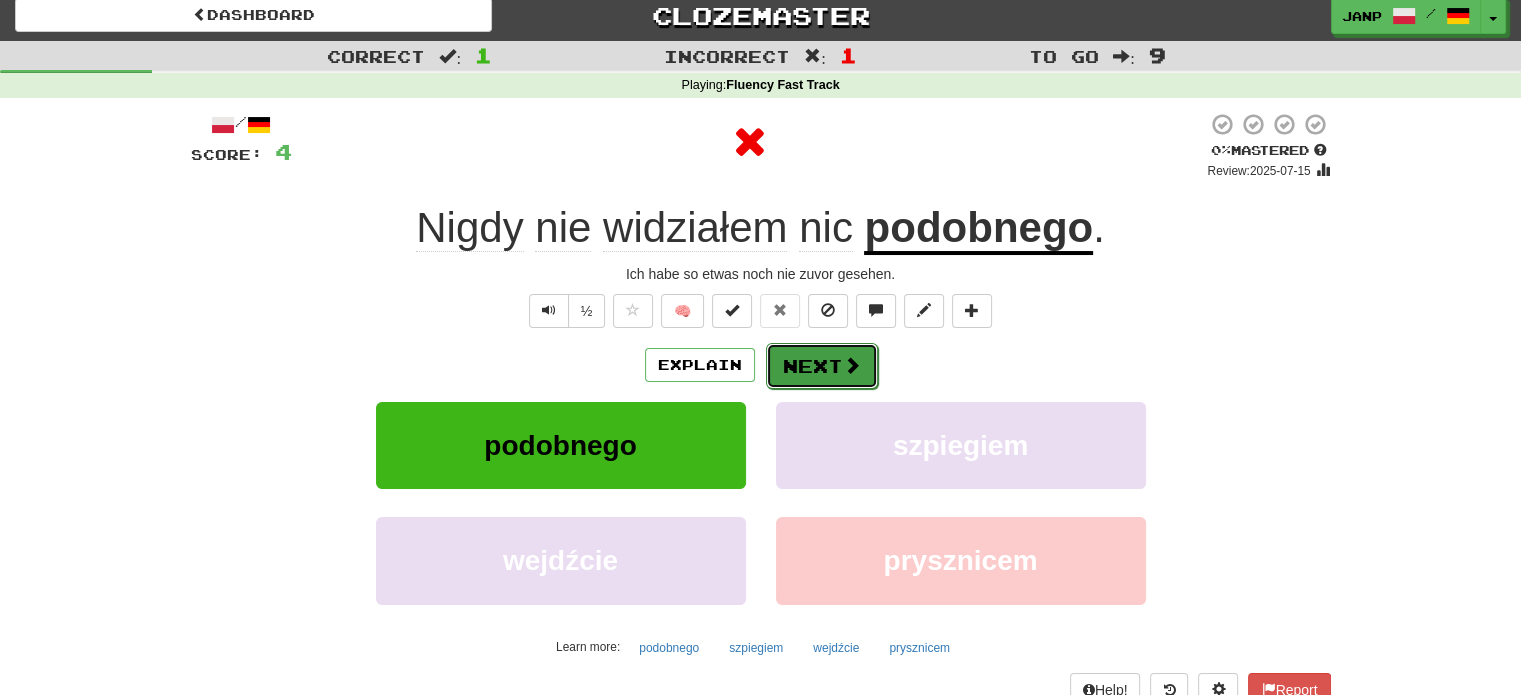 click on "Next" at bounding box center [822, 366] 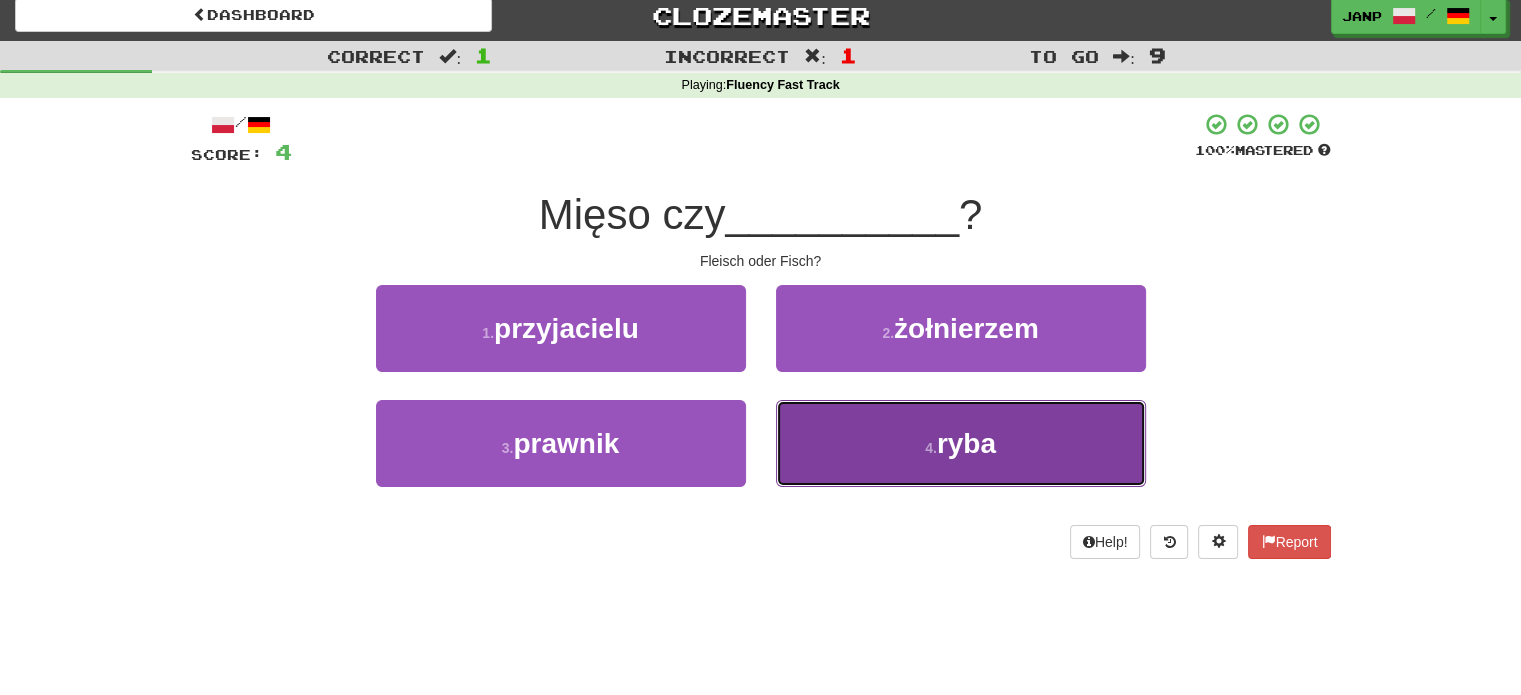 click on "4 .  ryba" at bounding box center (961, 443) 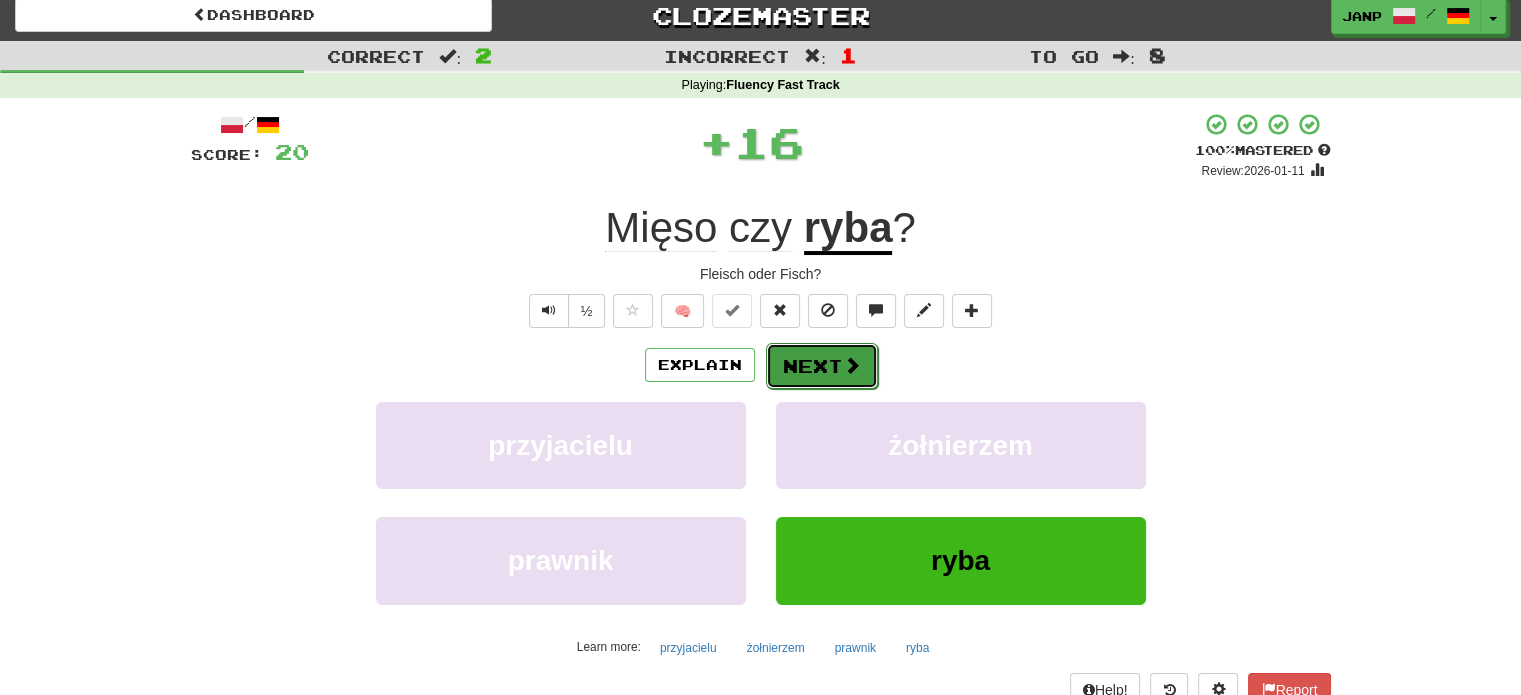 click on "Next" at bounding box center (822, 366) 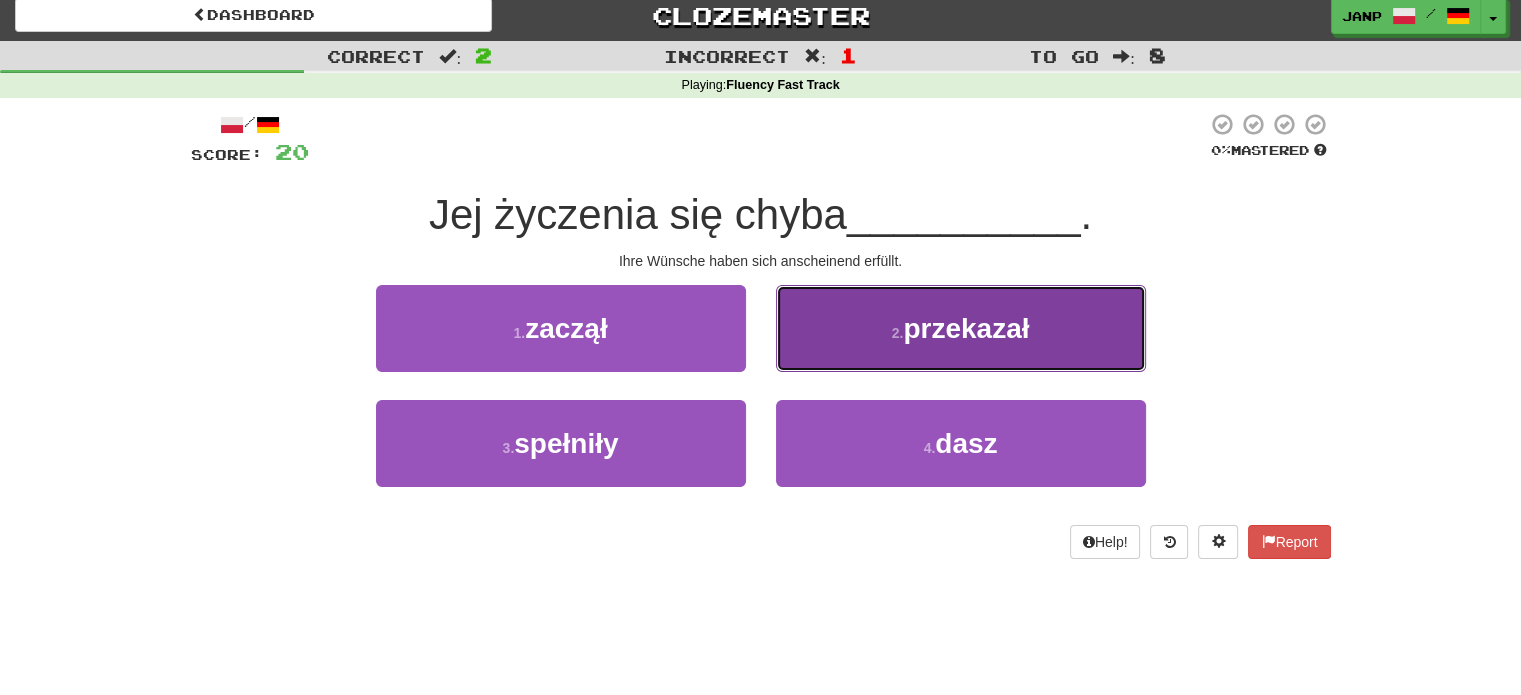 click on "2 .  przekazał" at bounding box center (961, 328) 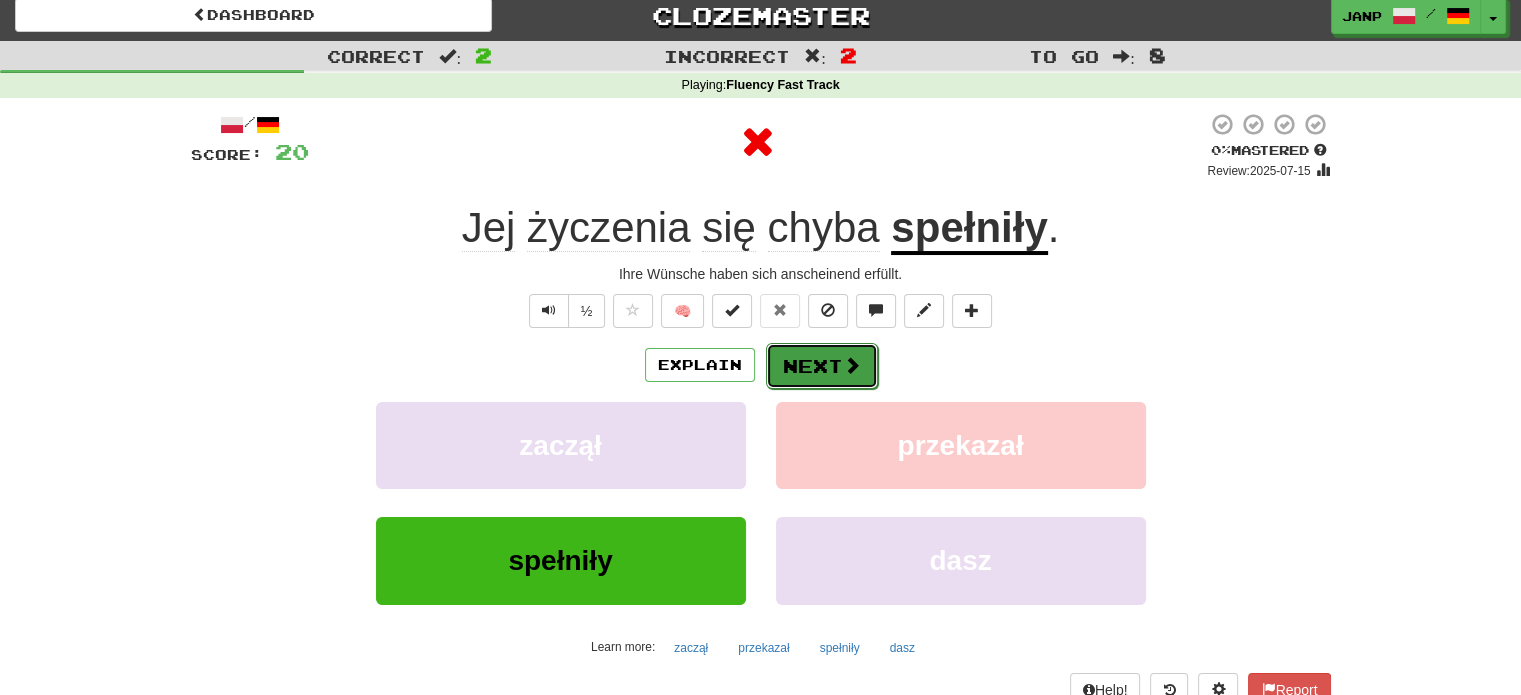 click at bounding box center (852, 365) 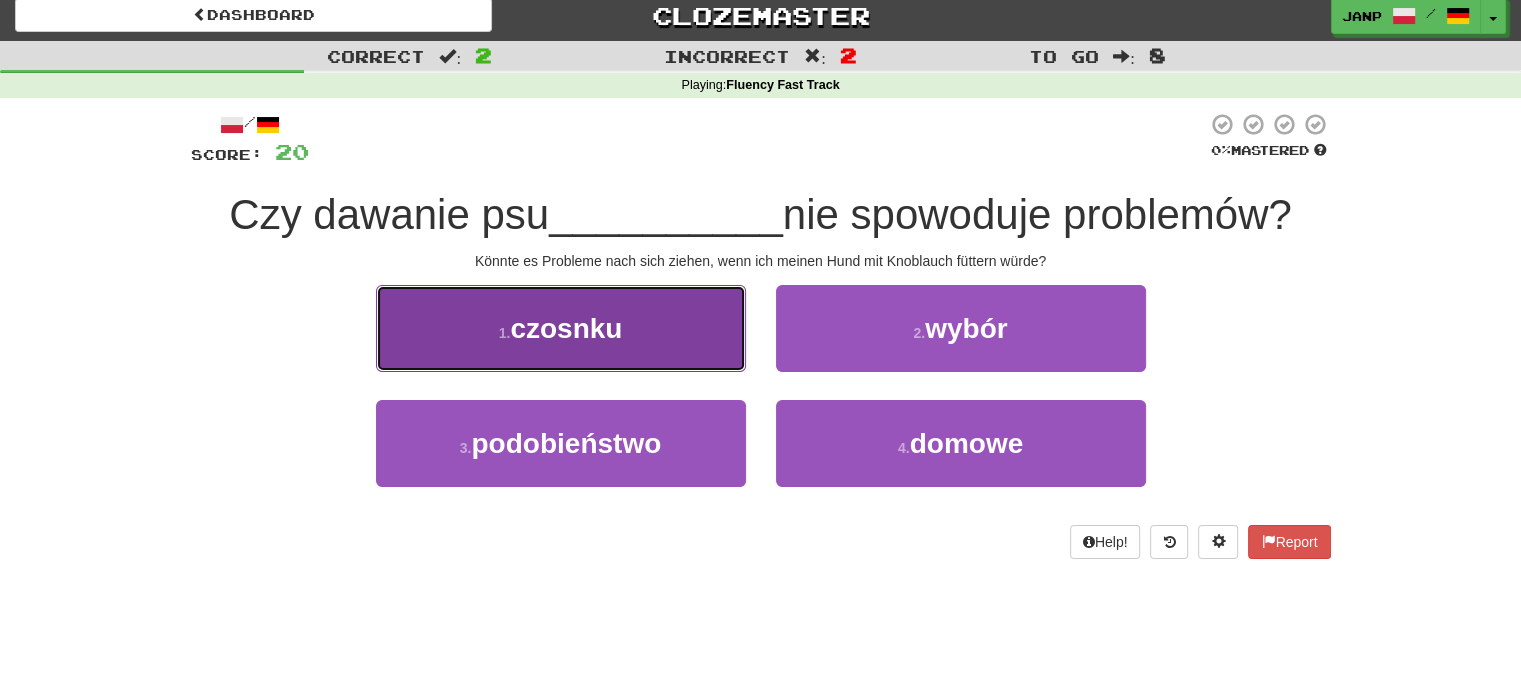 click on "1 .  czosnku" at bounding box center (561, 328) 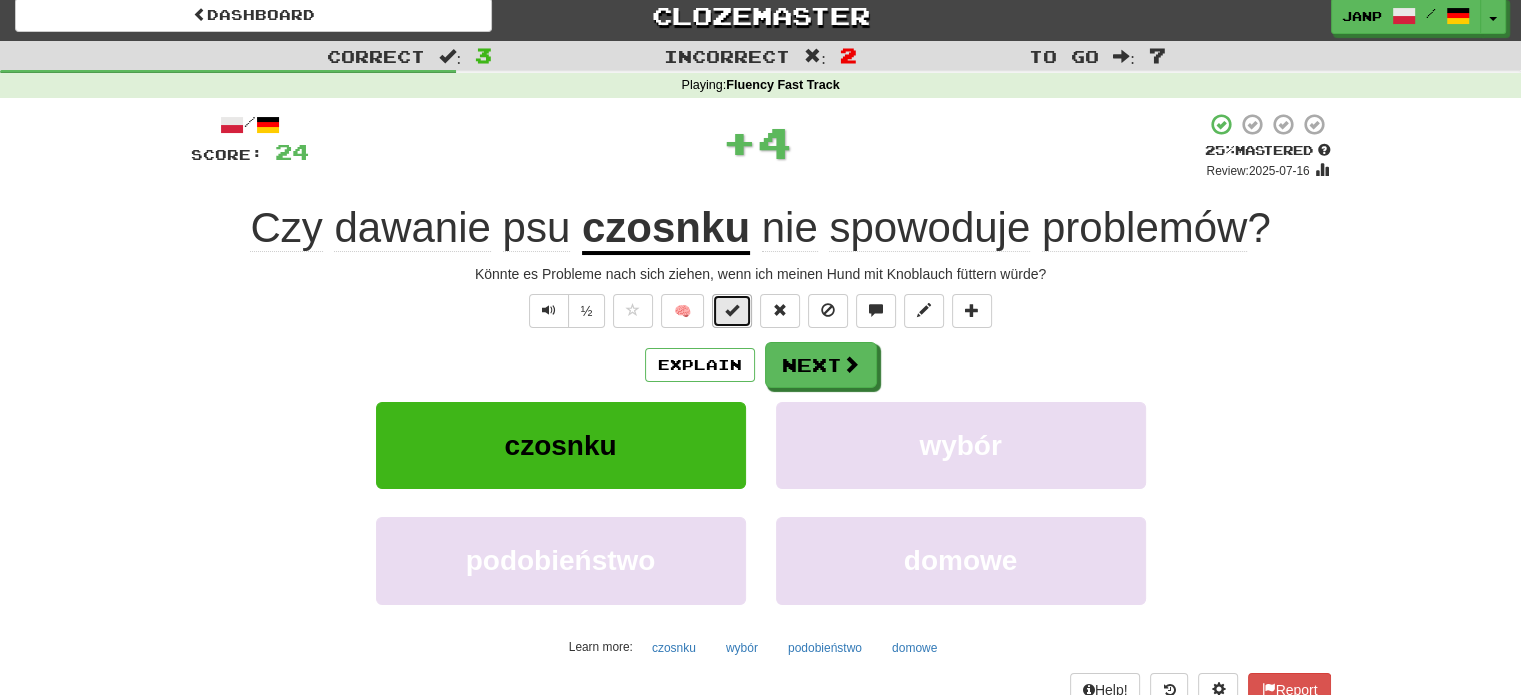 click at bounding box center (732, 310) 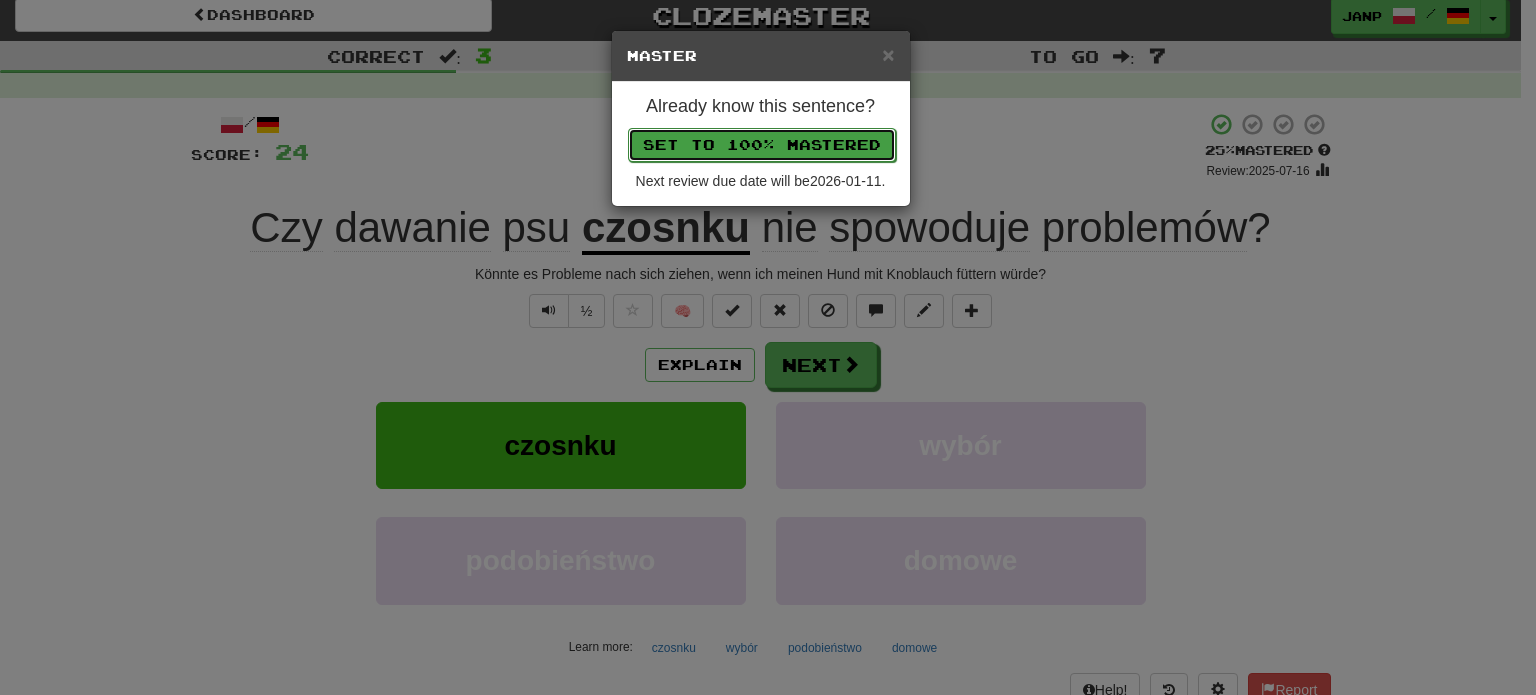click on "Set to 100% Mastered" at bounding box center [762, 145] 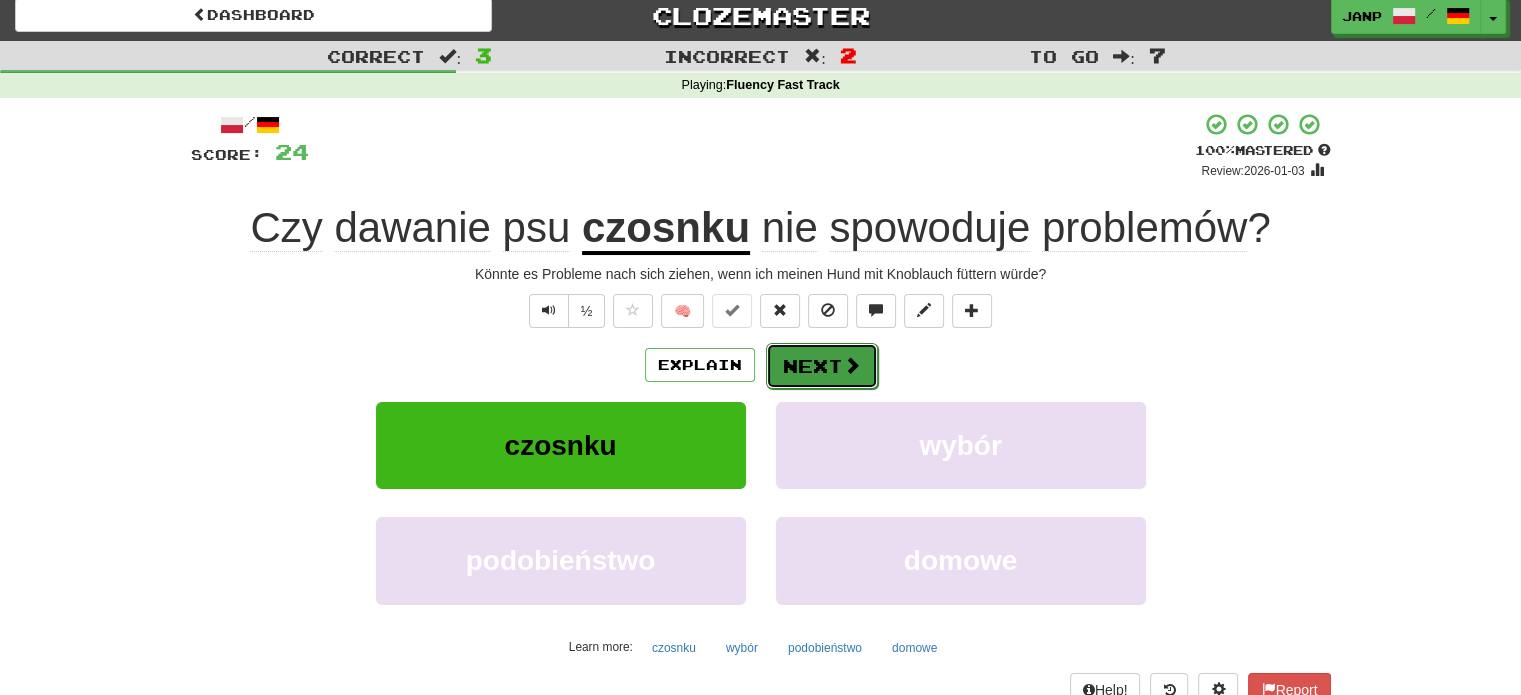 click on "Next" at bounding box center (822, 366) 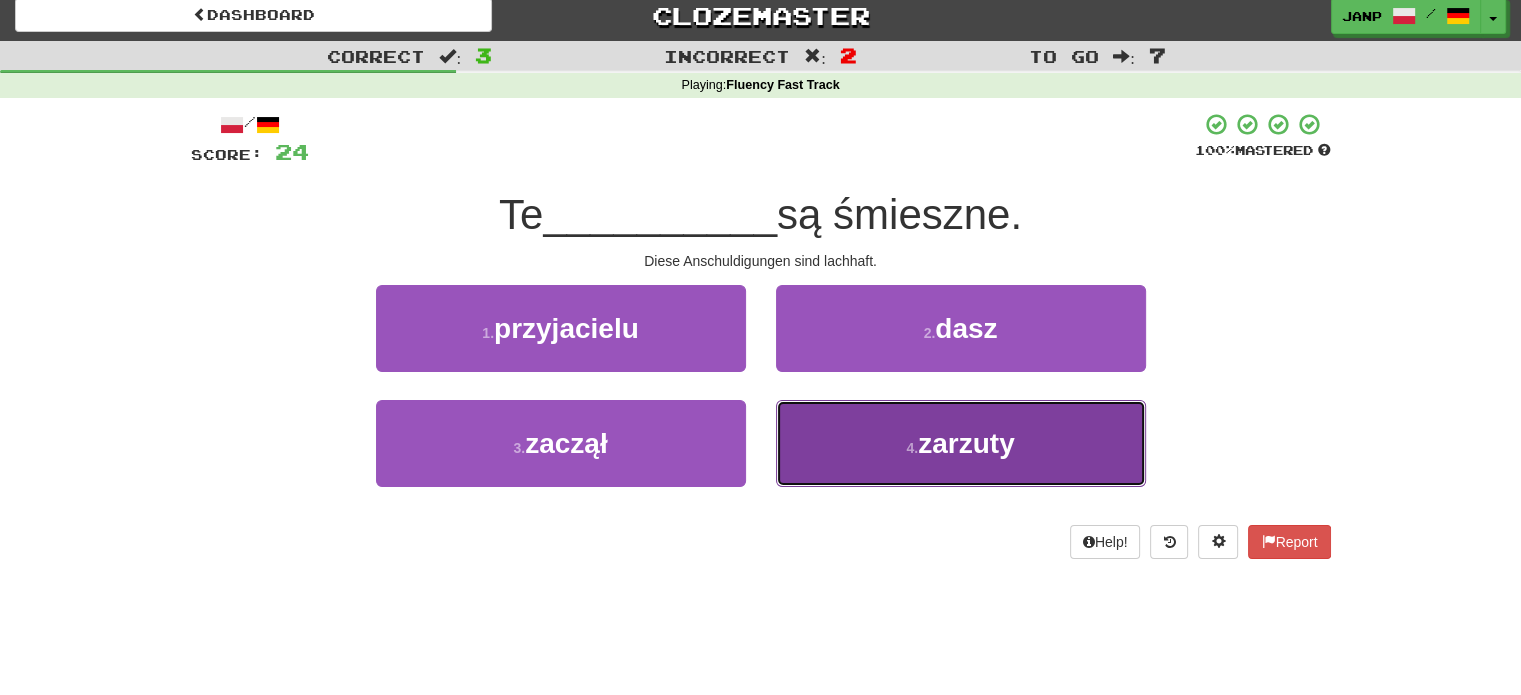 click on "4 .  zarzuty" at bounding box center [961, 443] 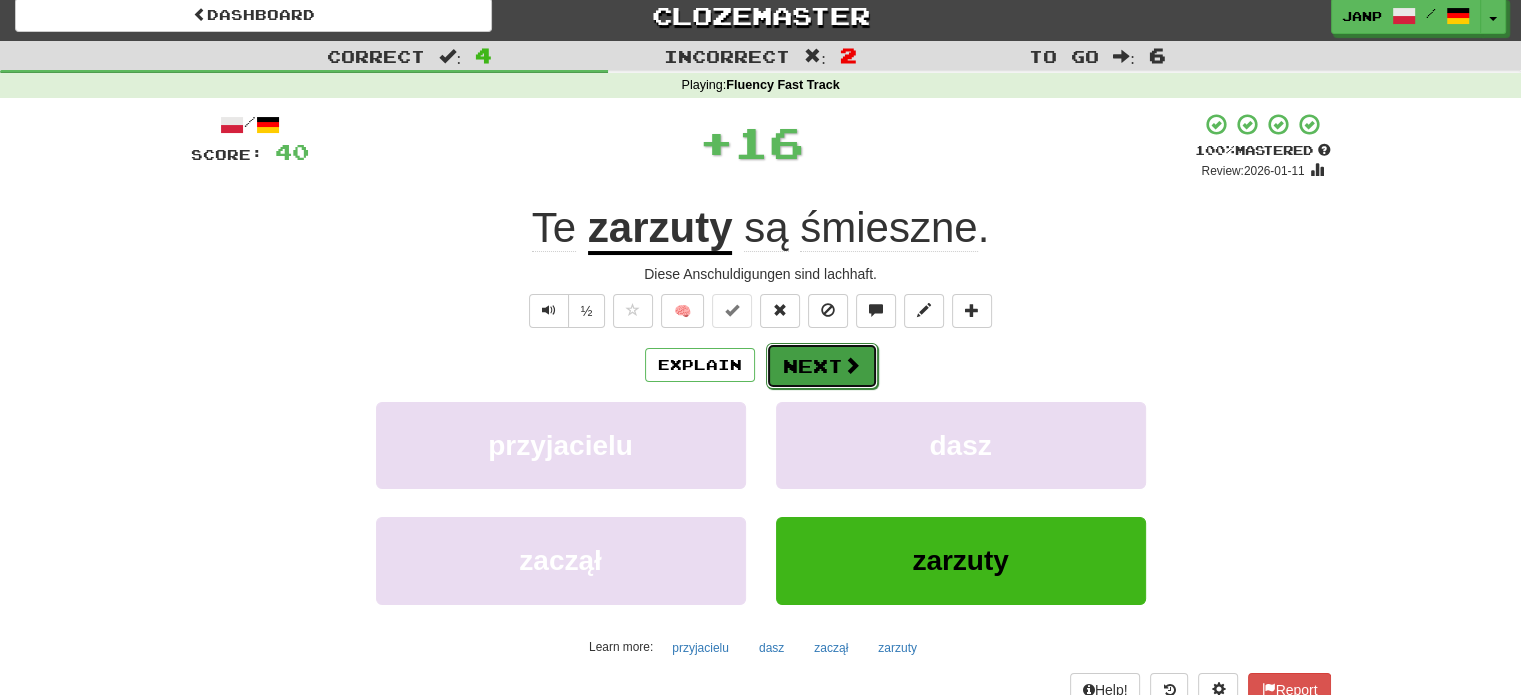 click on "Next" at bounding box center [822, 366] 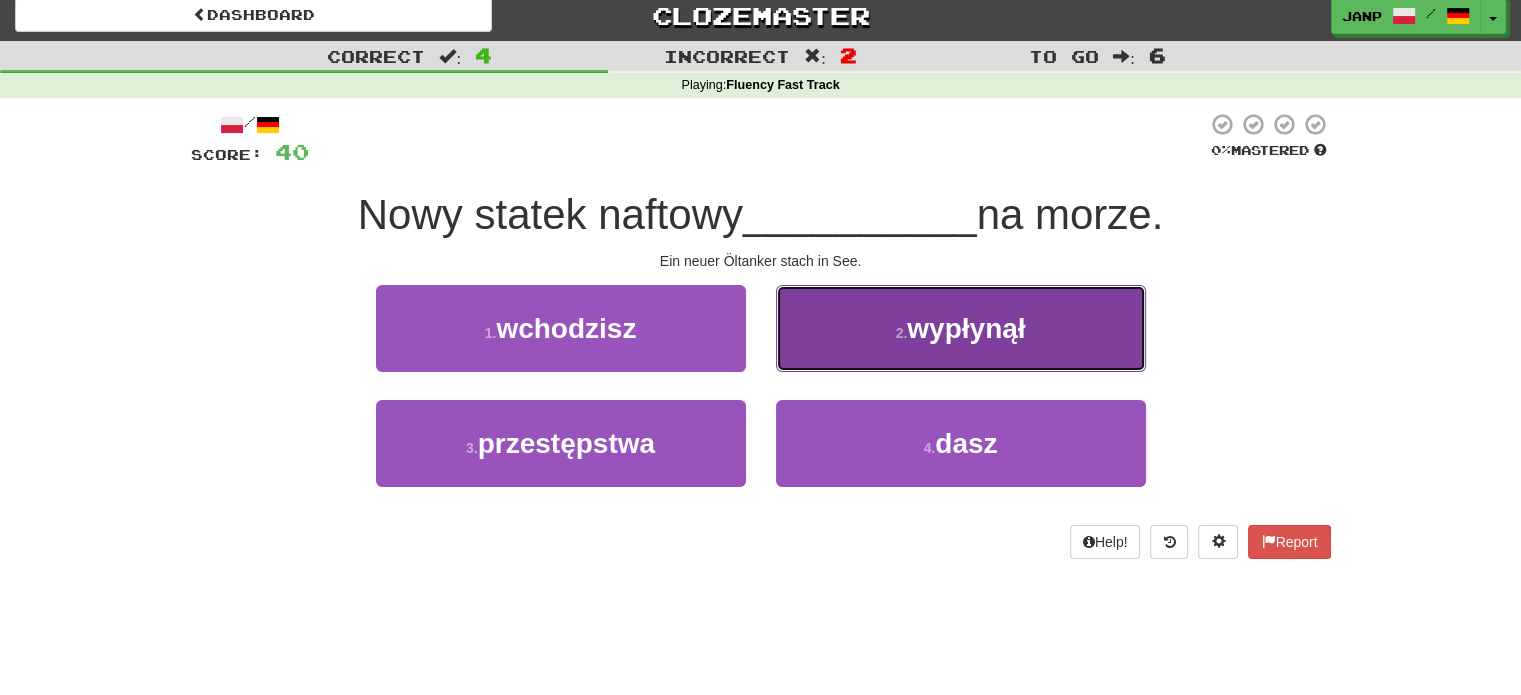 click on "2 .  wypłynął" at bounding box center [961, 328] 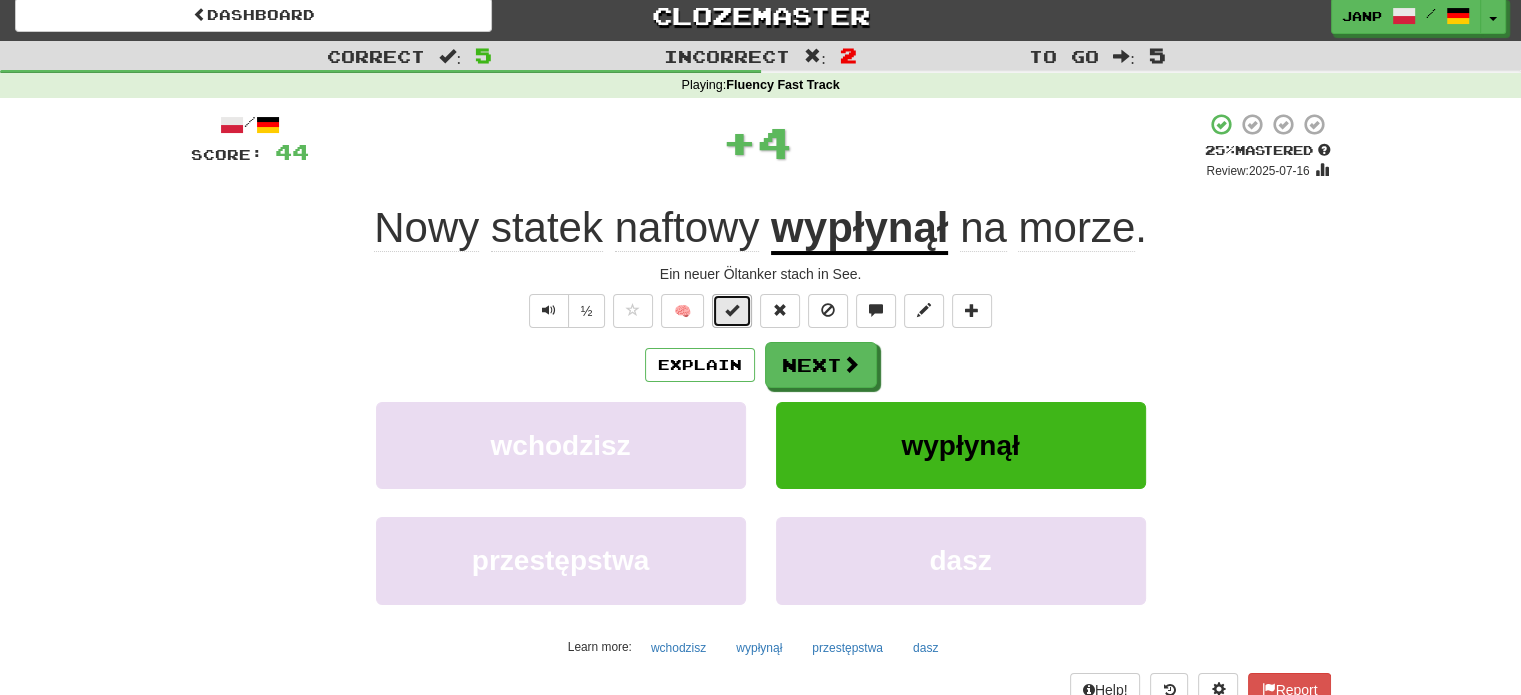 click at bounding box center [732, 311] 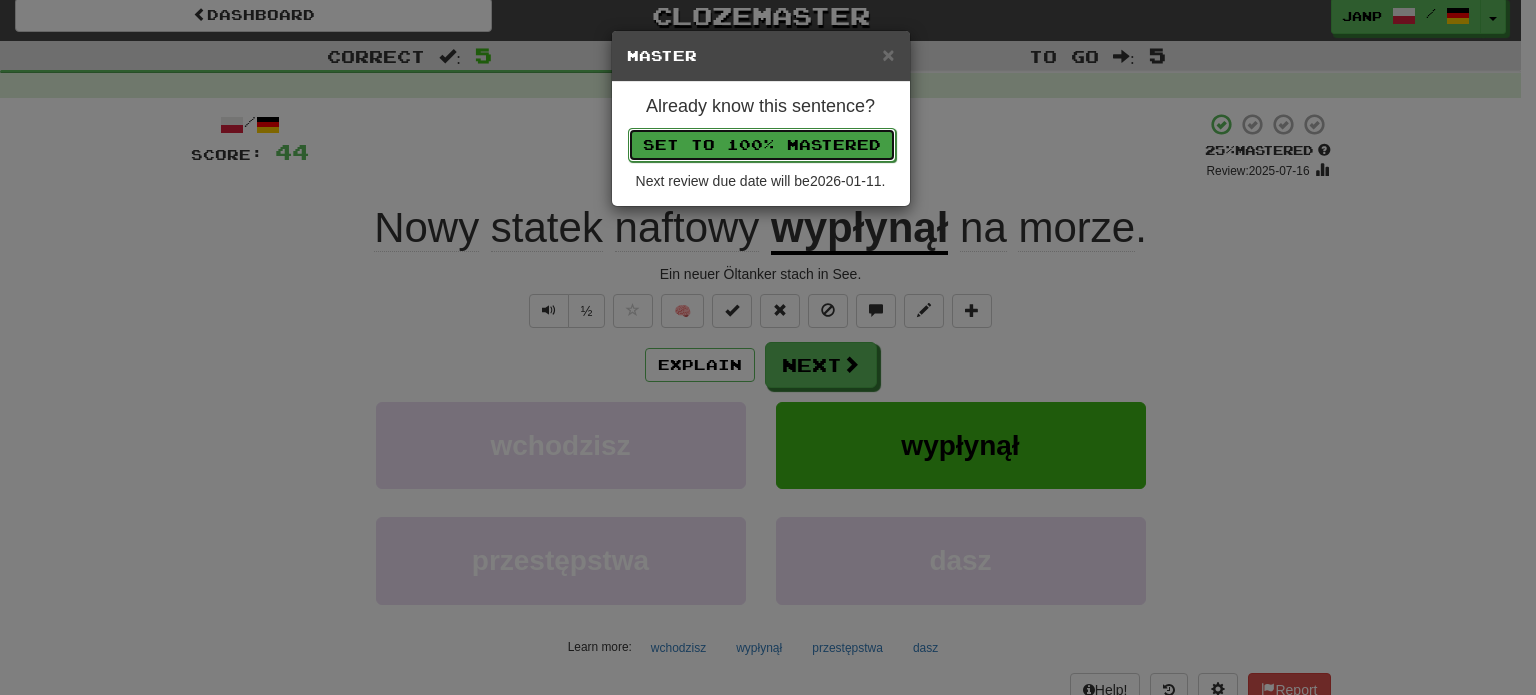 click on "Set to 100% Mastered" at bounding box center (762, 145) 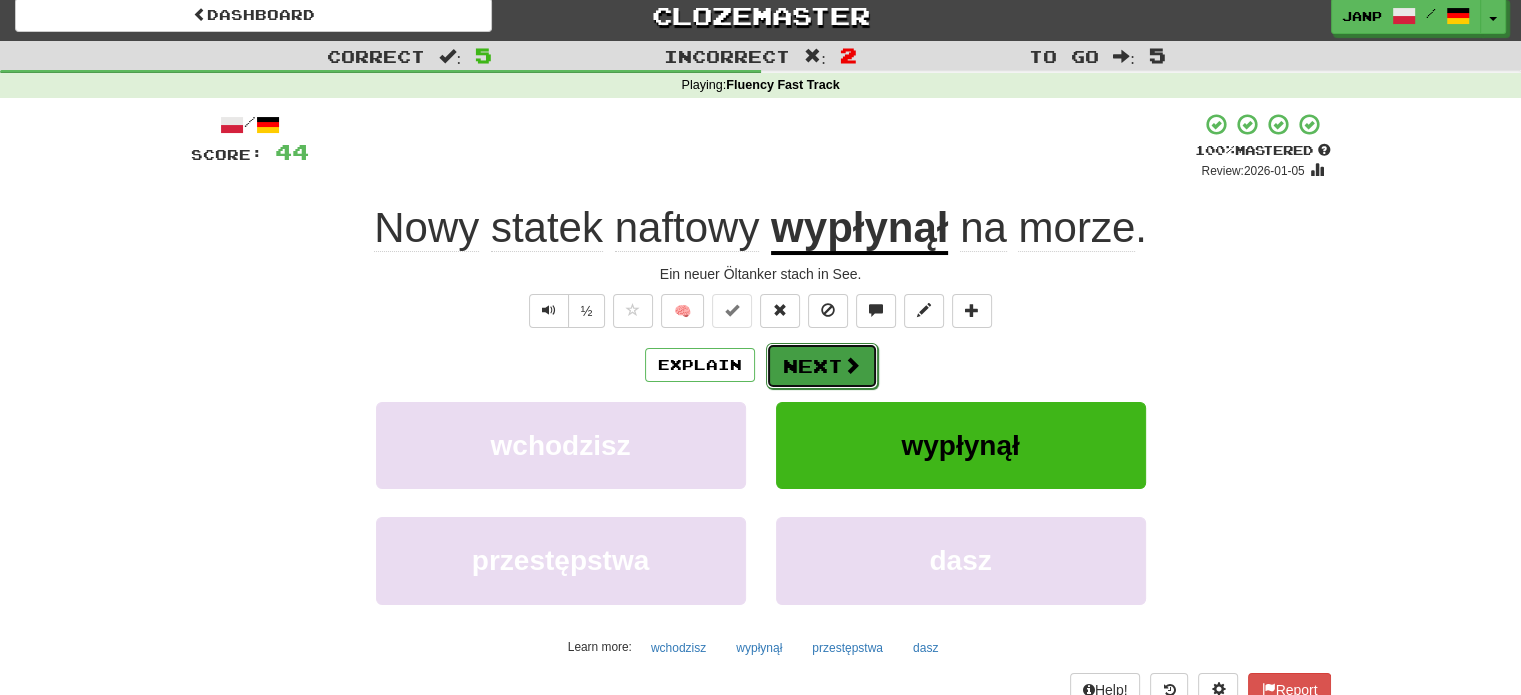 click on "Next" at bounding box center (822, 366) 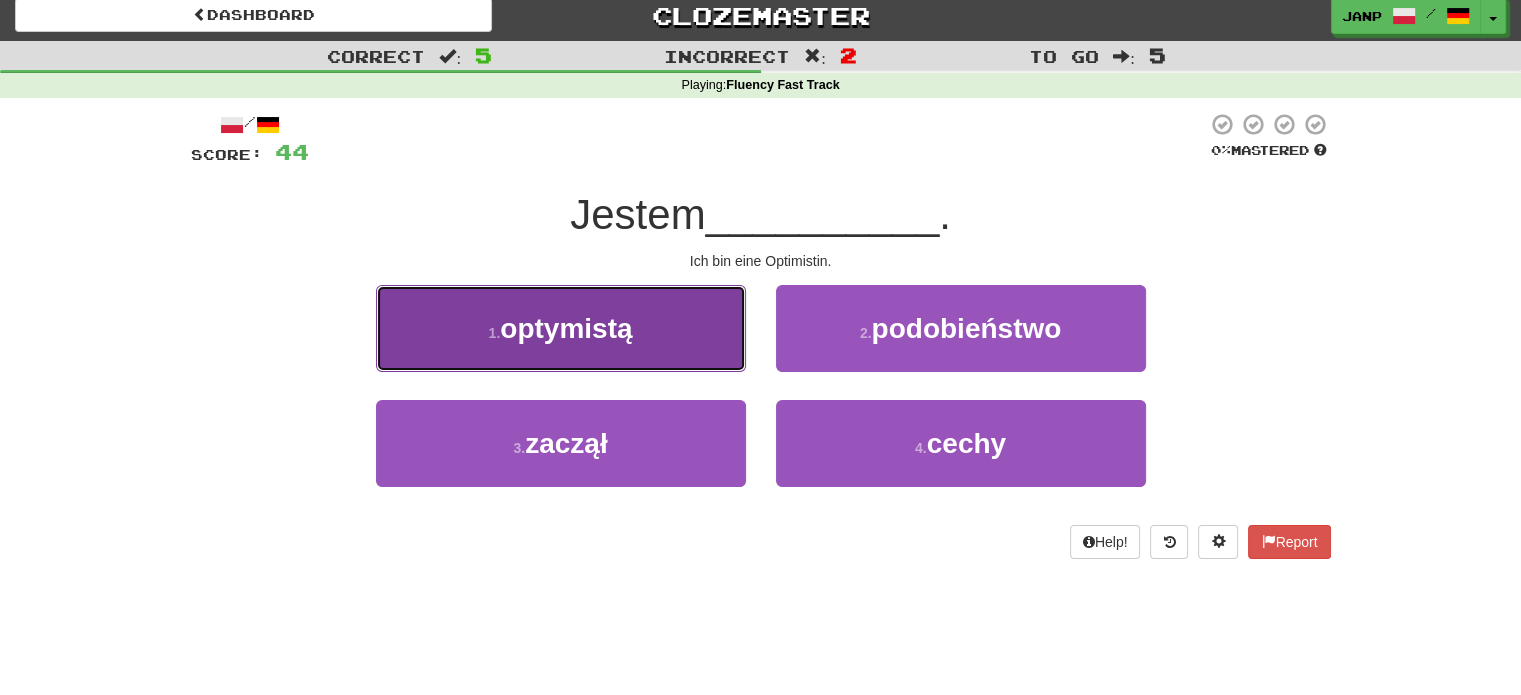 click on "1 .  optymistą" at bounding box center [561, 328] 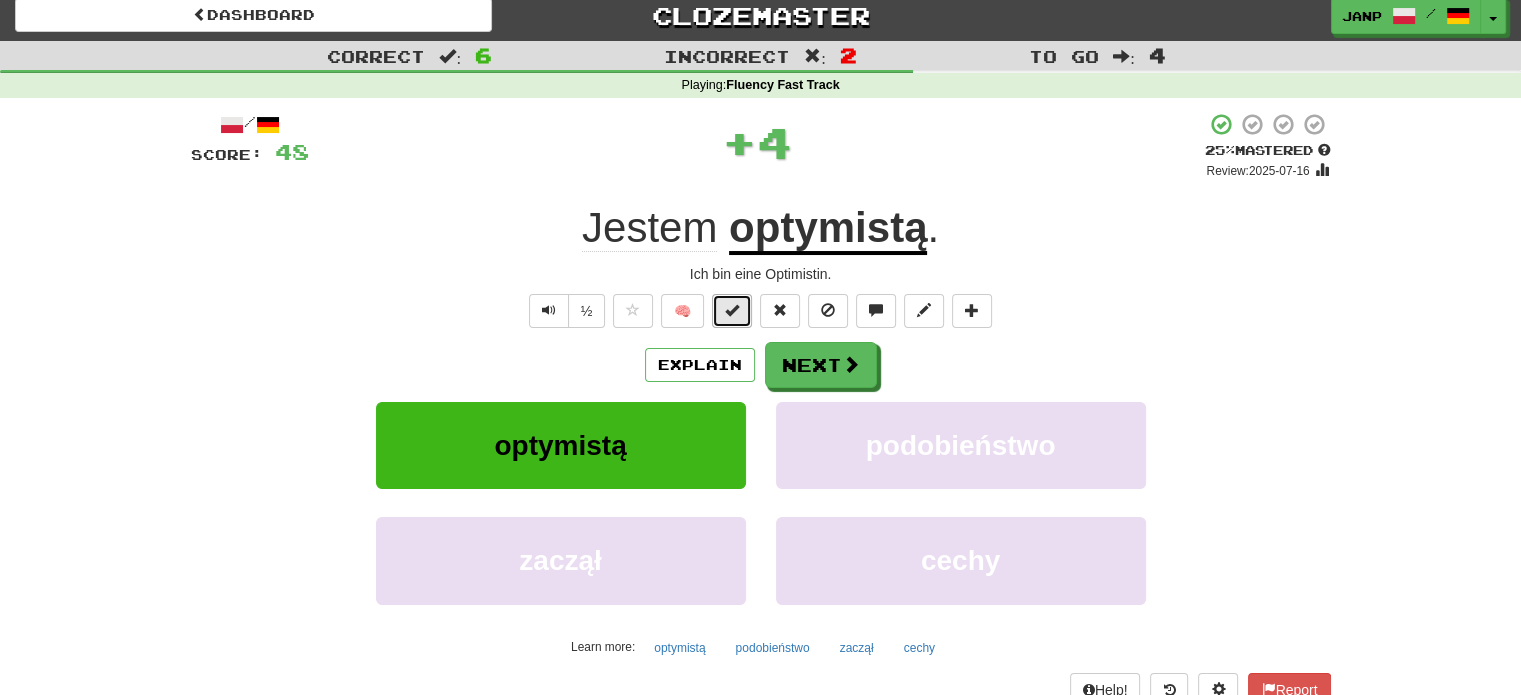 click at bounding box center [732, 310] 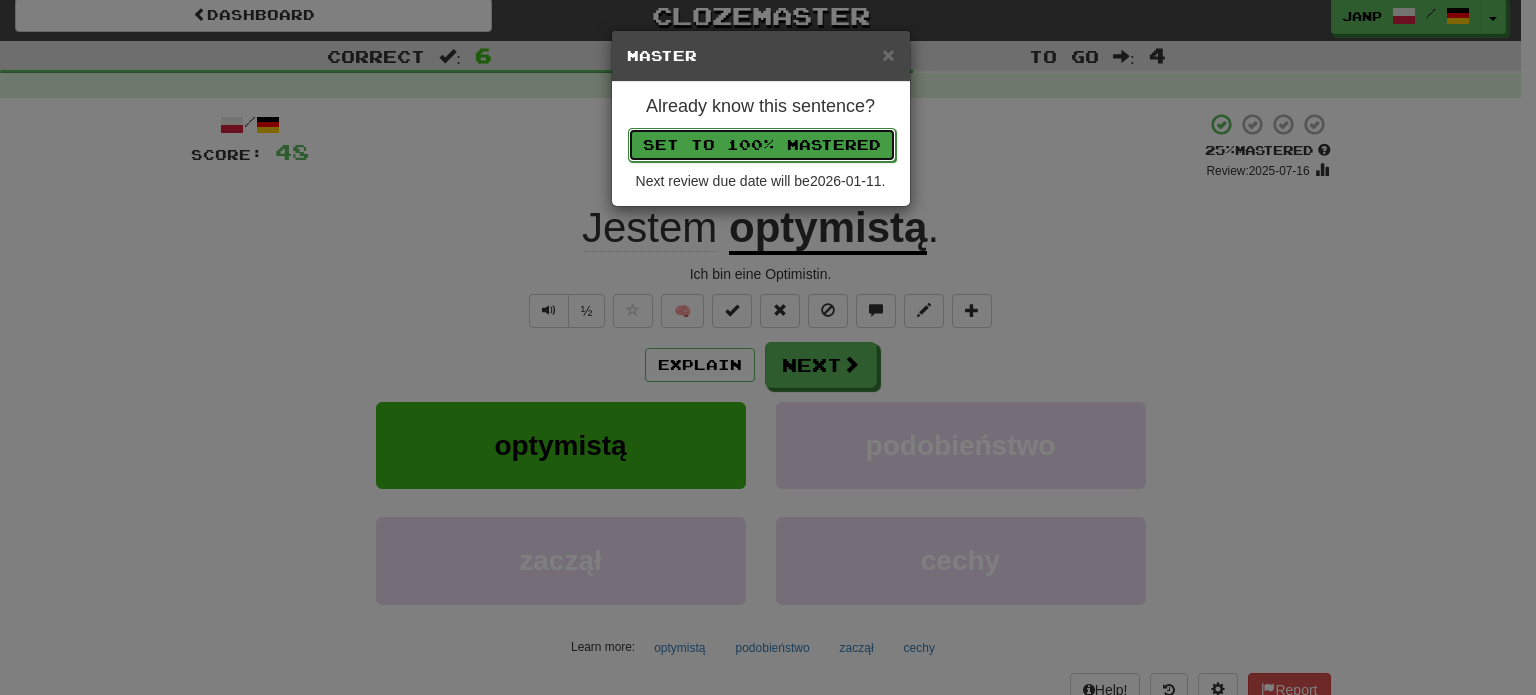 click on "Set to 100% Mastered" at bounding box center [762, 145] 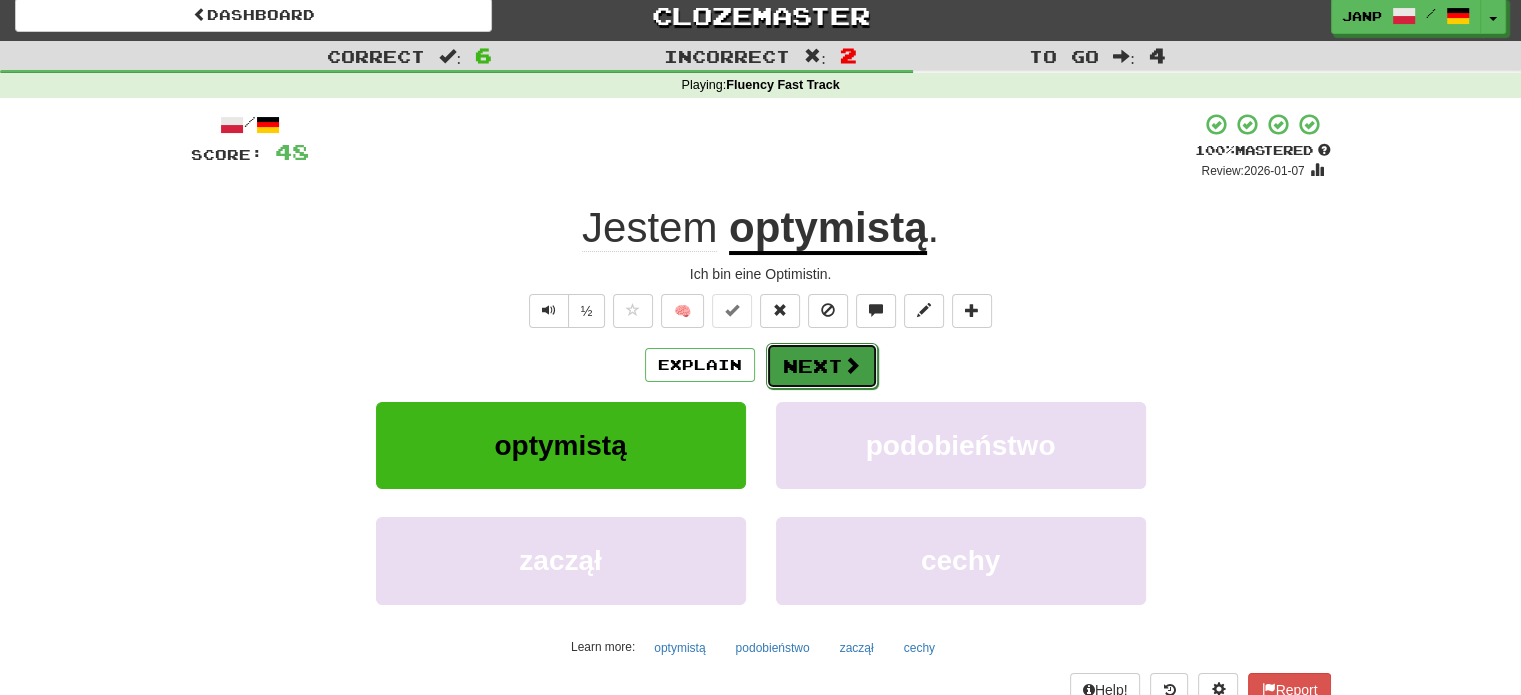 click on "Next" at bounding box center [822, 366] 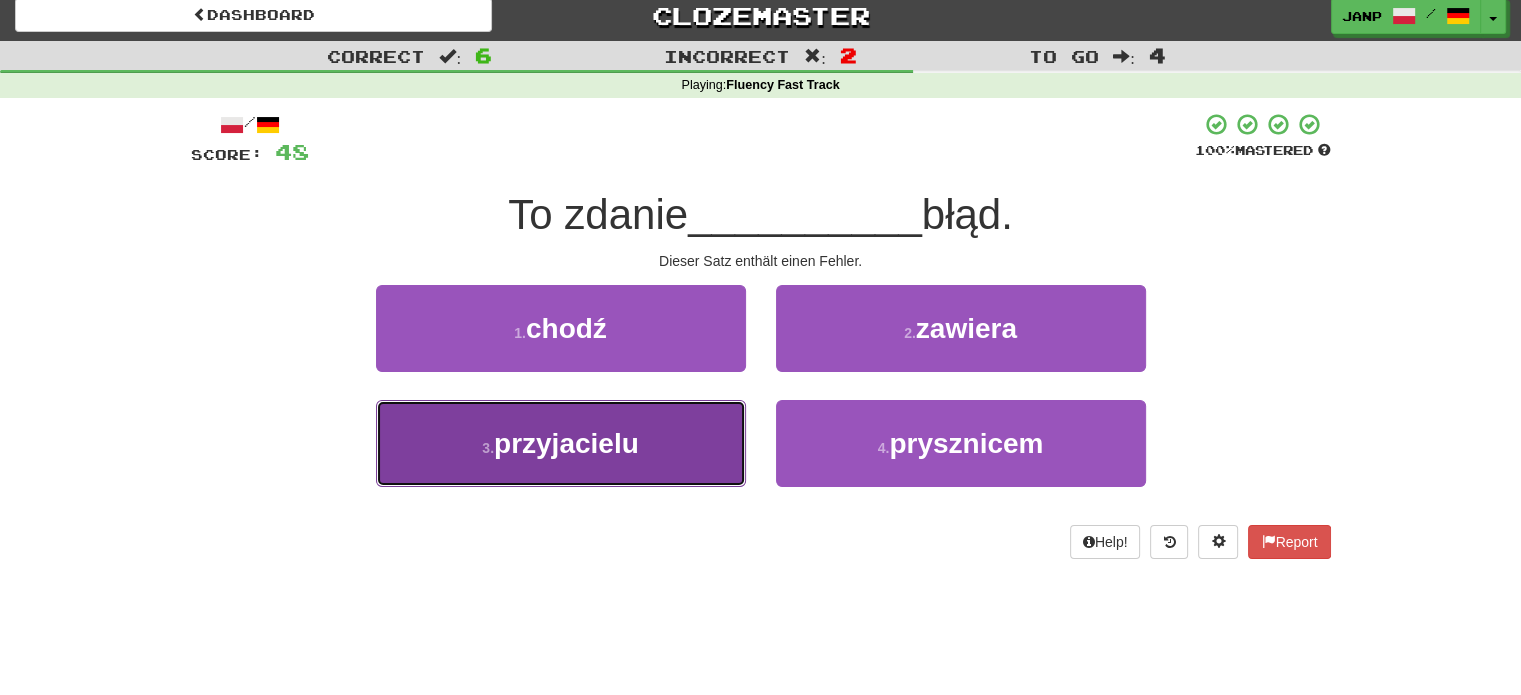 click on "3 .  przyjacielu" at bounding box center (561, 443) 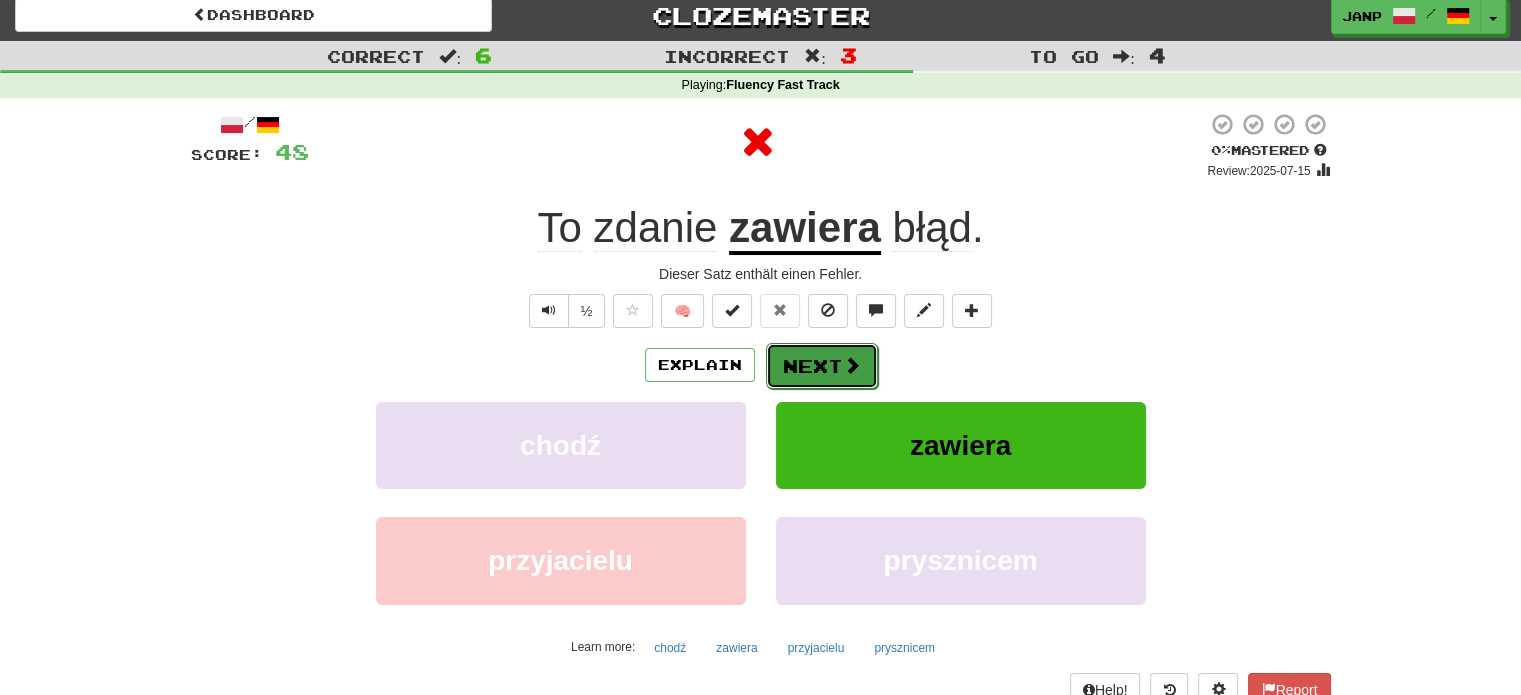 click on "Next" at bounding box center (822, 366) 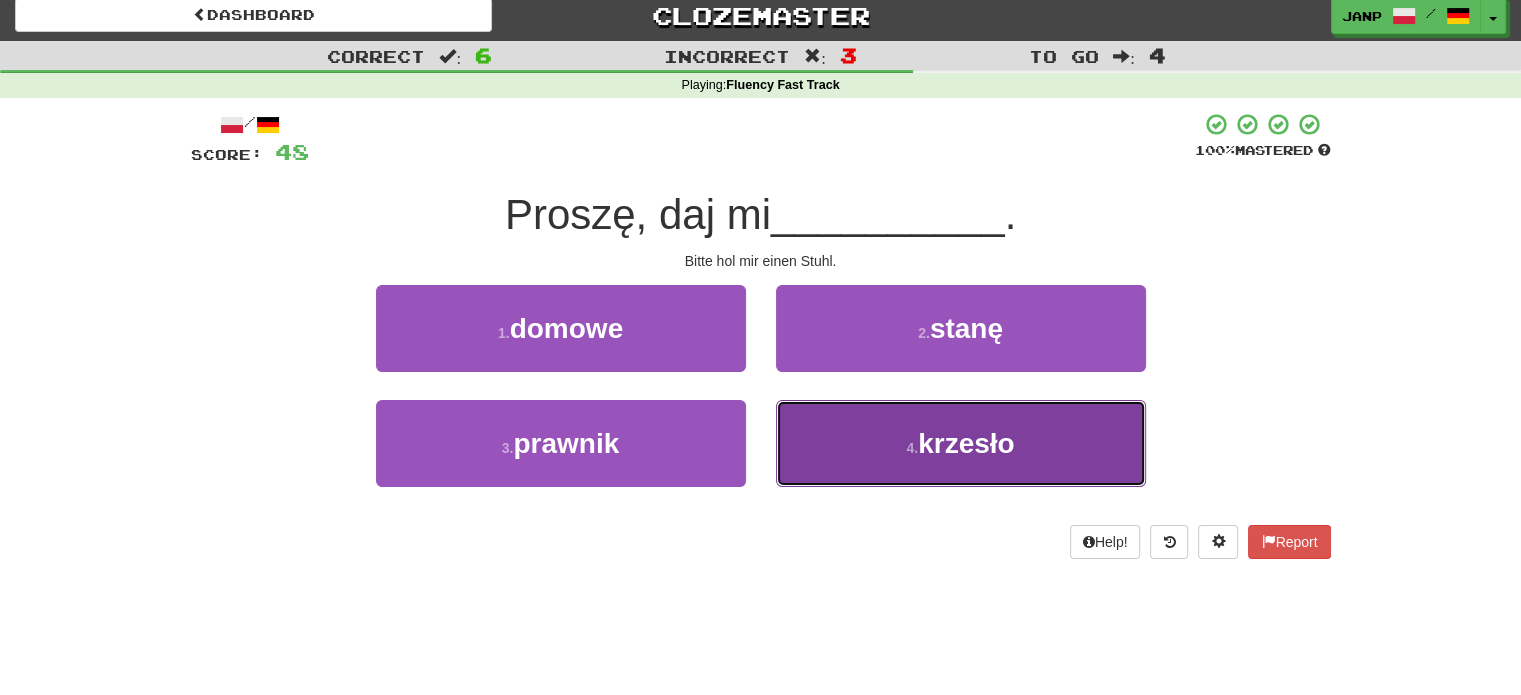 click on "4 .  krzesło" at bounding box center [961, 443] 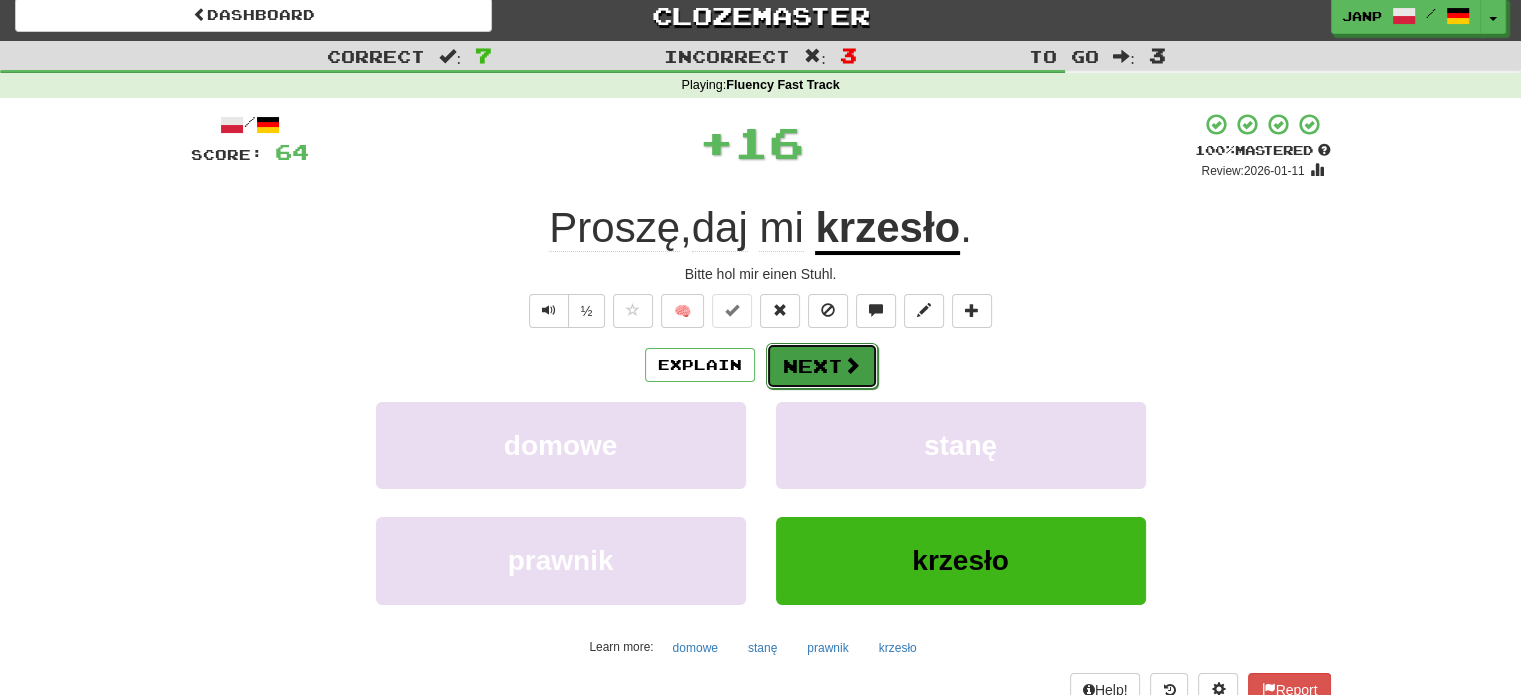 click on "Next" at bounding box center [822, 366] 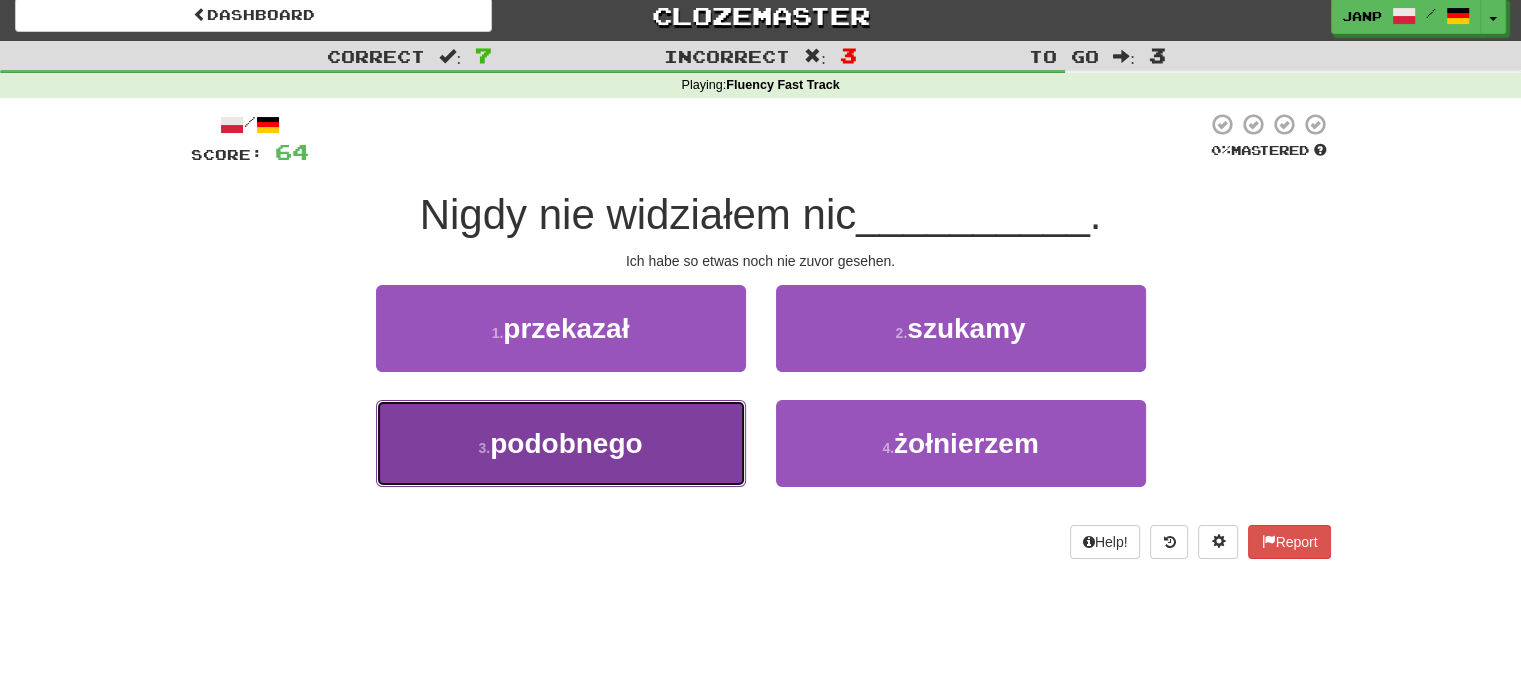 click on "3 .  podobnego" at bounding box center (561, 443) 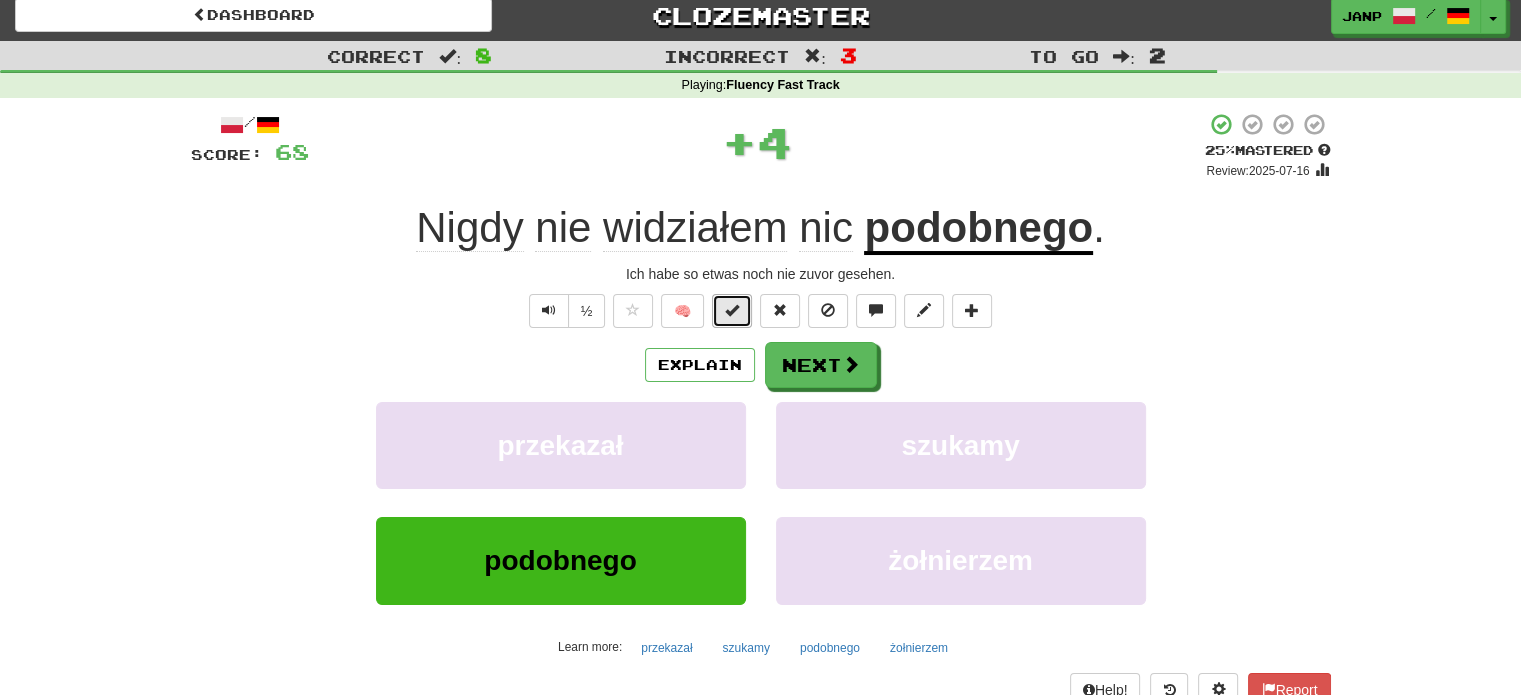 click at bounding box center [732, 310] 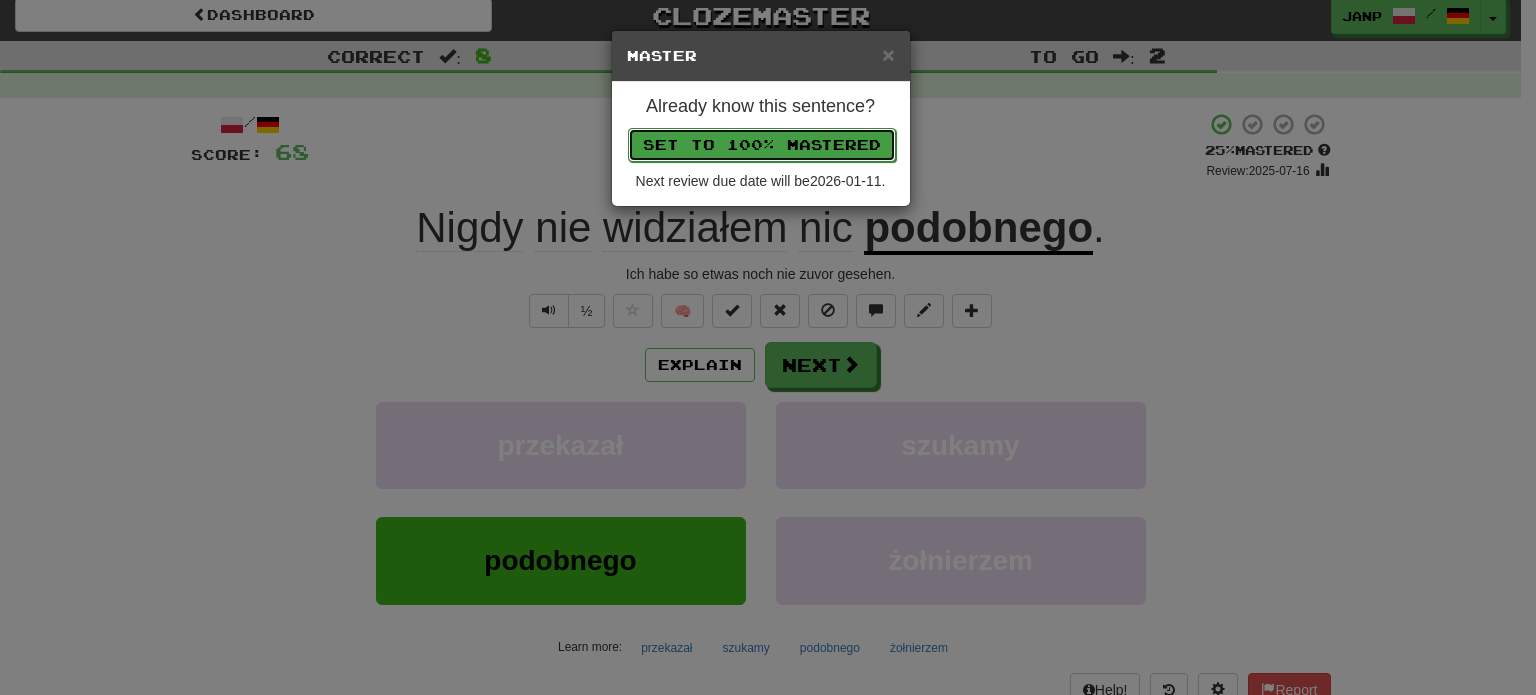 click on "Set to 100% Mastered" at bounding box center [762, 145] 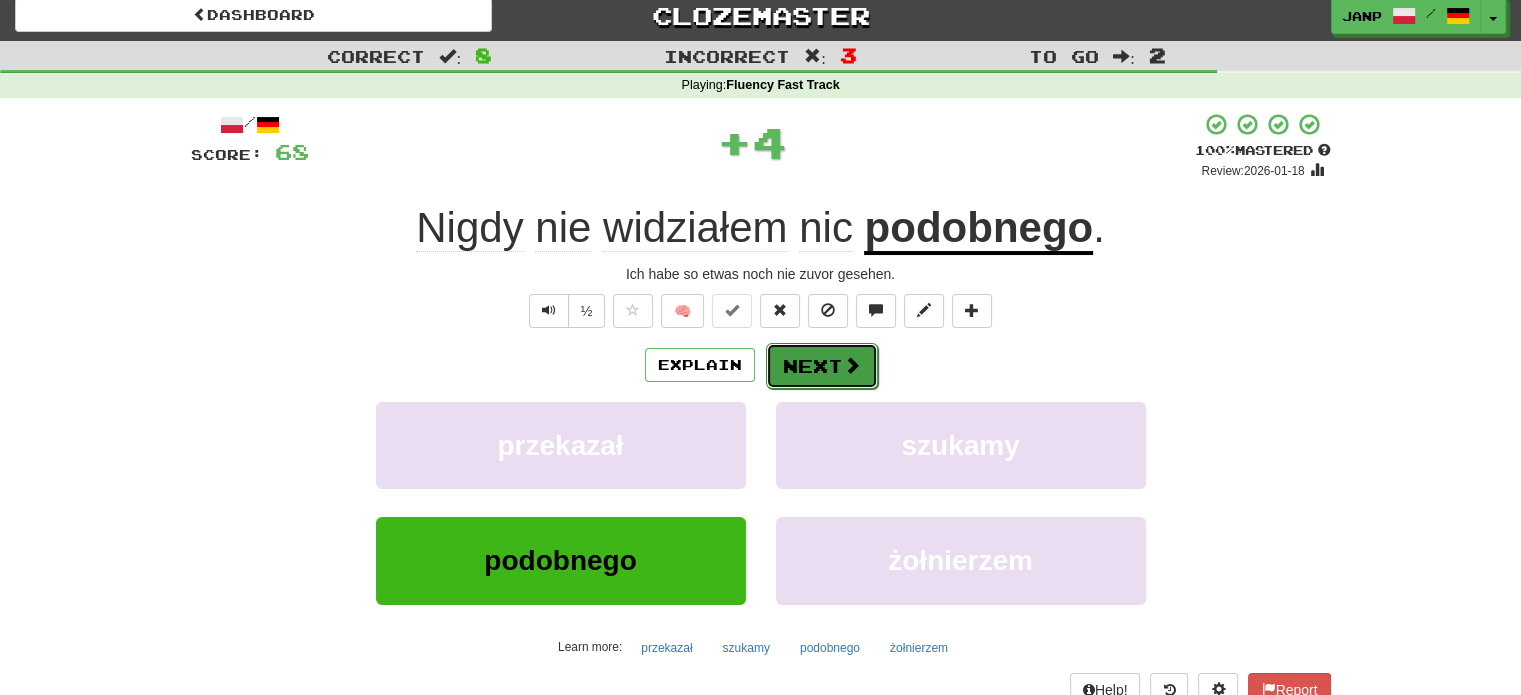 click on "Next" at bounding box center (822, 366) 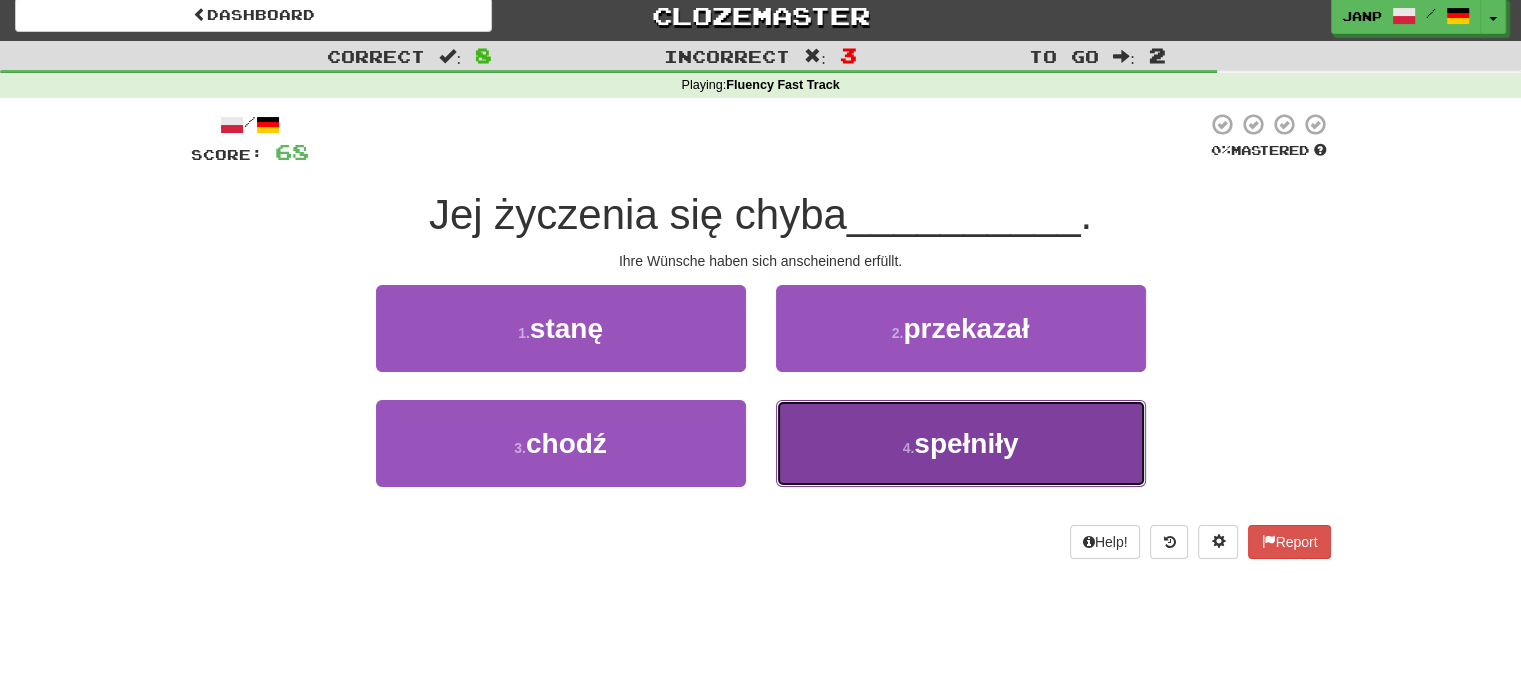 click on "4 .  spełniły" at bounding box center [961, 443] 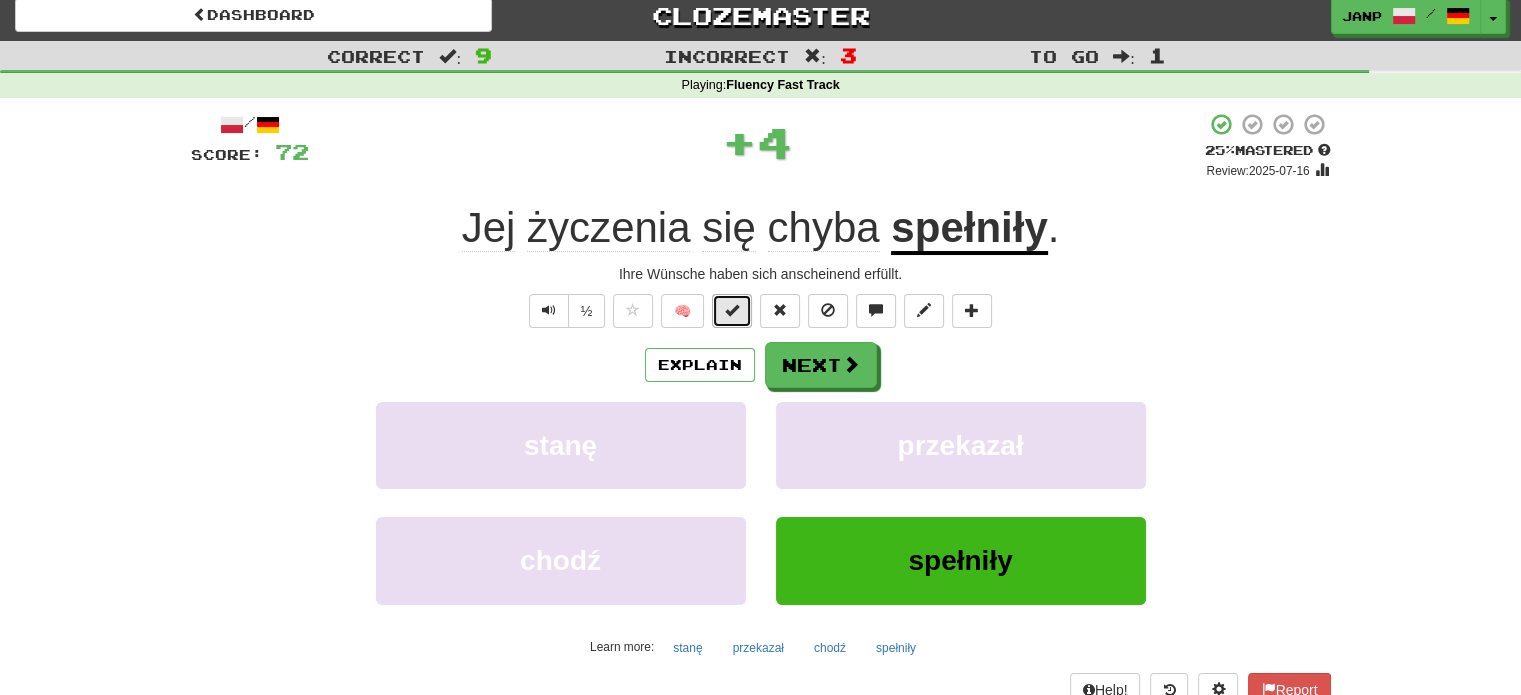 click at bounding box center [732, 311] 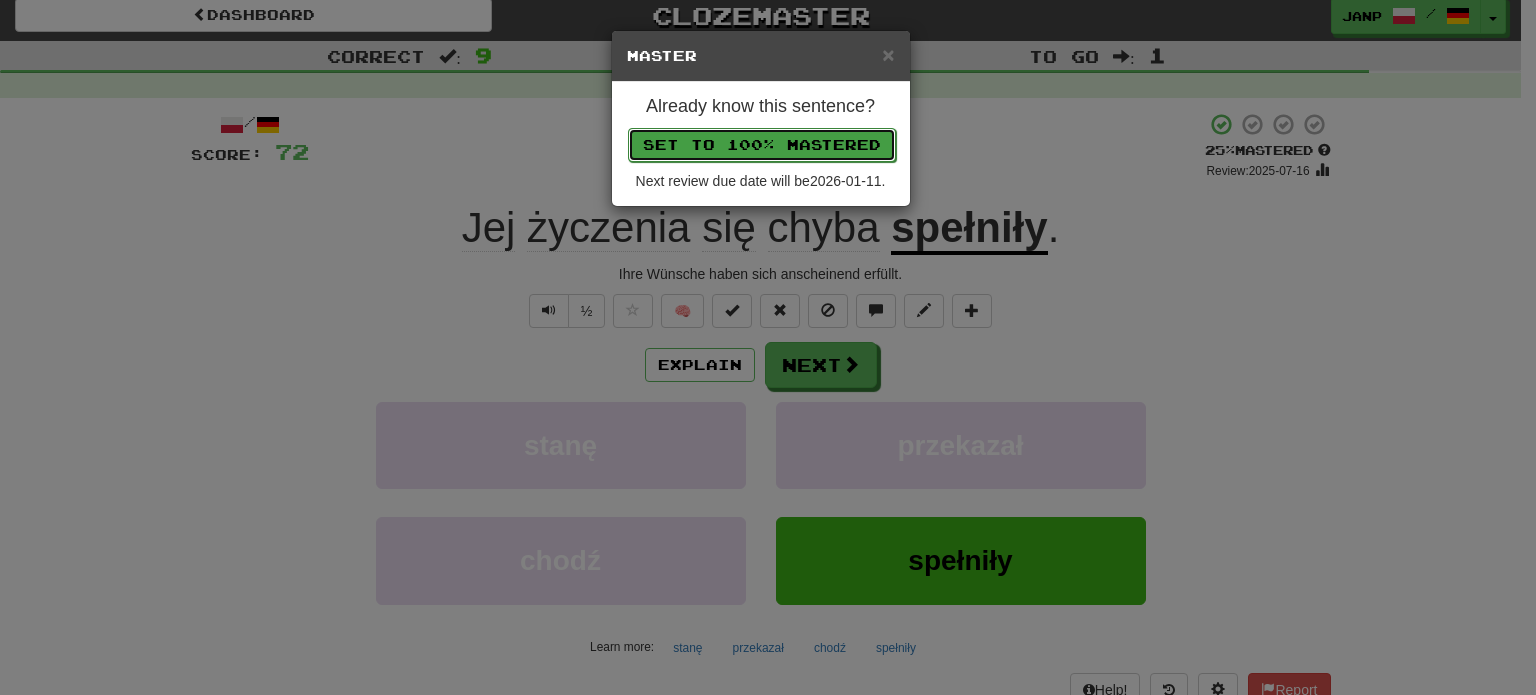 click on "Set to 100% Mastered" at bounding box center (762, 145) 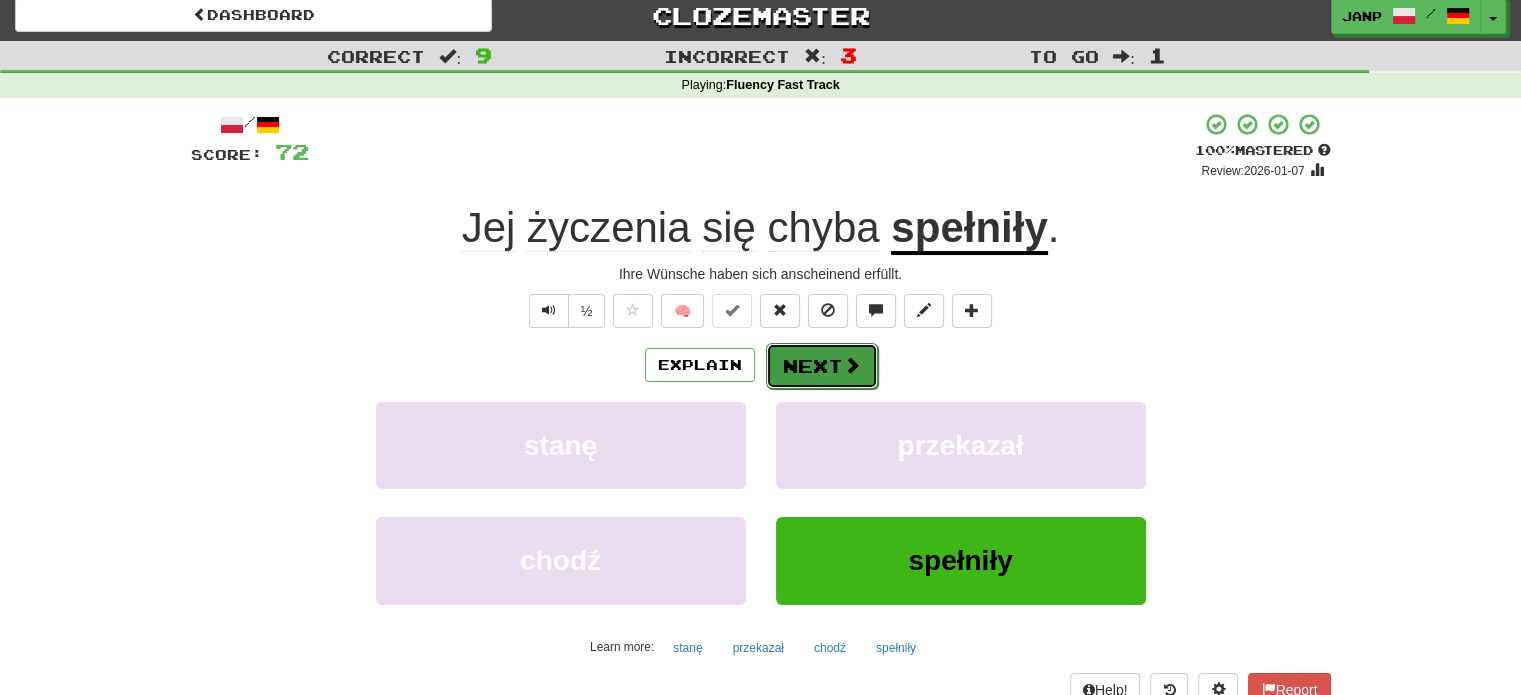 click on "Next" at bounding box center (822, 366) 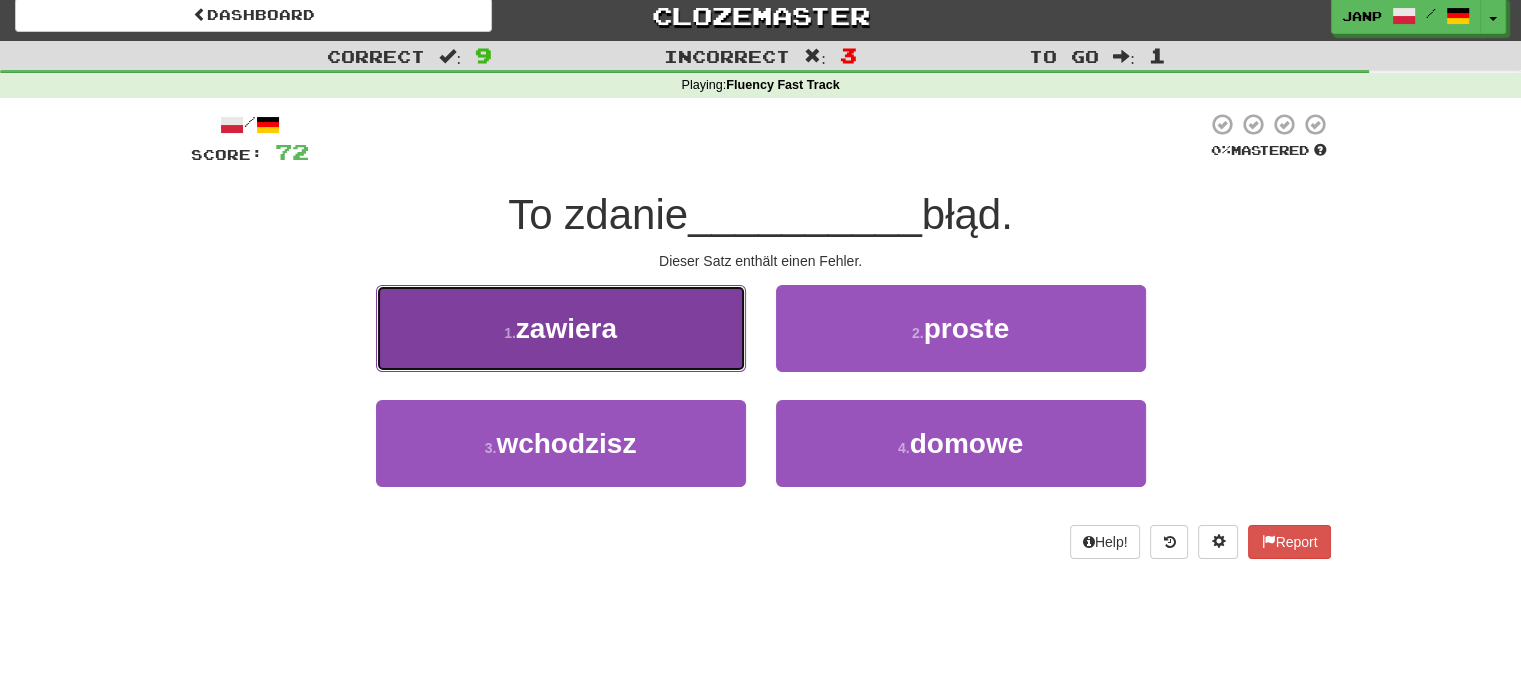 click on "1 .  zawiera" at bounding box center (561, 328) 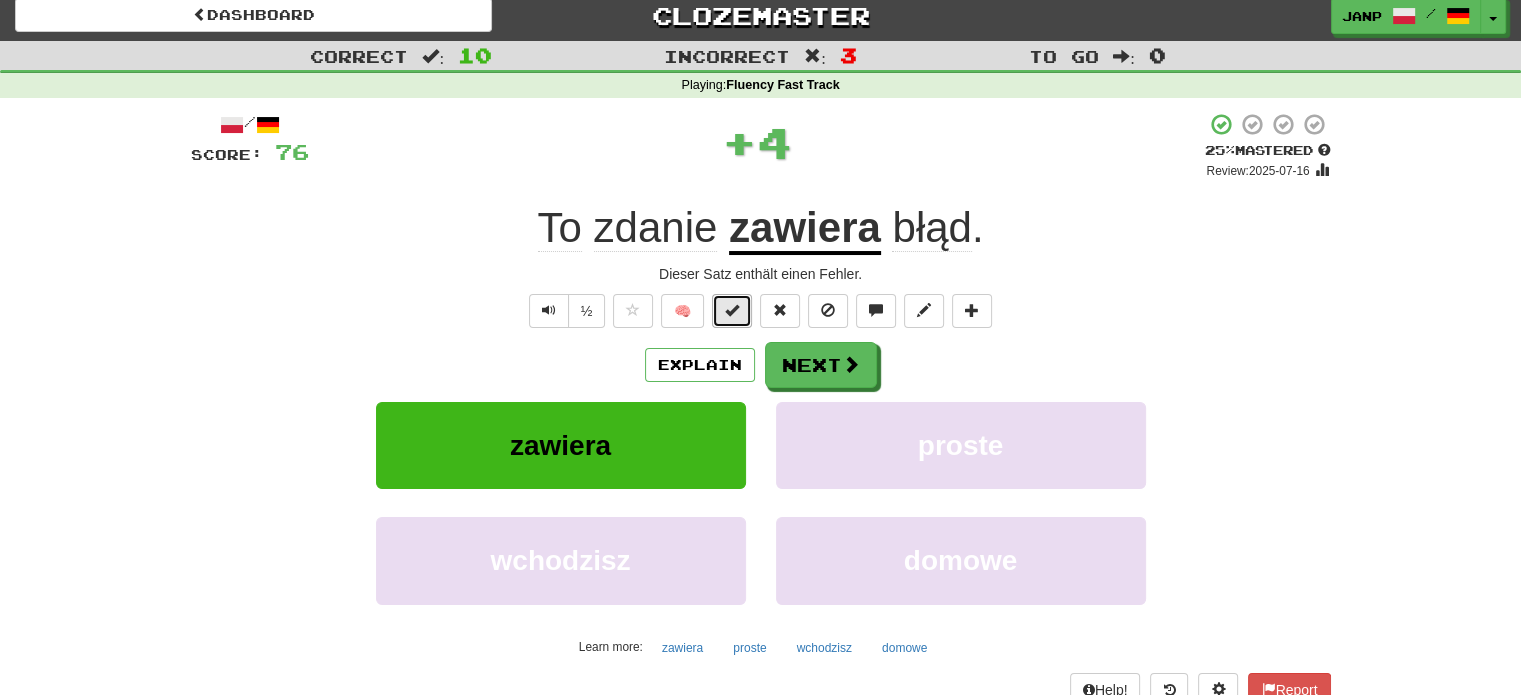 click at bounding box center (732, 311) 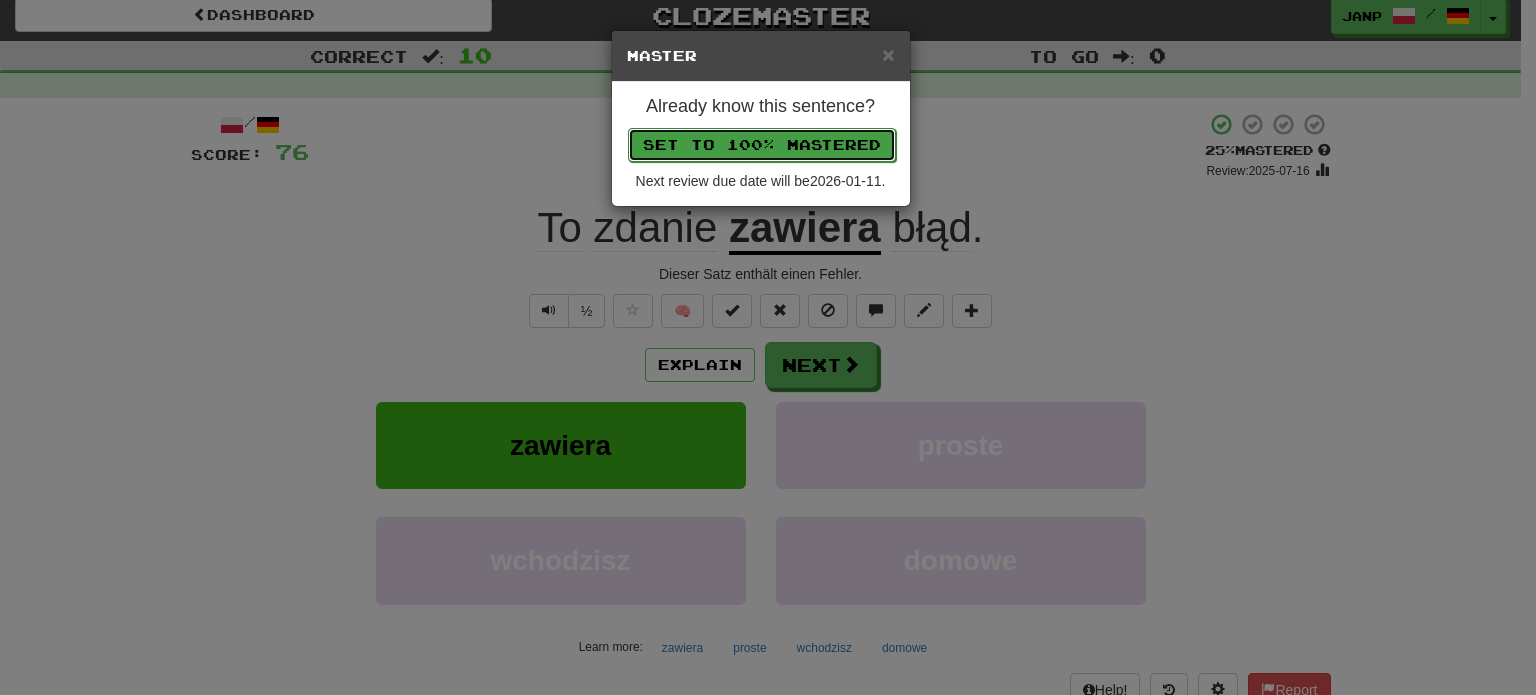 click on "Set to 100% Mastered" at bounding box center (762, 145) 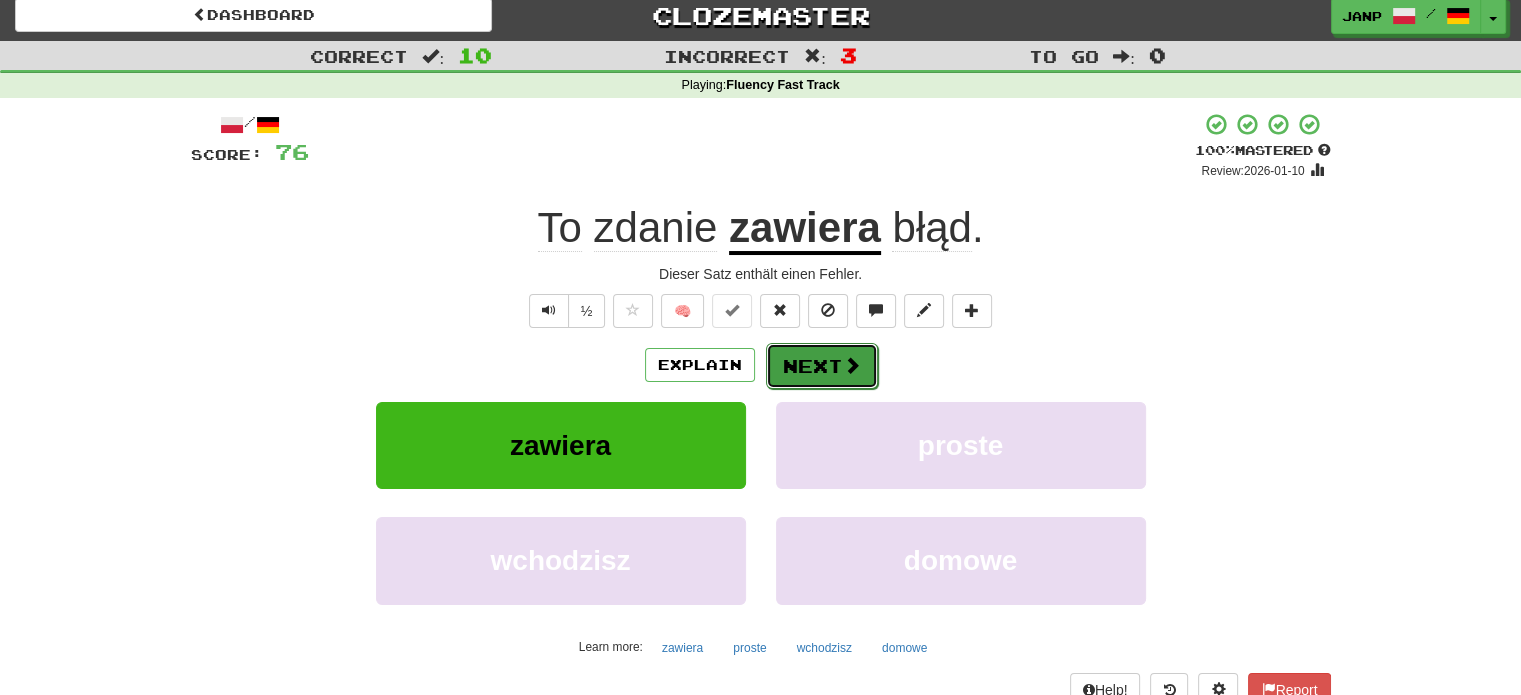 click on "Next" at bounding box center (822, 366) 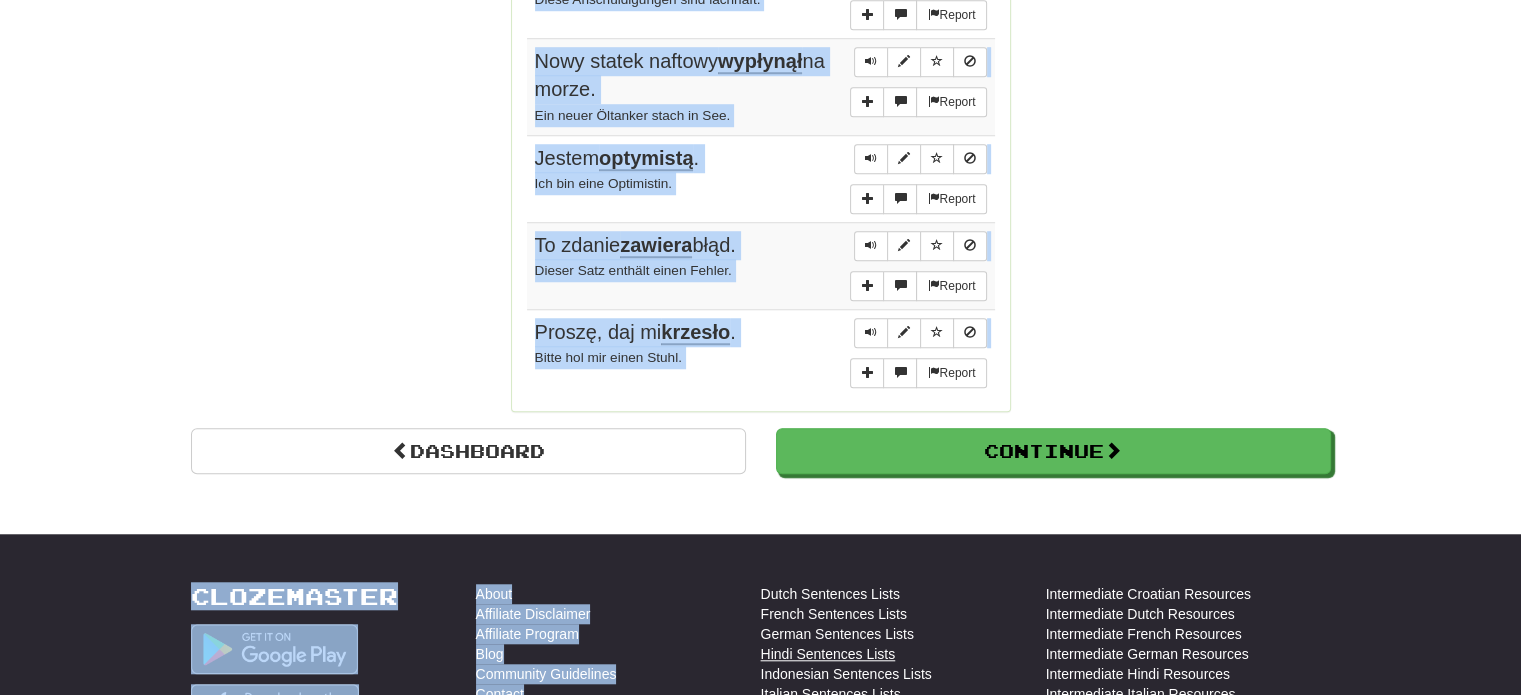 scroll, scrollTop: 1619, scrollLeft: 0, axis: vertical 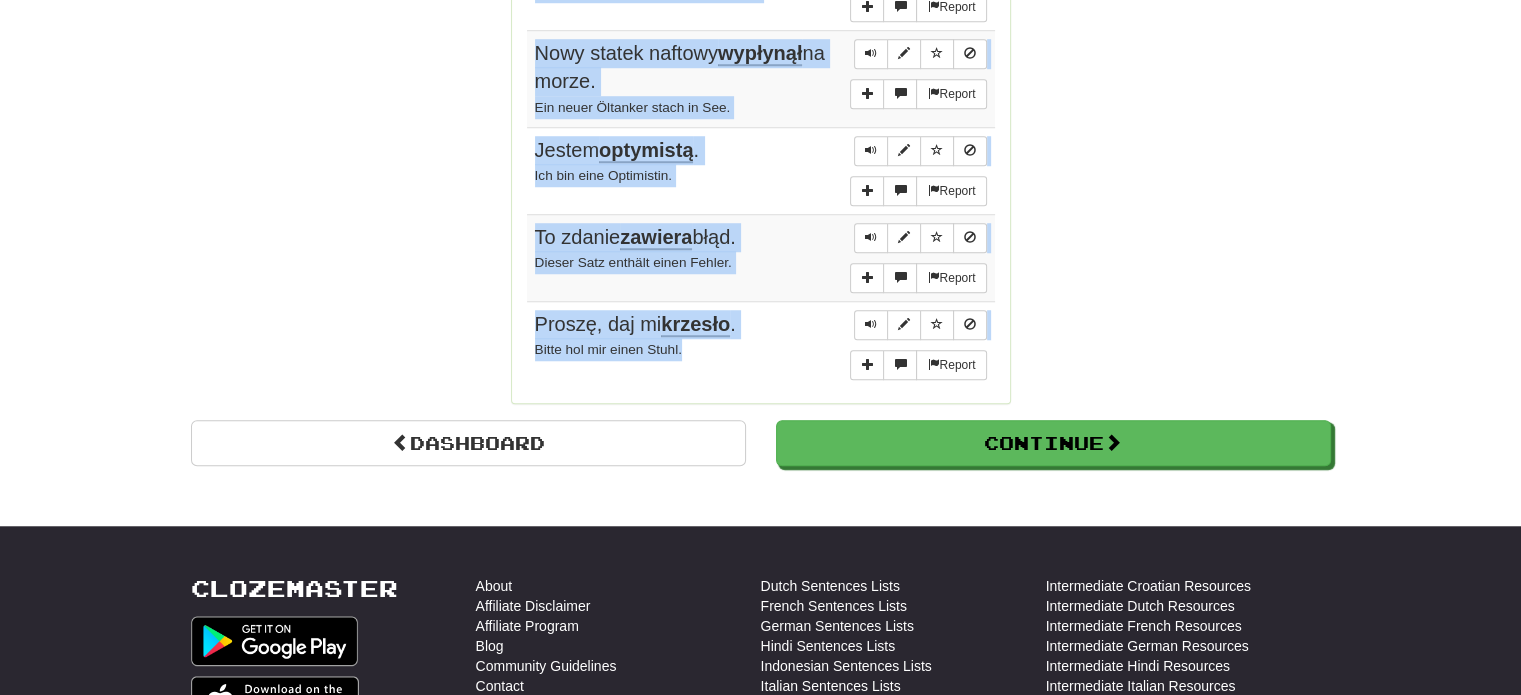 drag, startPoint x: 528, startPoint y: 176, endPoint x: 768, endPoint y: 334, distance: 287.3395 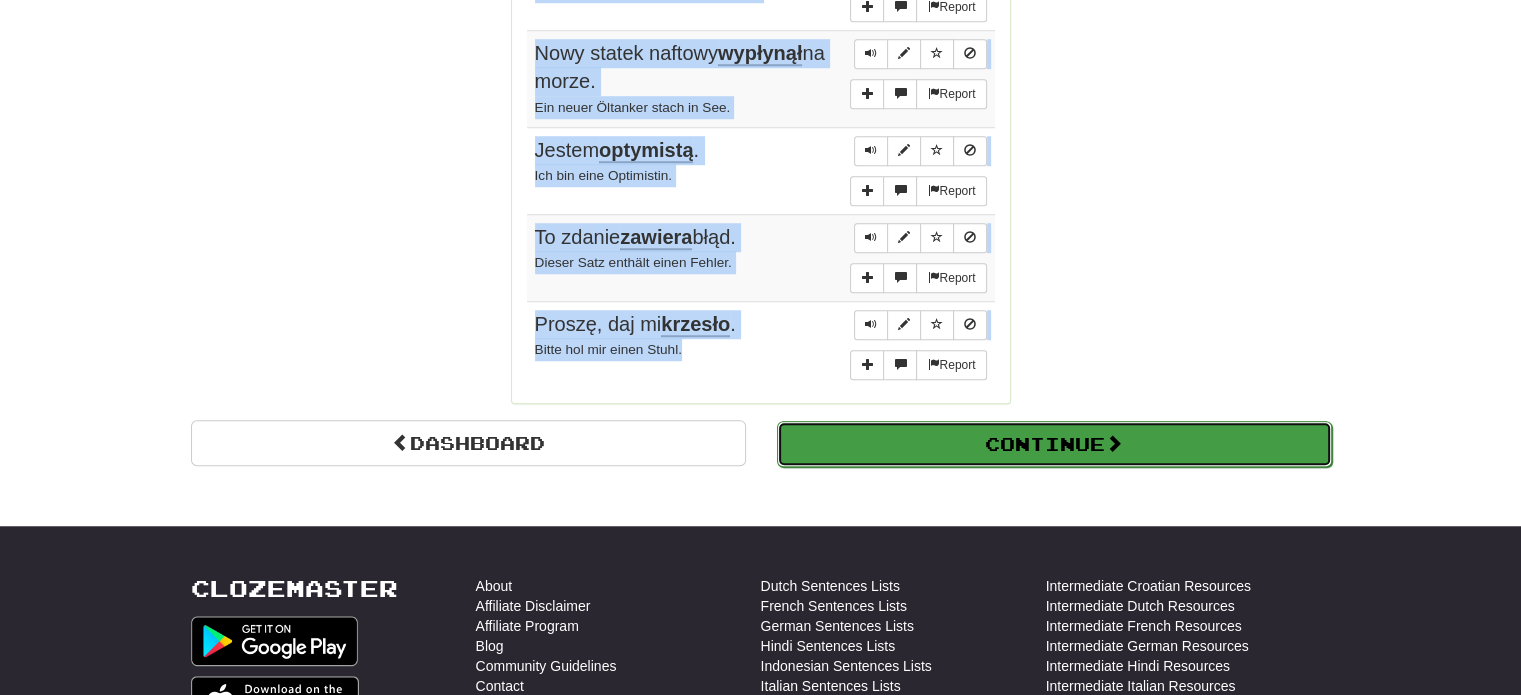 click on "Continue" at bounding box center (1054, 444) 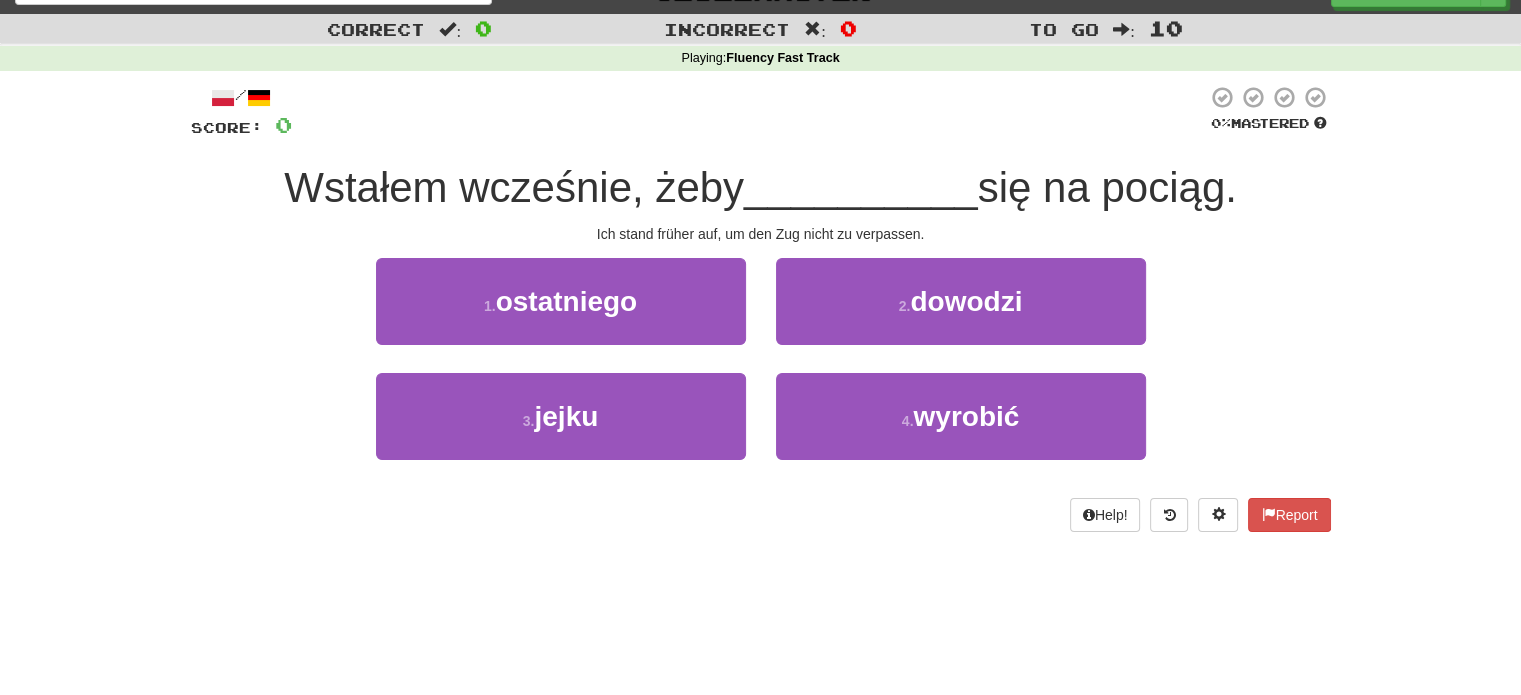 scroll, scrollTop: 24, scrollLeft: 0, axis: vertical 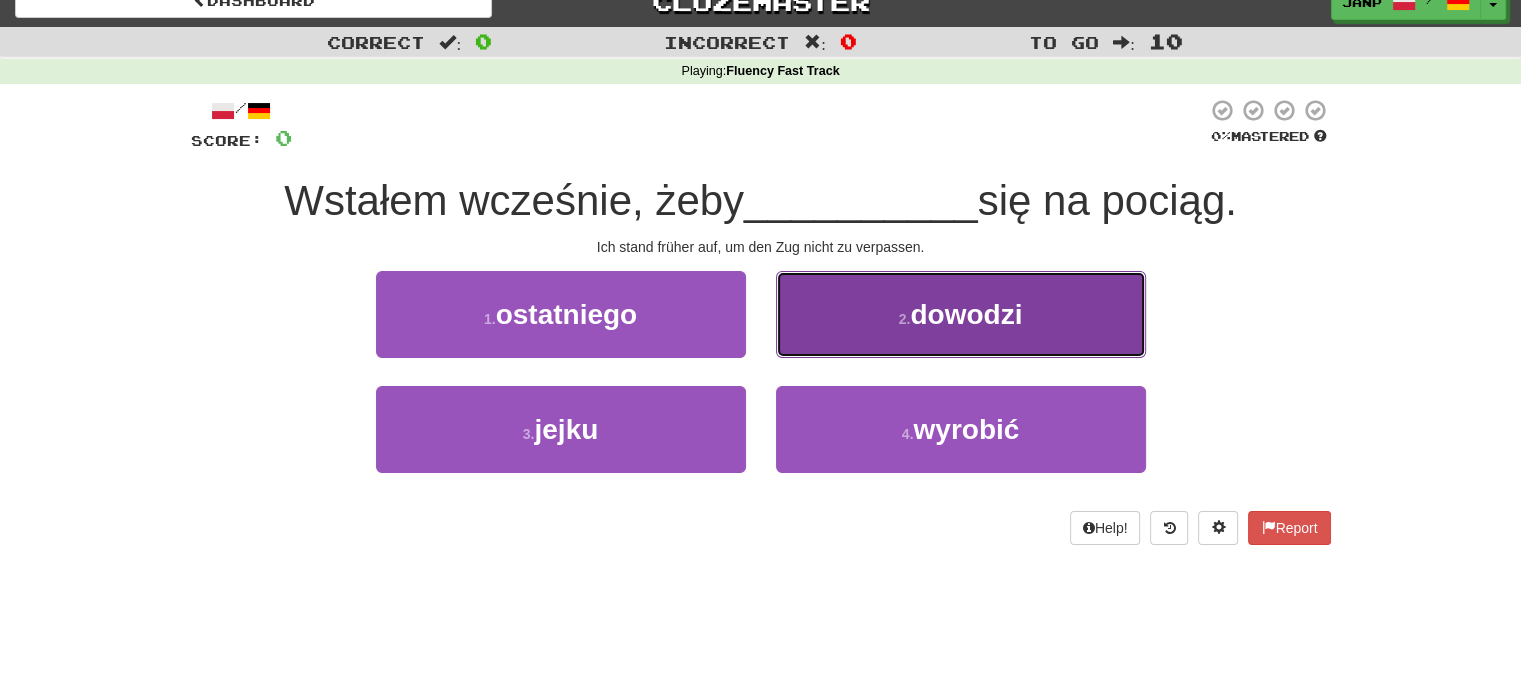 click on "dowodzi" at bounding box center (966, 314) 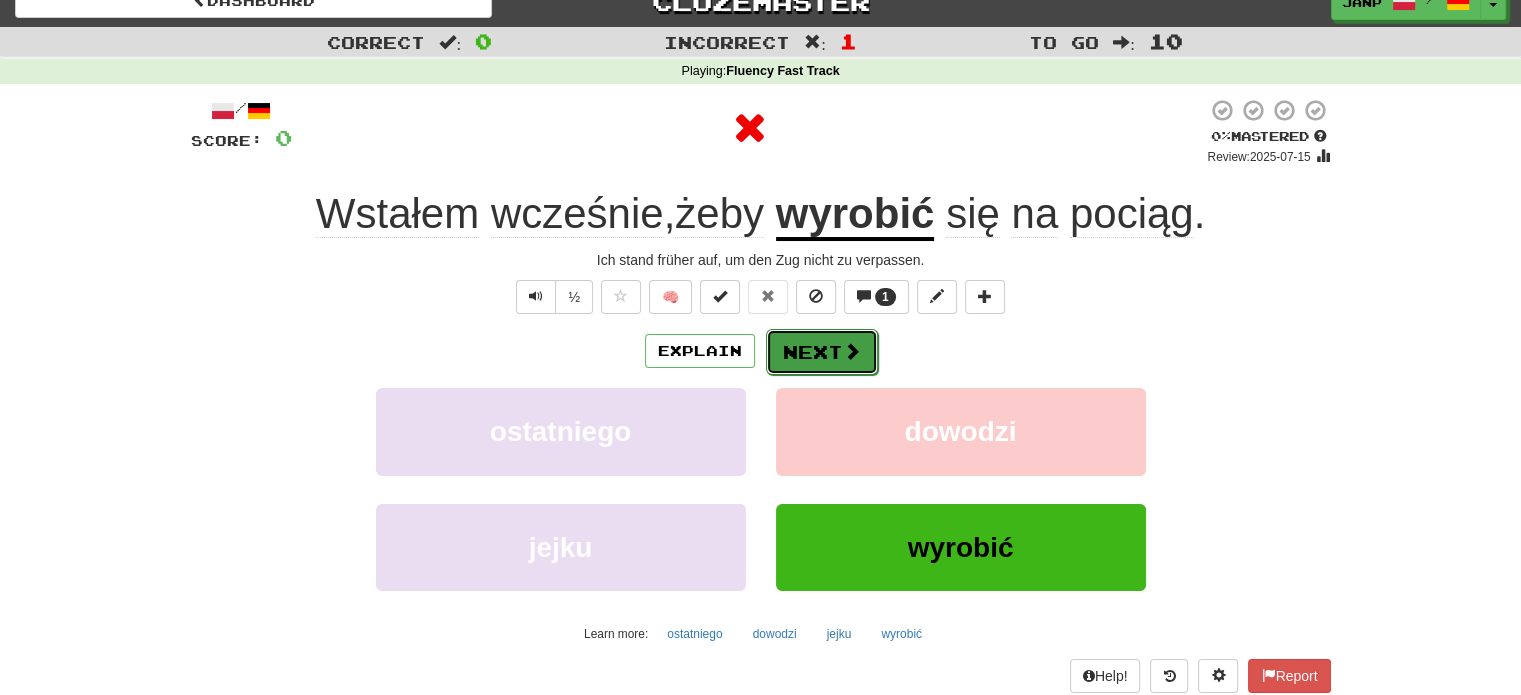 click at bounding box center [852, 351] 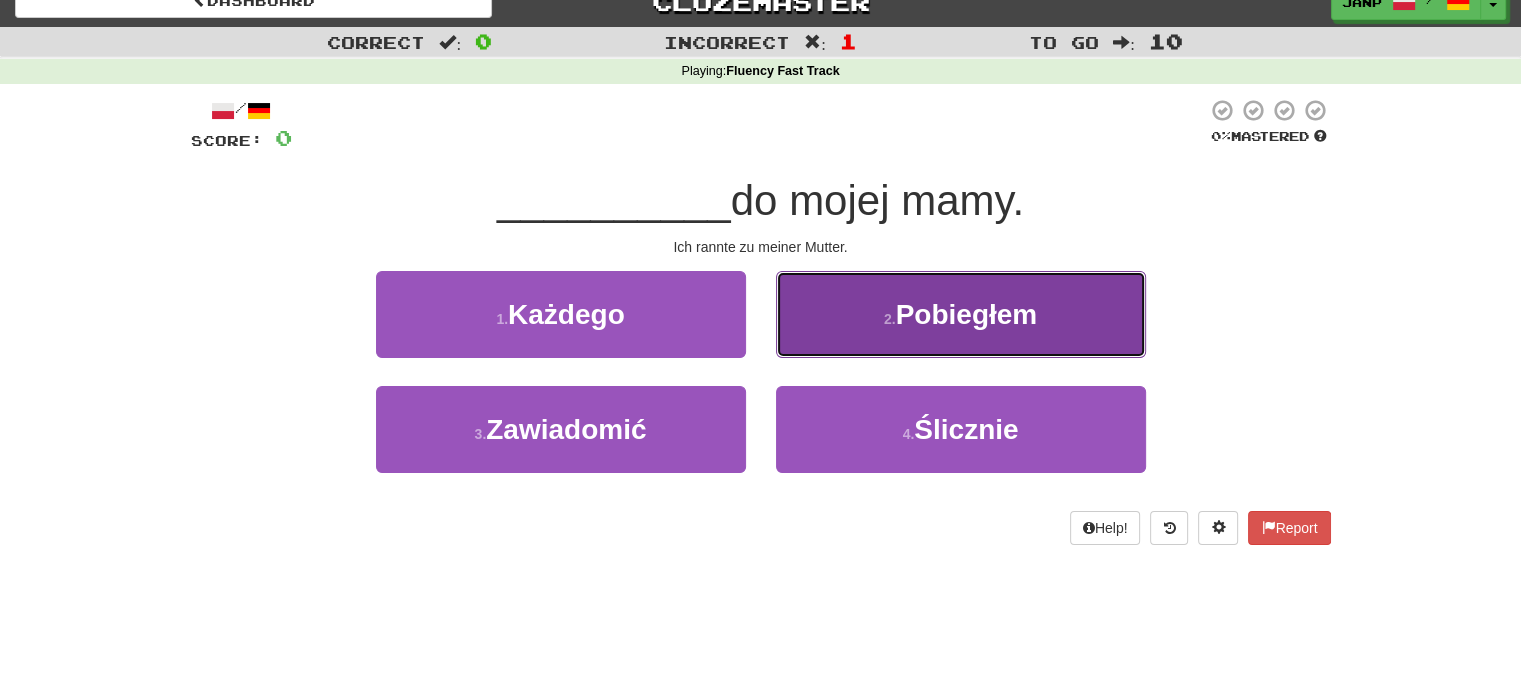 click on "2 .  Pobiegłem" at bounding box center (961, 314) 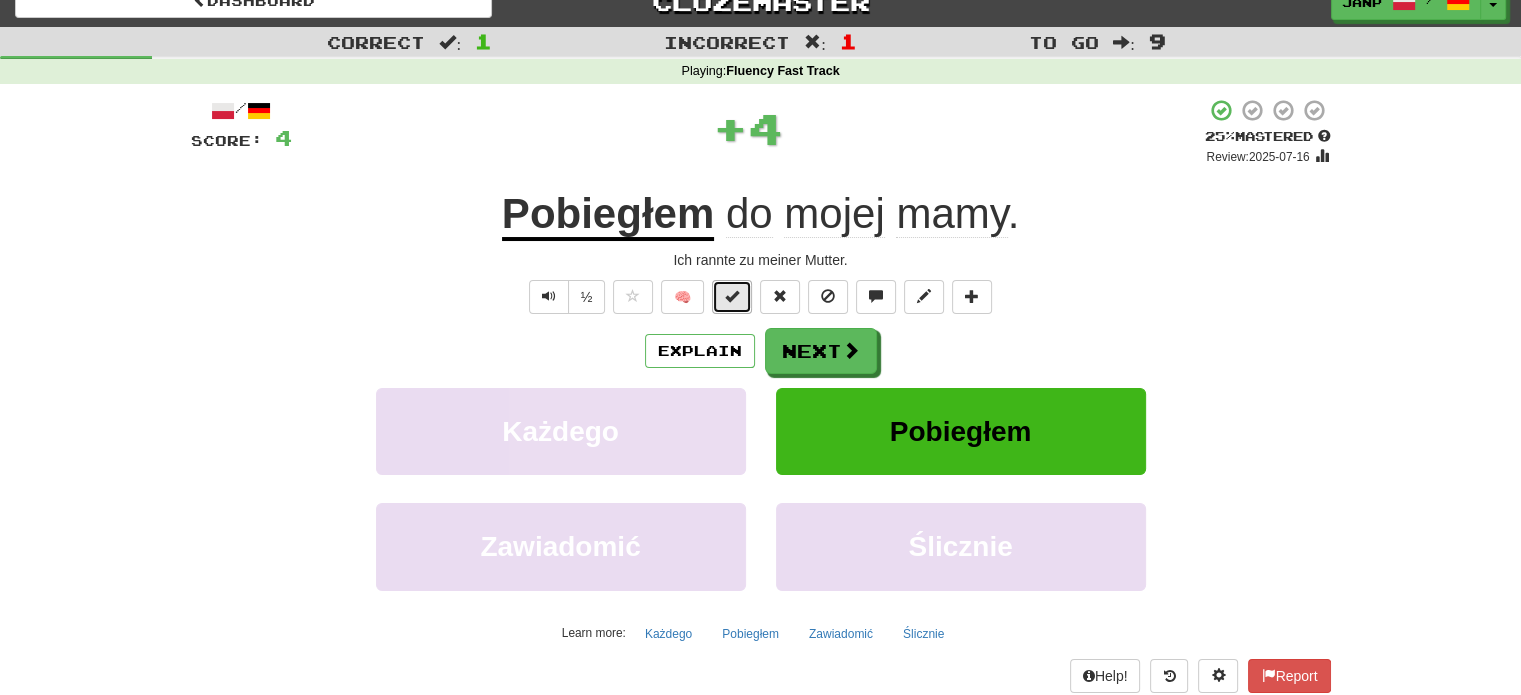 click at bounding box center [732, 297] 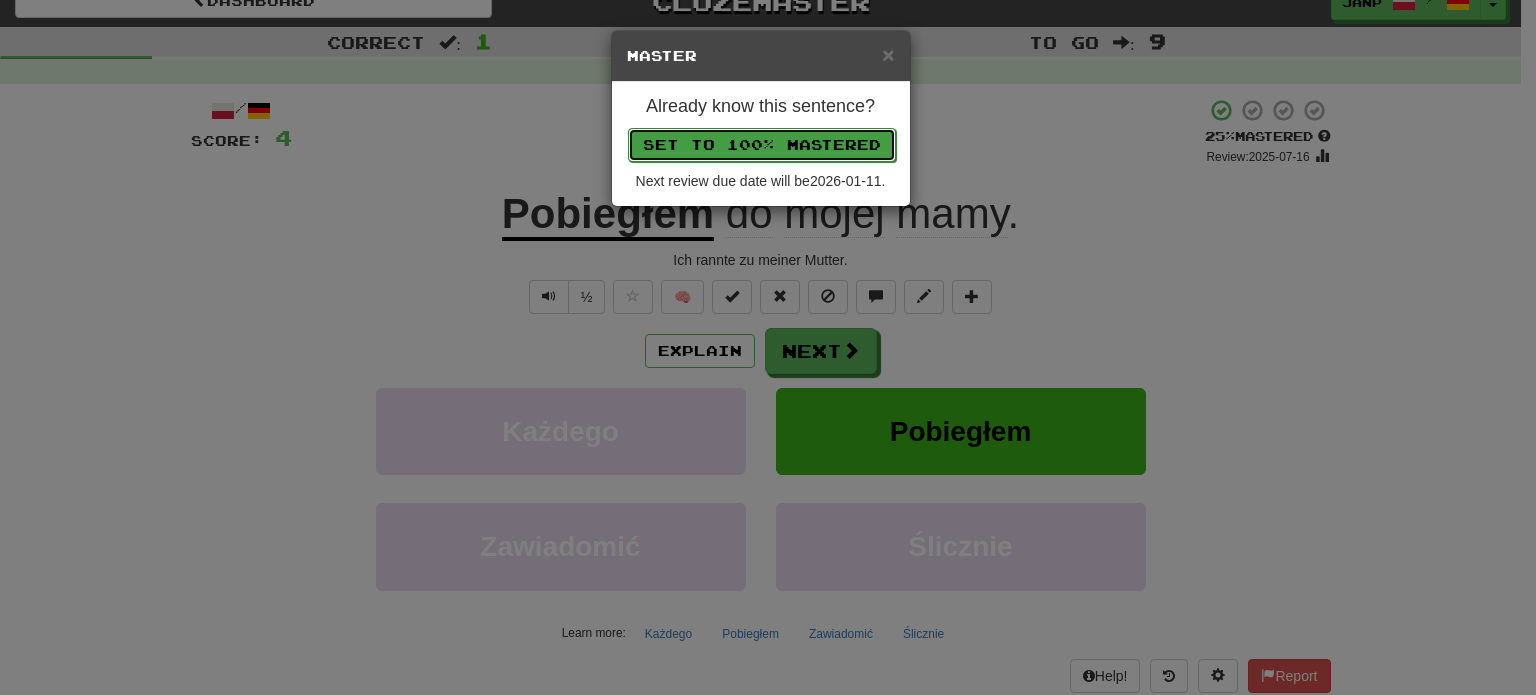 click on "Set to 100% Mastered" at bounding box center (762, 145) 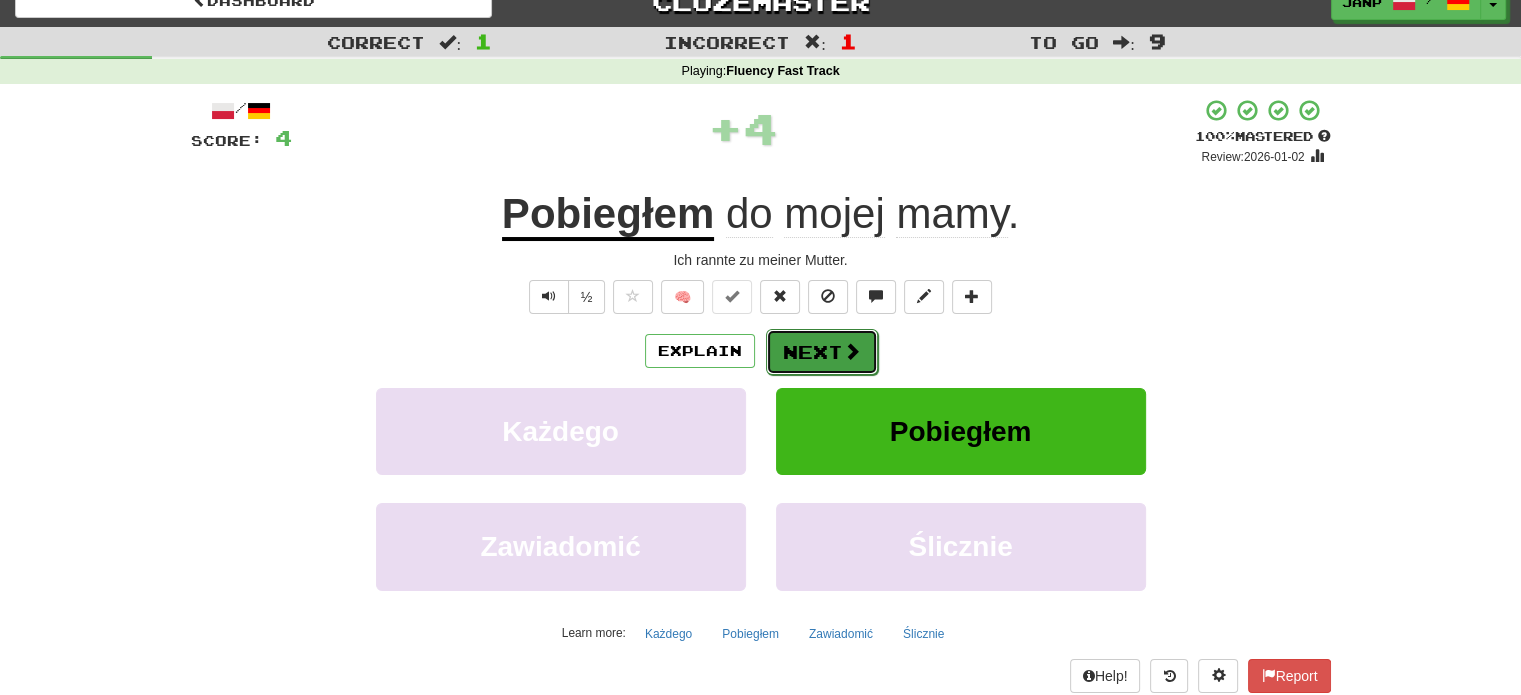 click on "Next" at bounding box center [822, 352] 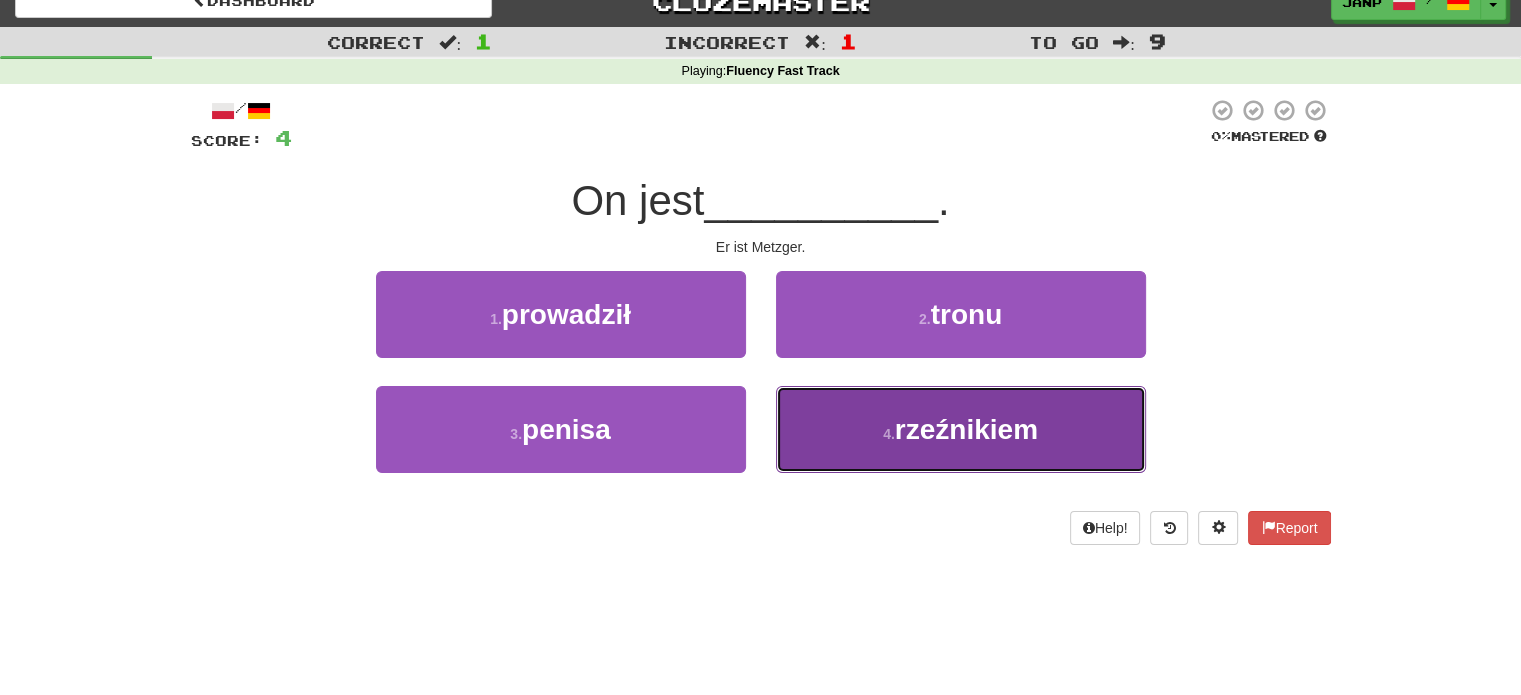 click on "4 .  rzeźnikiem" at bounding box center (961, 429) 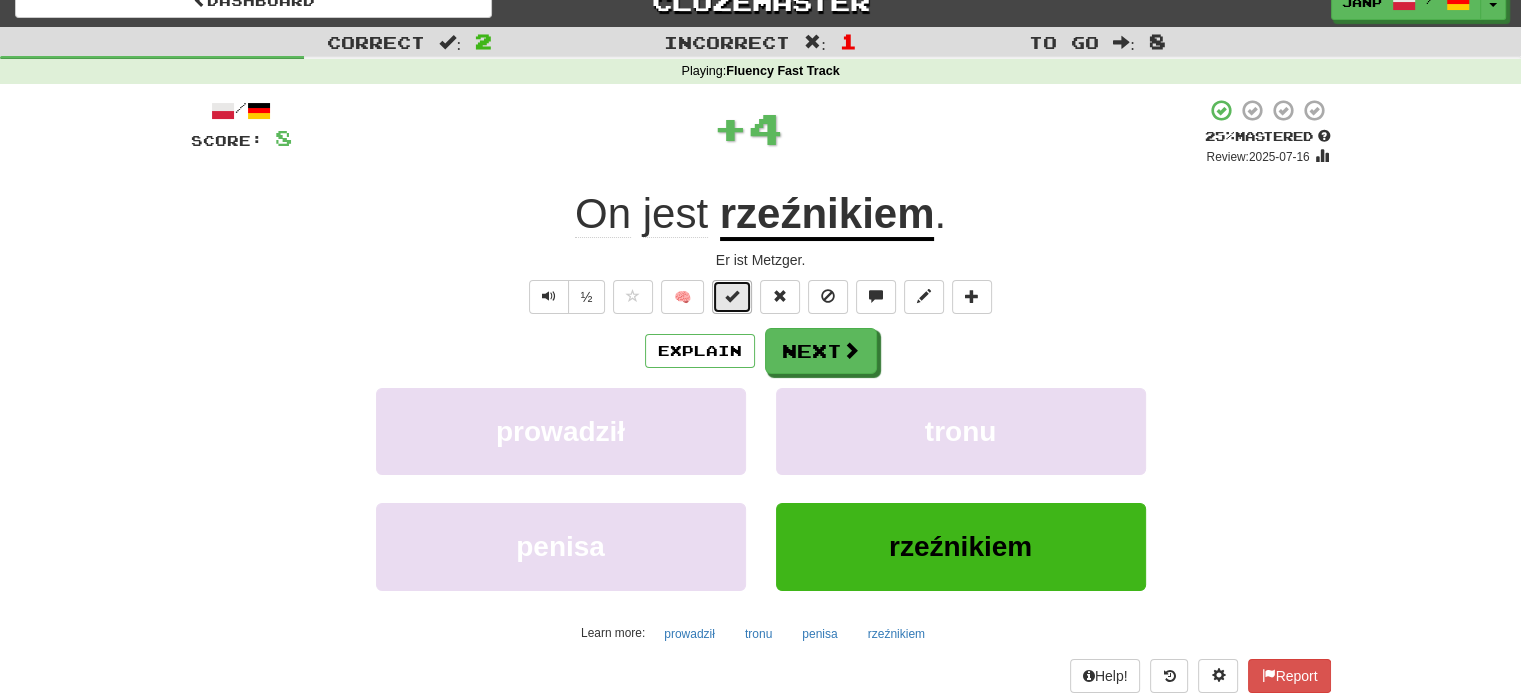 click at bounding box center (732, 296) 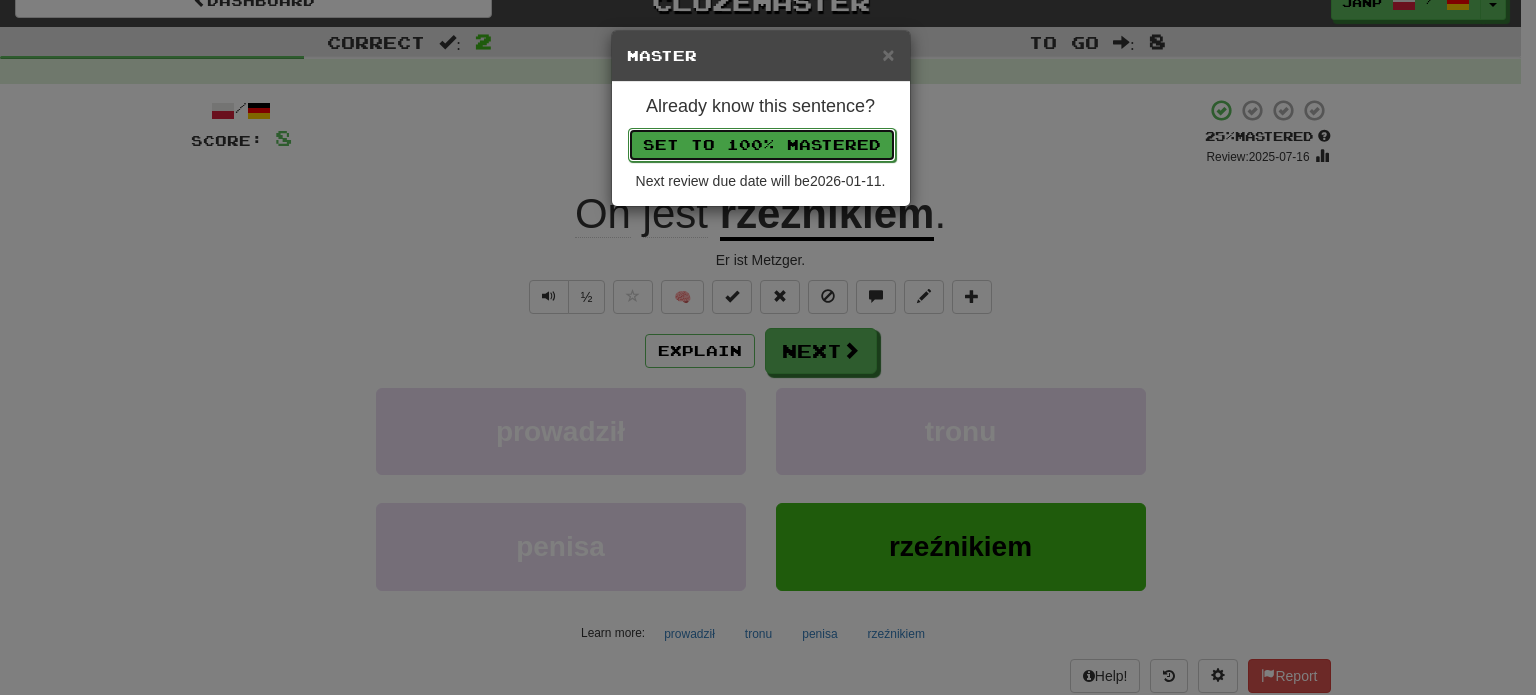 click on "Set to 100% Mastered" at bounding box center [762, 145] 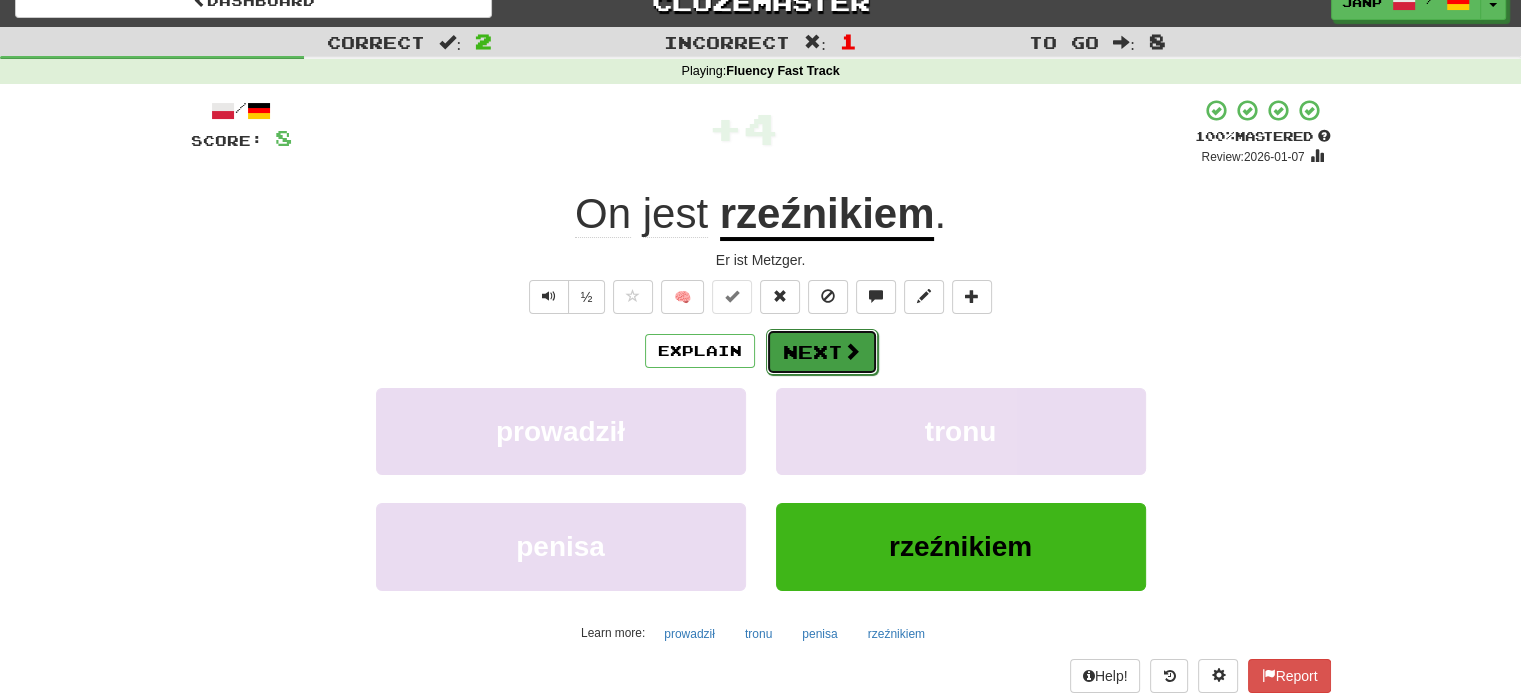 click at bounding box center [852, 351] 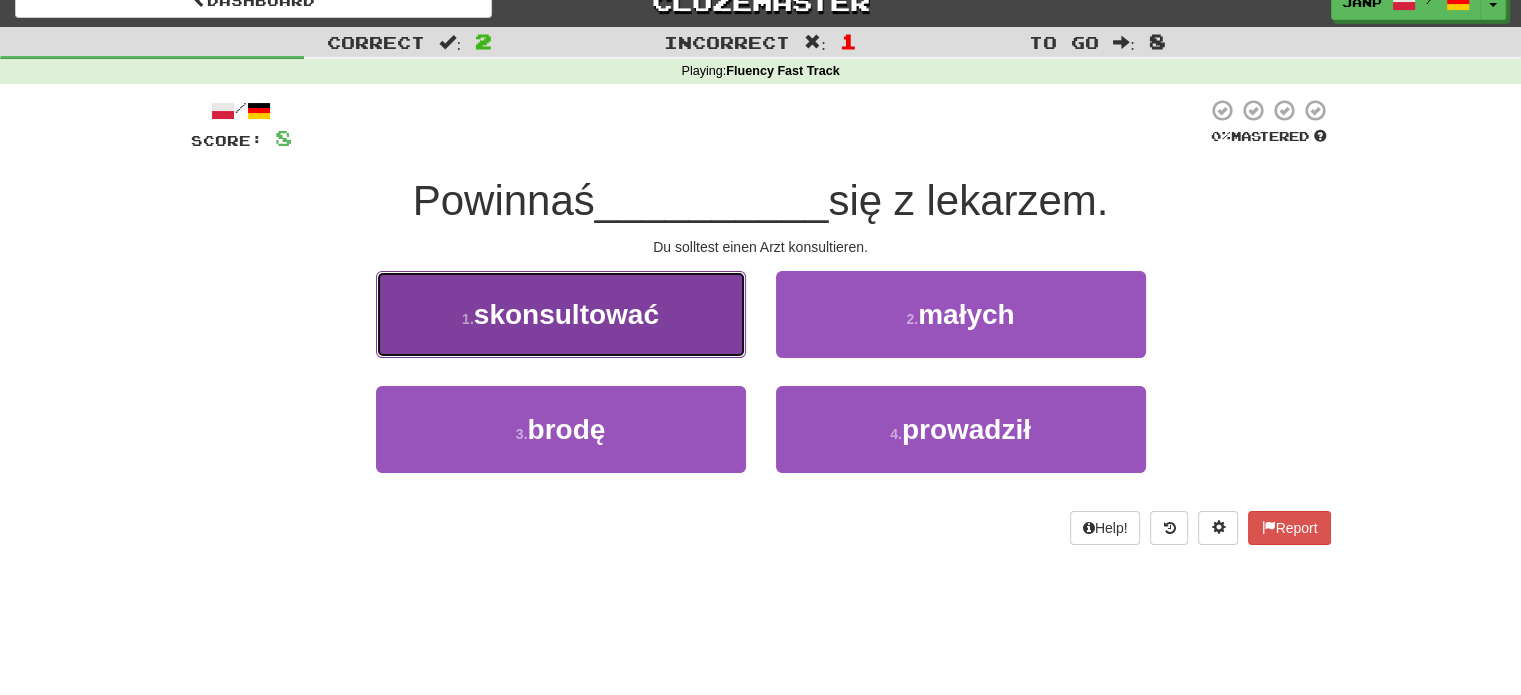 click on "1 .  skonsultować" at bounding box center (561, 314) 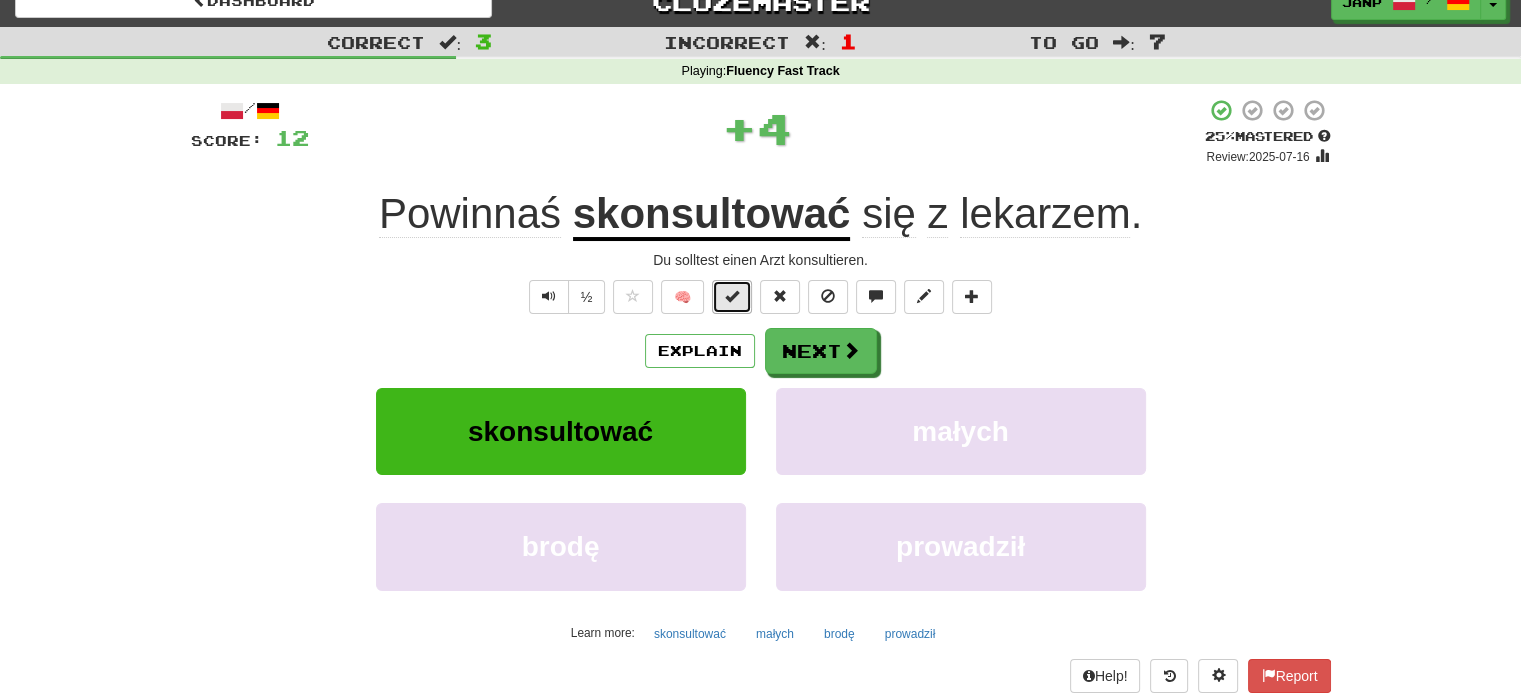click at bounding box center (732, 296) 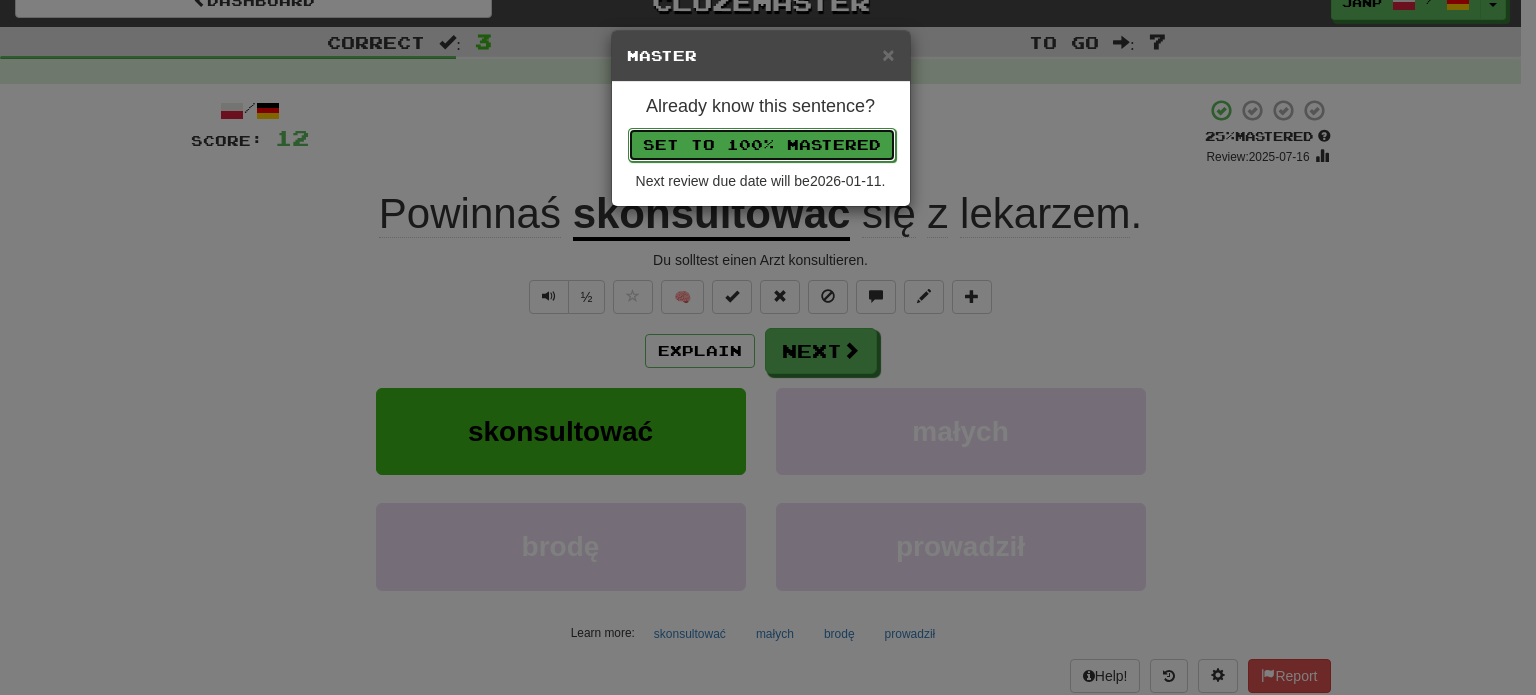 click on "Set to 100% Mastered" at bounding box center (762, 145) 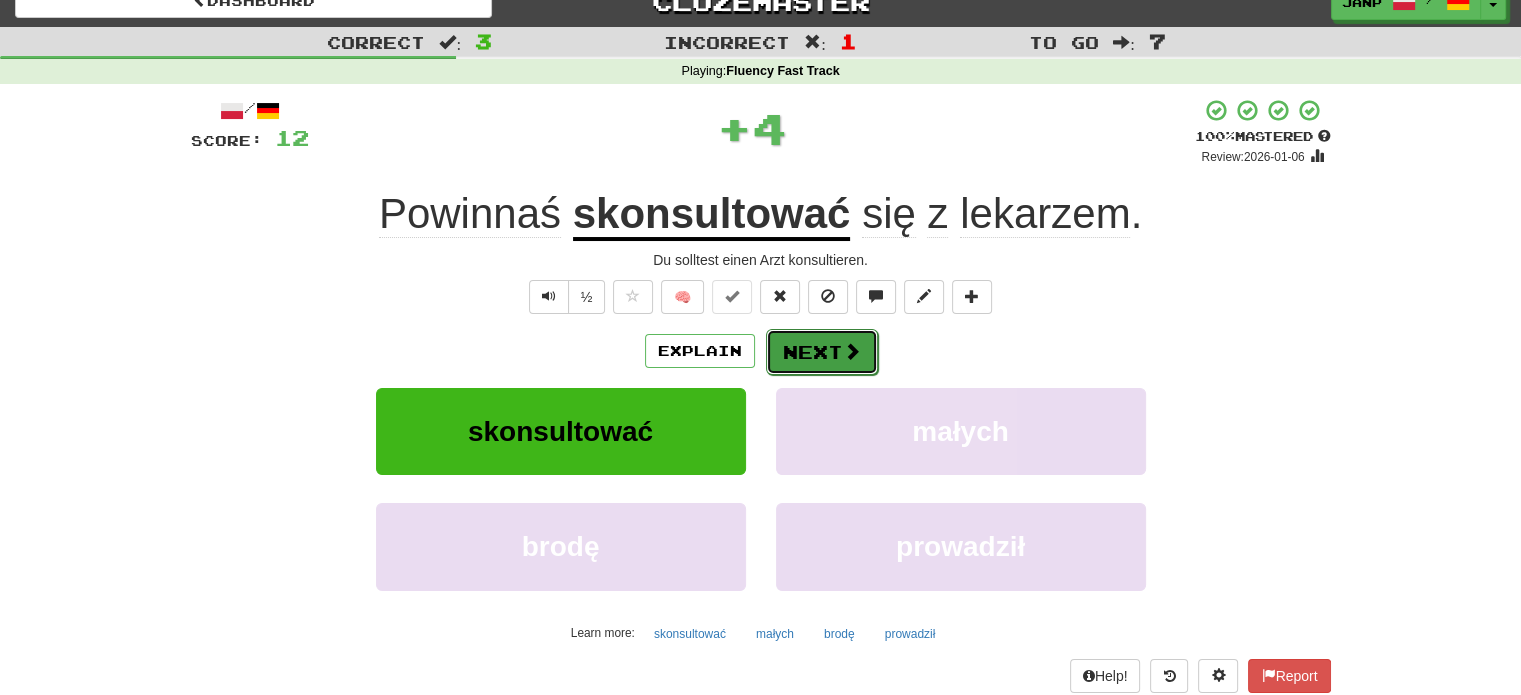 click on "Next" at bounding box center (822, 352) 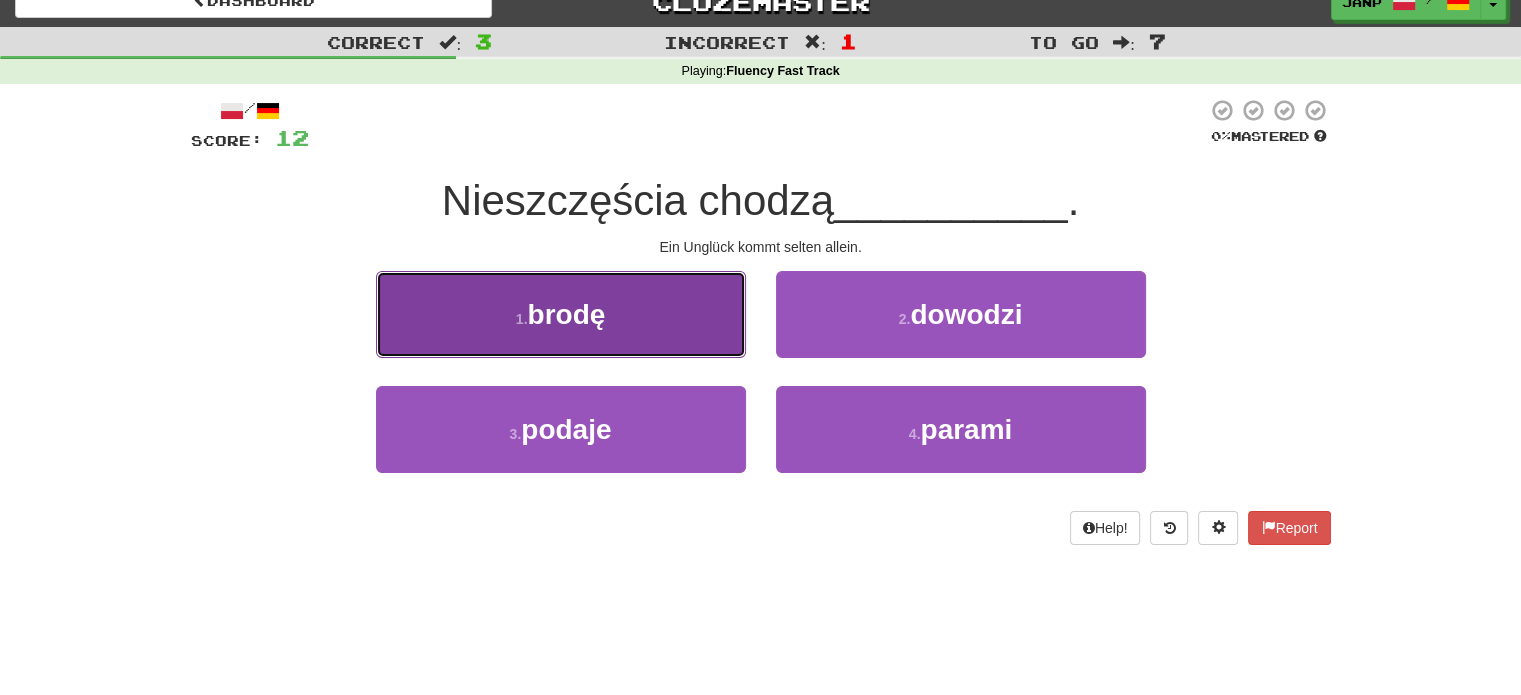 click on "1 .  brodę" at bounding box center (561, 314) 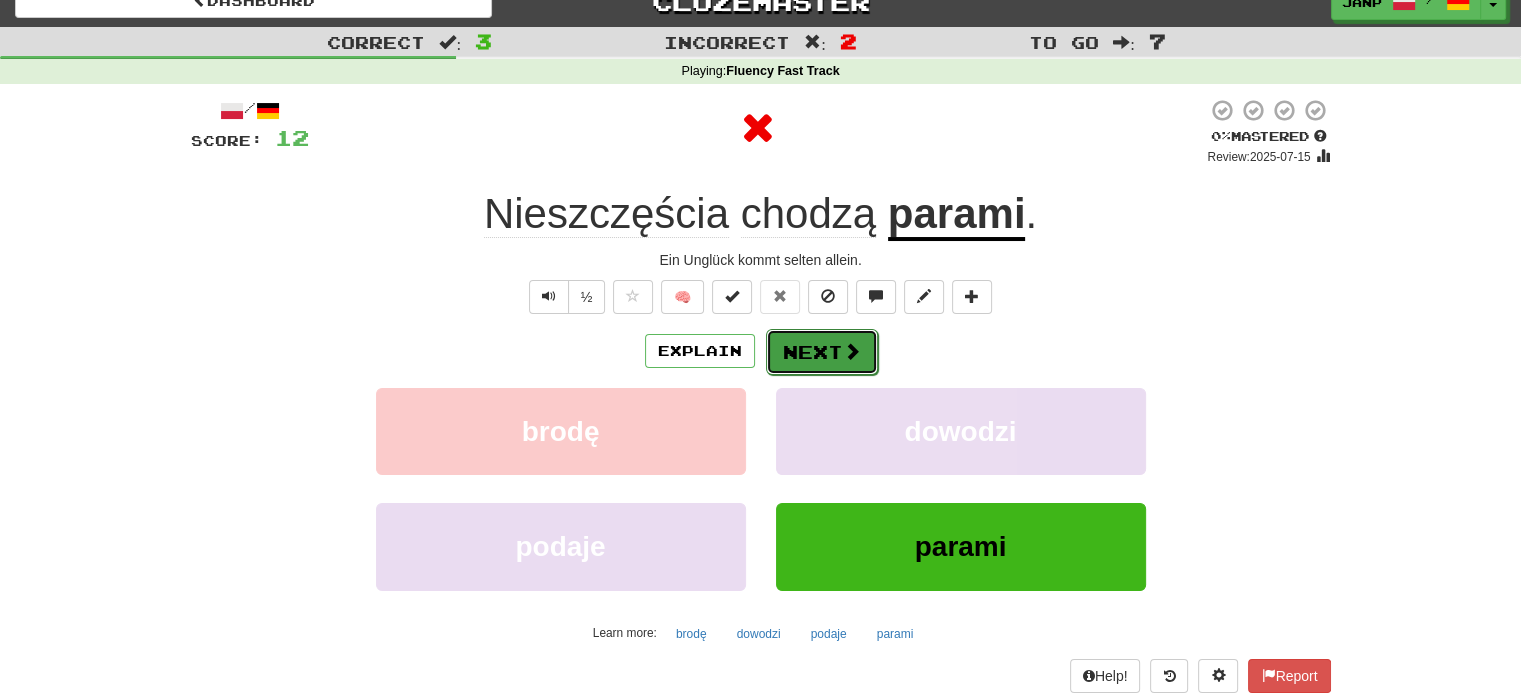 click on "Next" at bounding box center (822, 352) 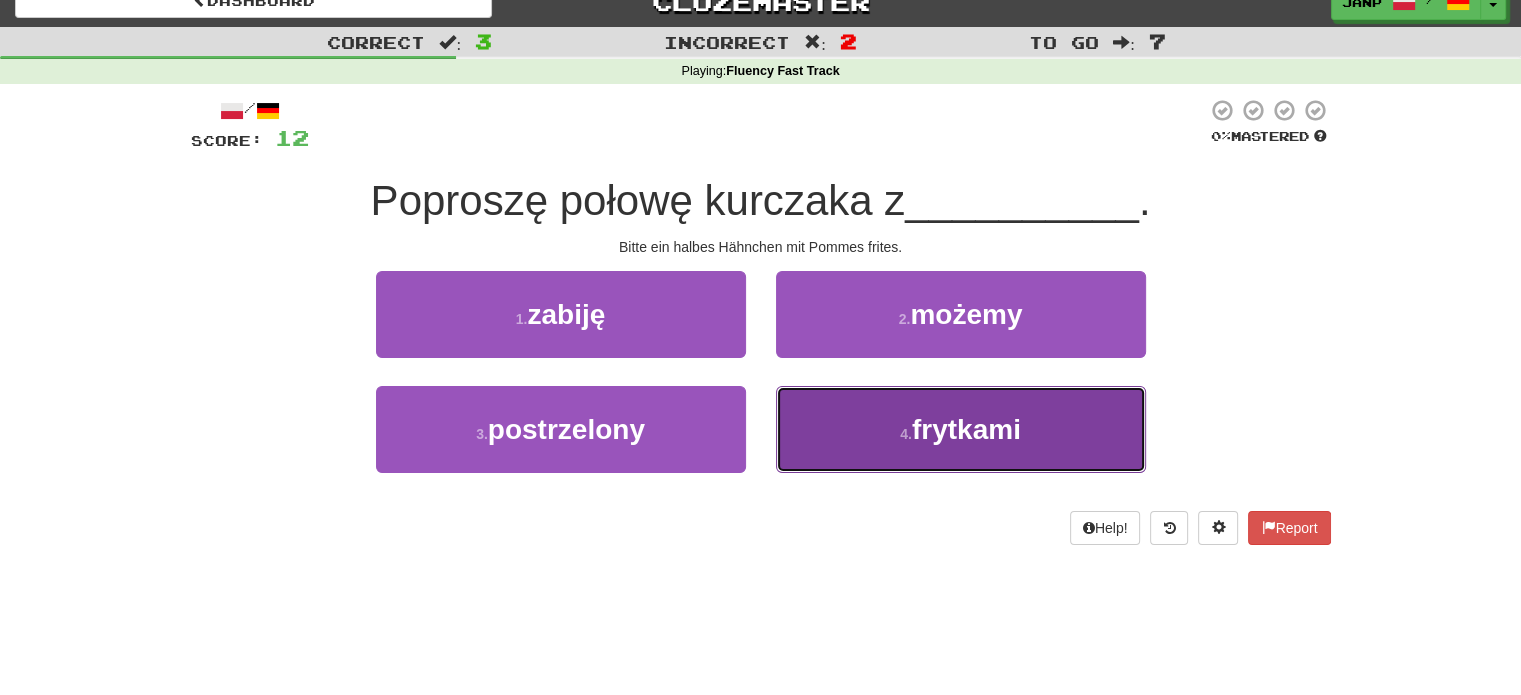 click on "4 .  frytkami" at bounding box center [961, 429] 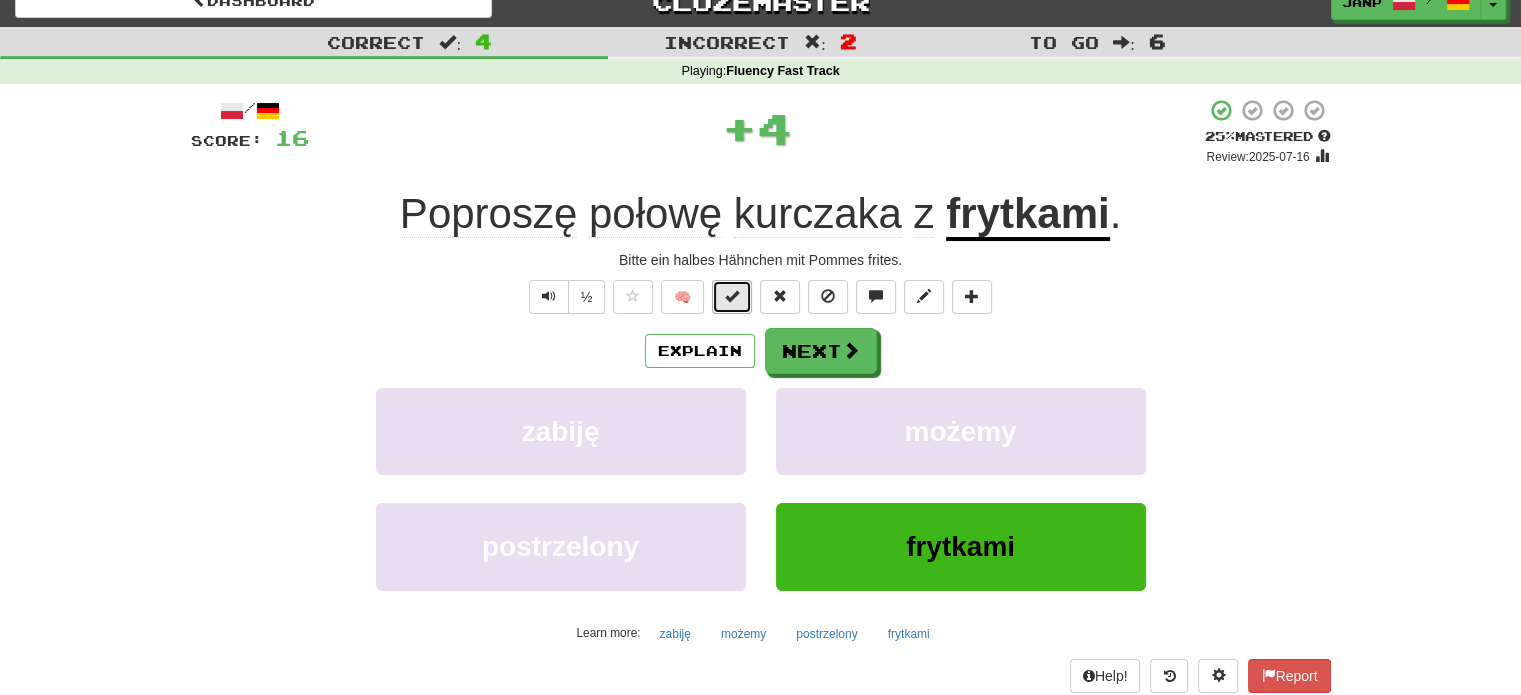 click at bounding box center [732, 296] 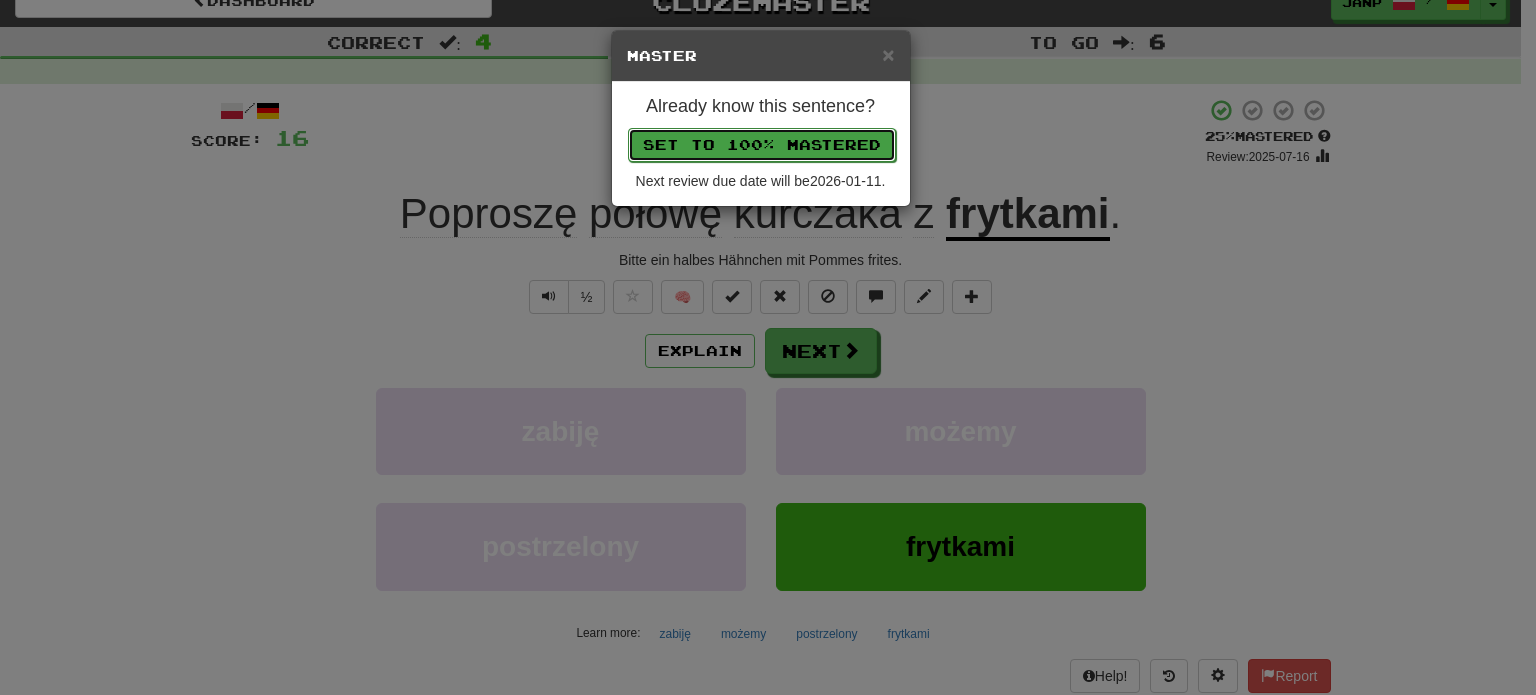click on "Set to 100% Mastered" at bounding box center [762, 145] 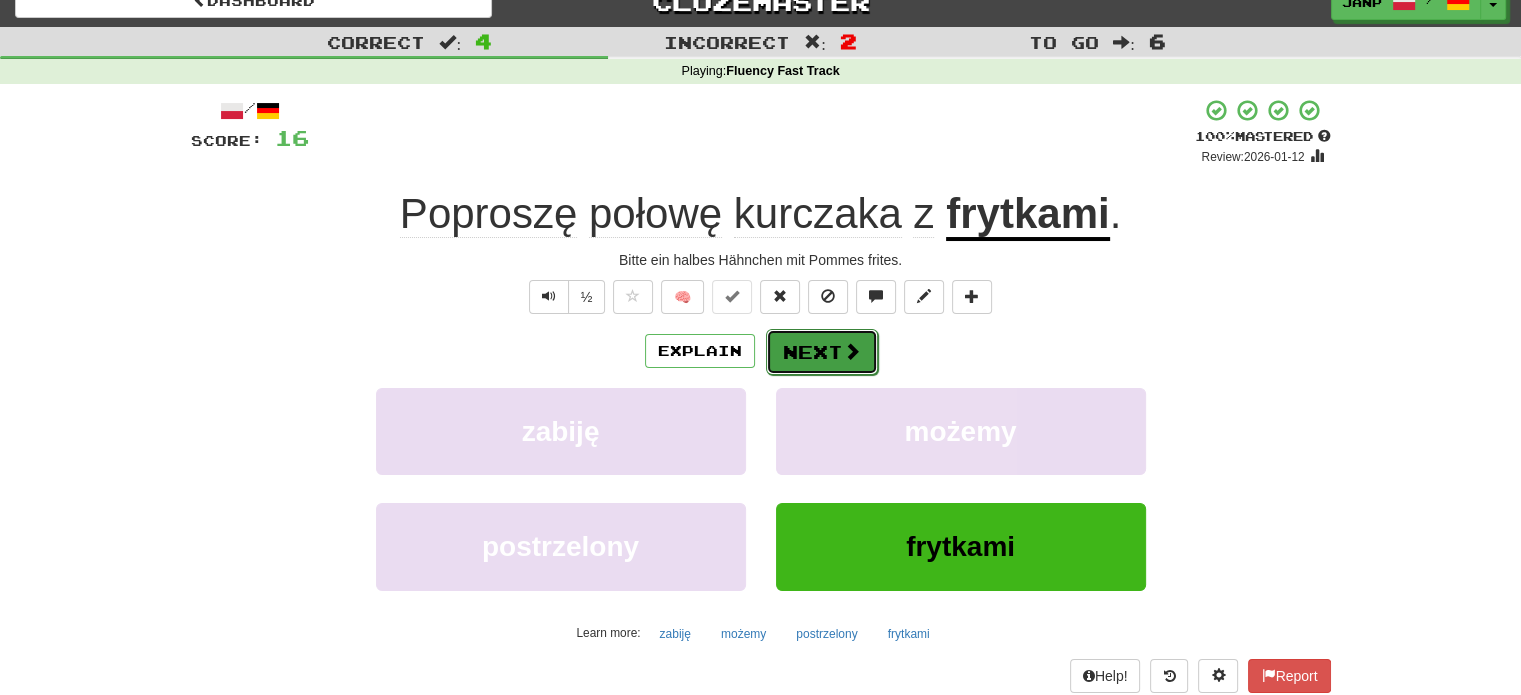 click on "Next" at bounding box center [822, 352] 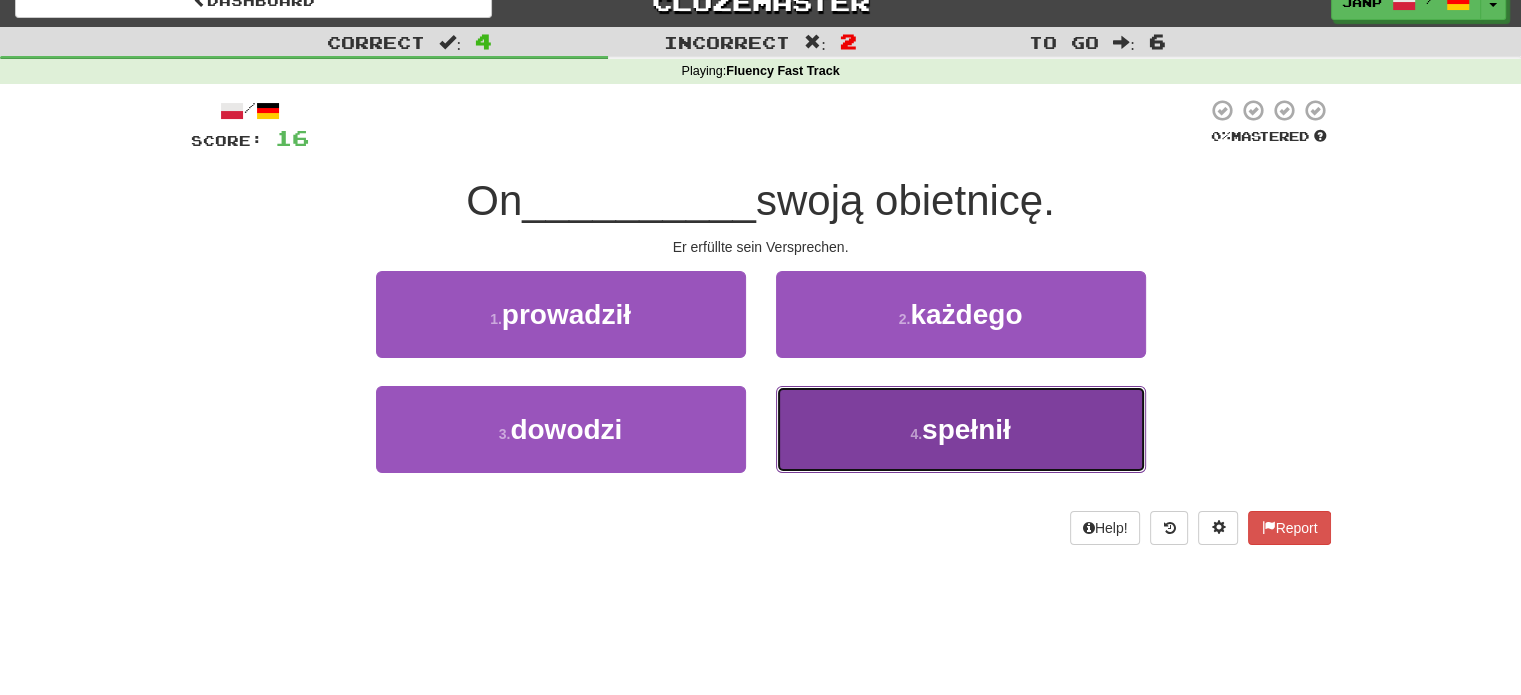 click on "4 .  spełnił" at bounding box center [961, 429] 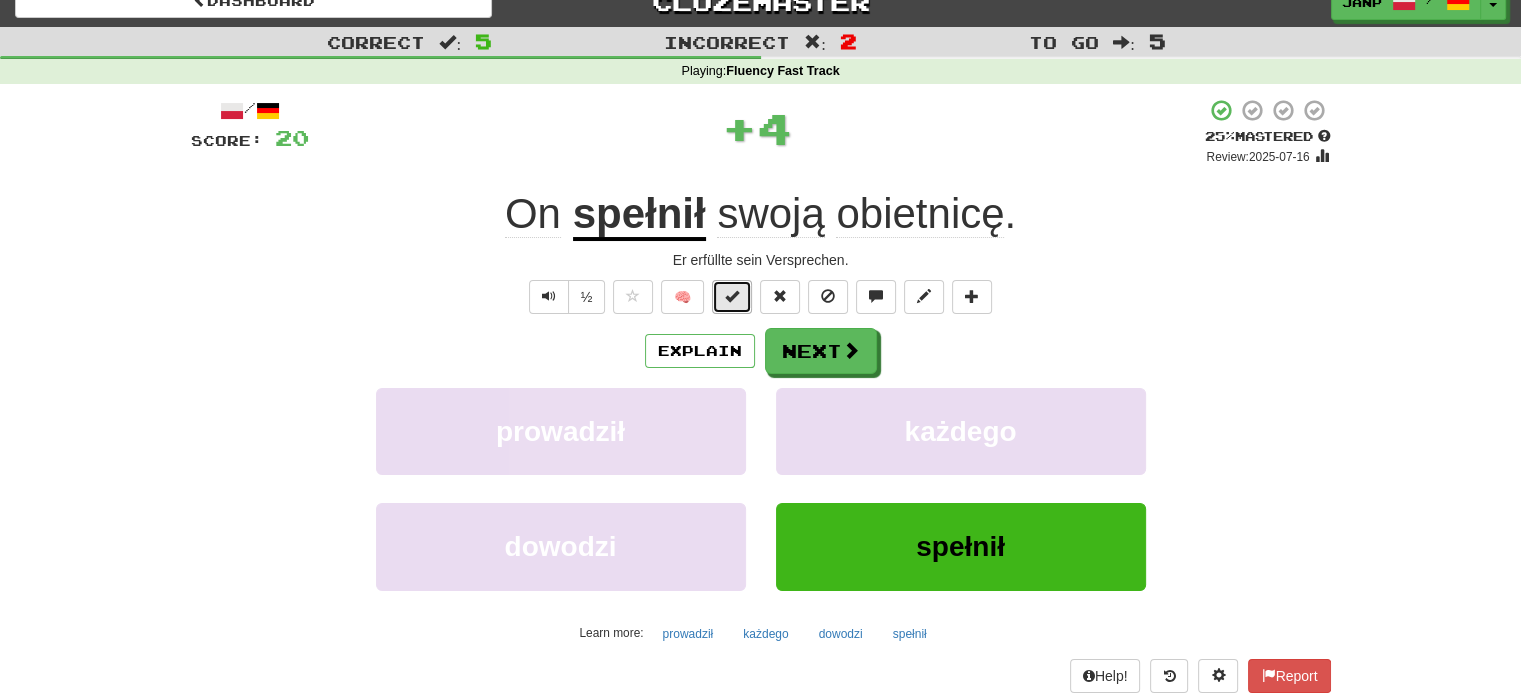 click at bounding box center [732, 296] 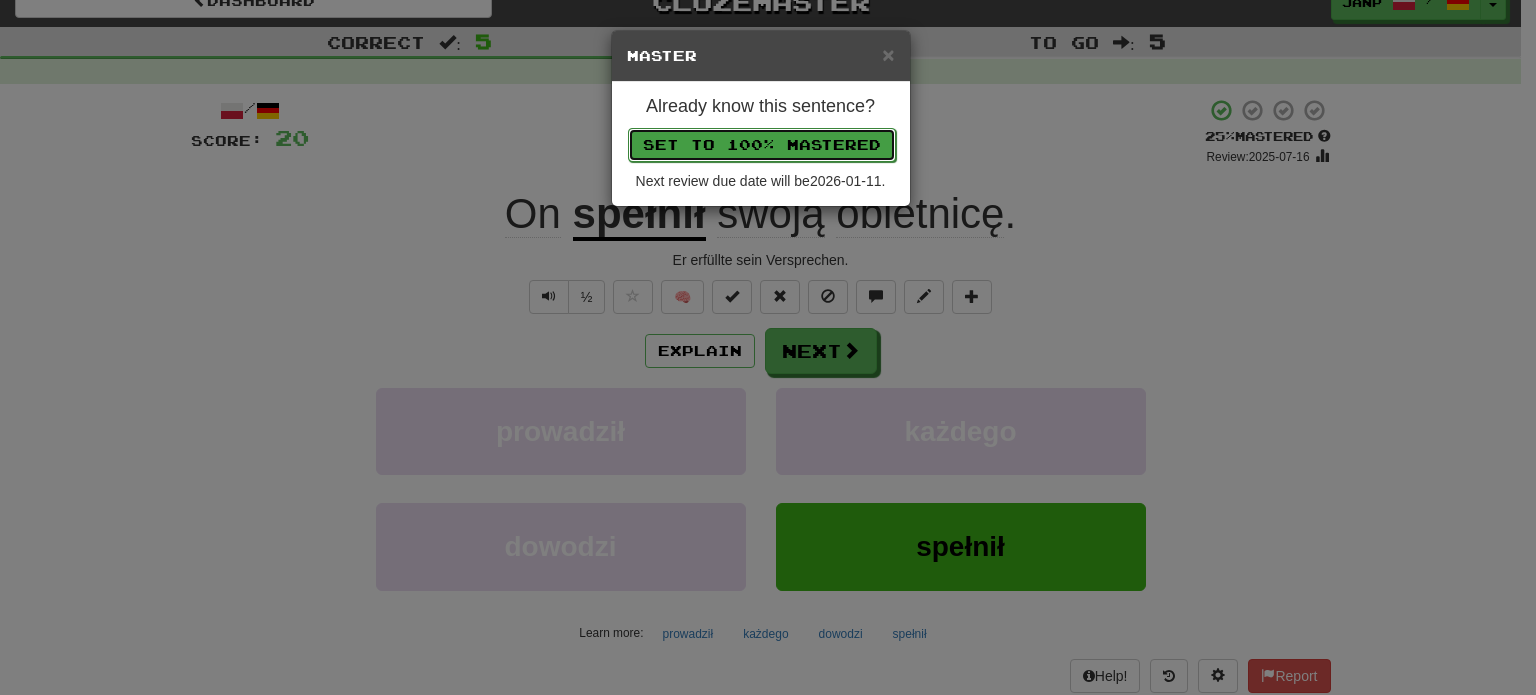 click on "Set to 100% Mastered" at bounding box center [762, 145] 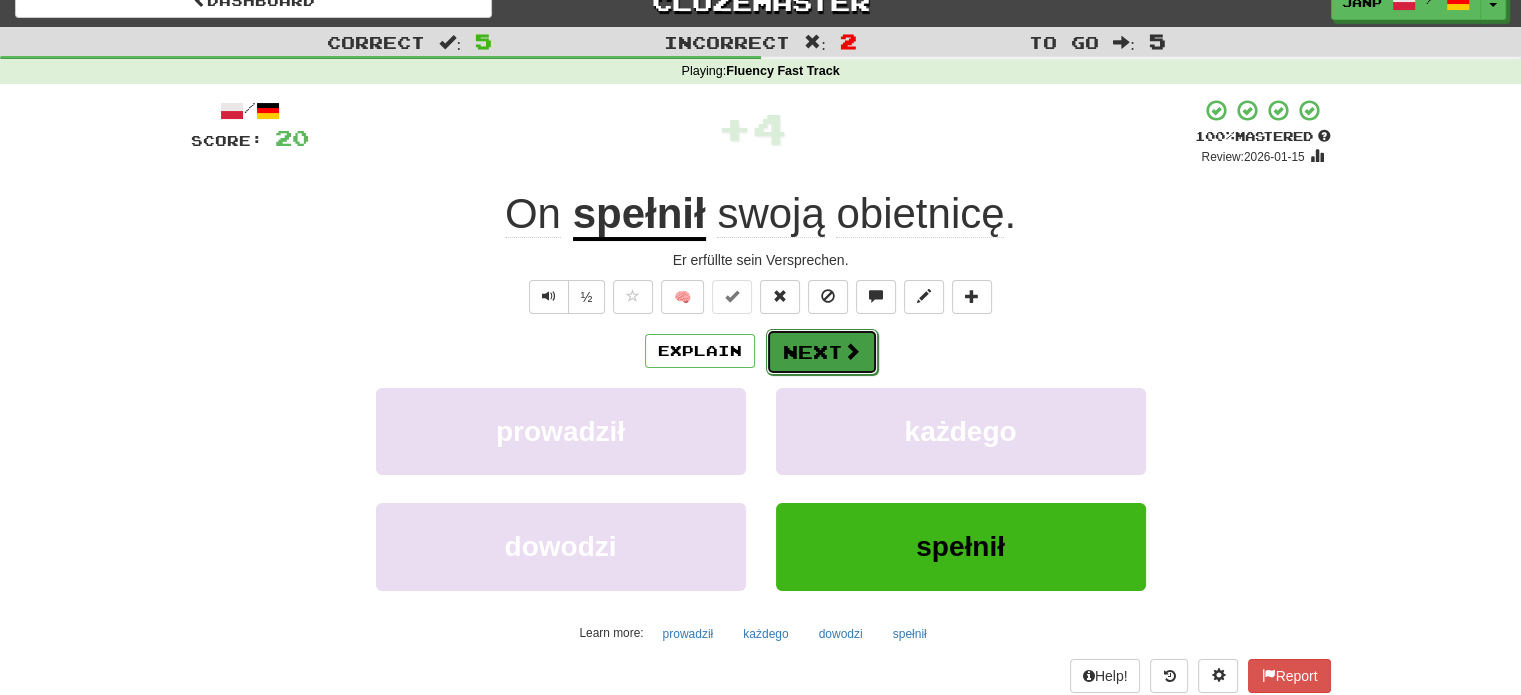 click on "Next" at bounding box center [822, 352] 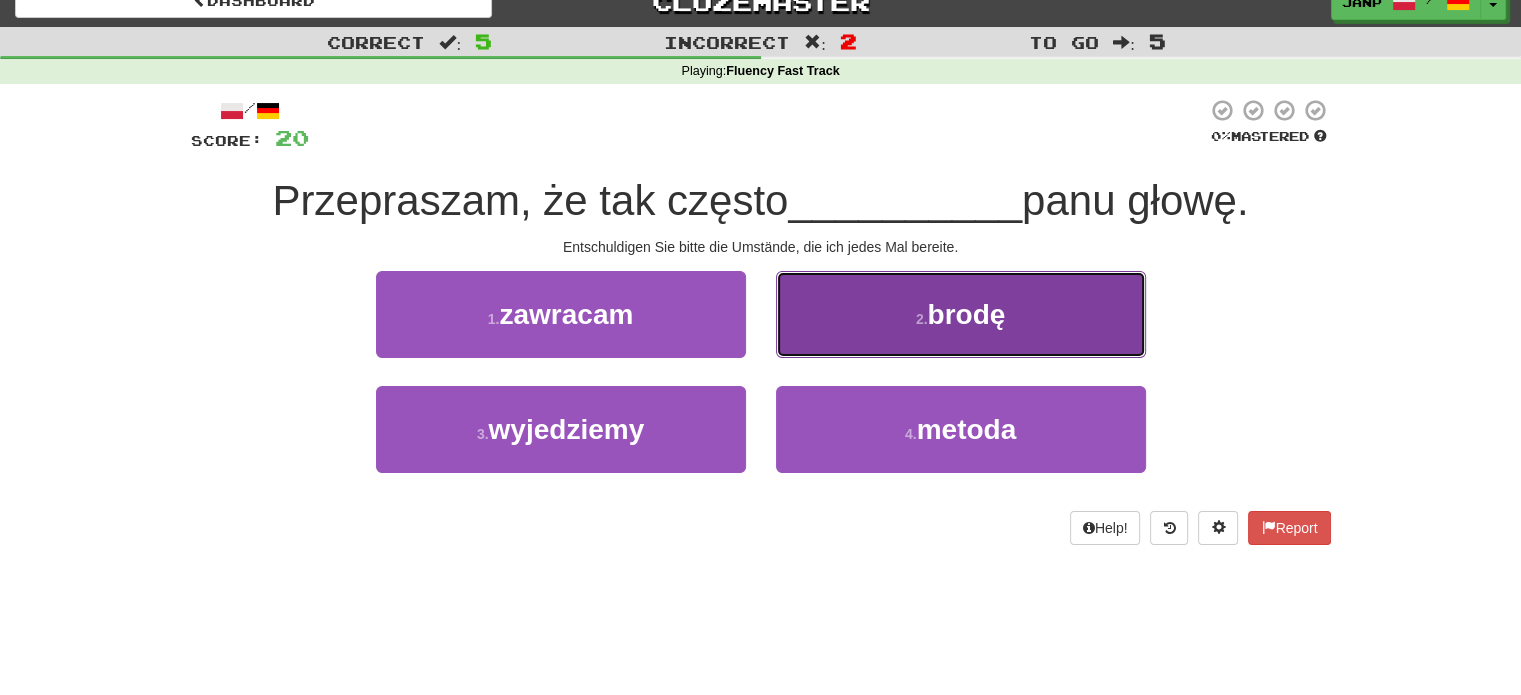 click on "2 .  brodę" at bounding box center [961, 314] 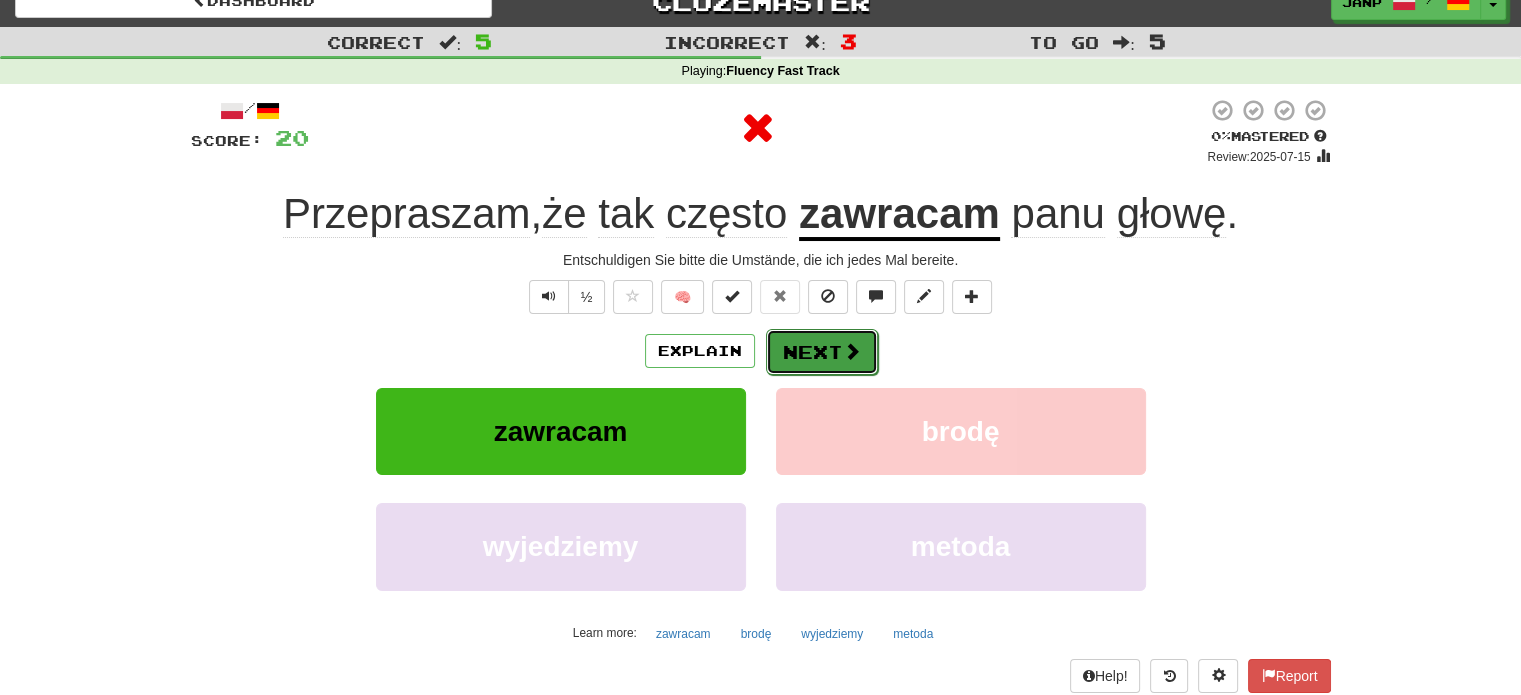 click on "Next" at bounding box center (822, 352) 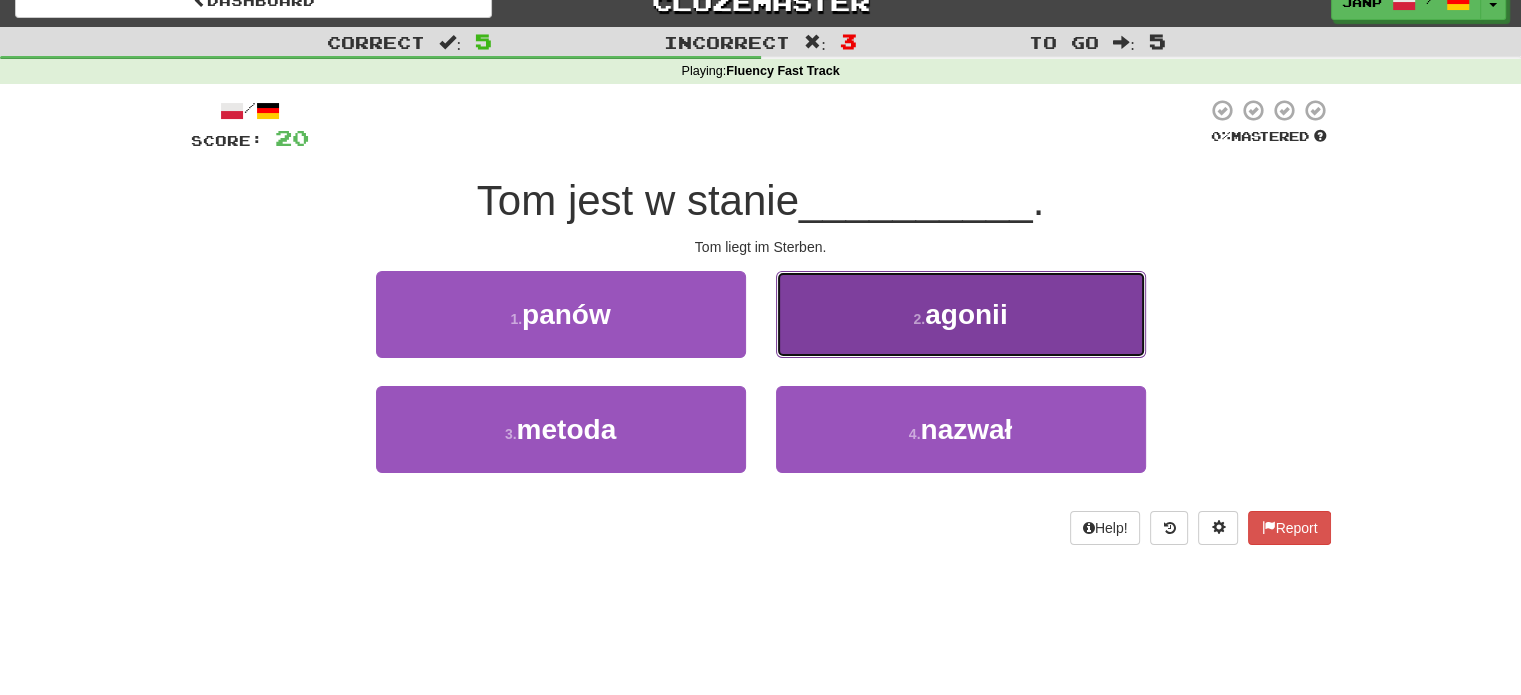 click on "2 .  agonii" at bounding box center (961, 314) 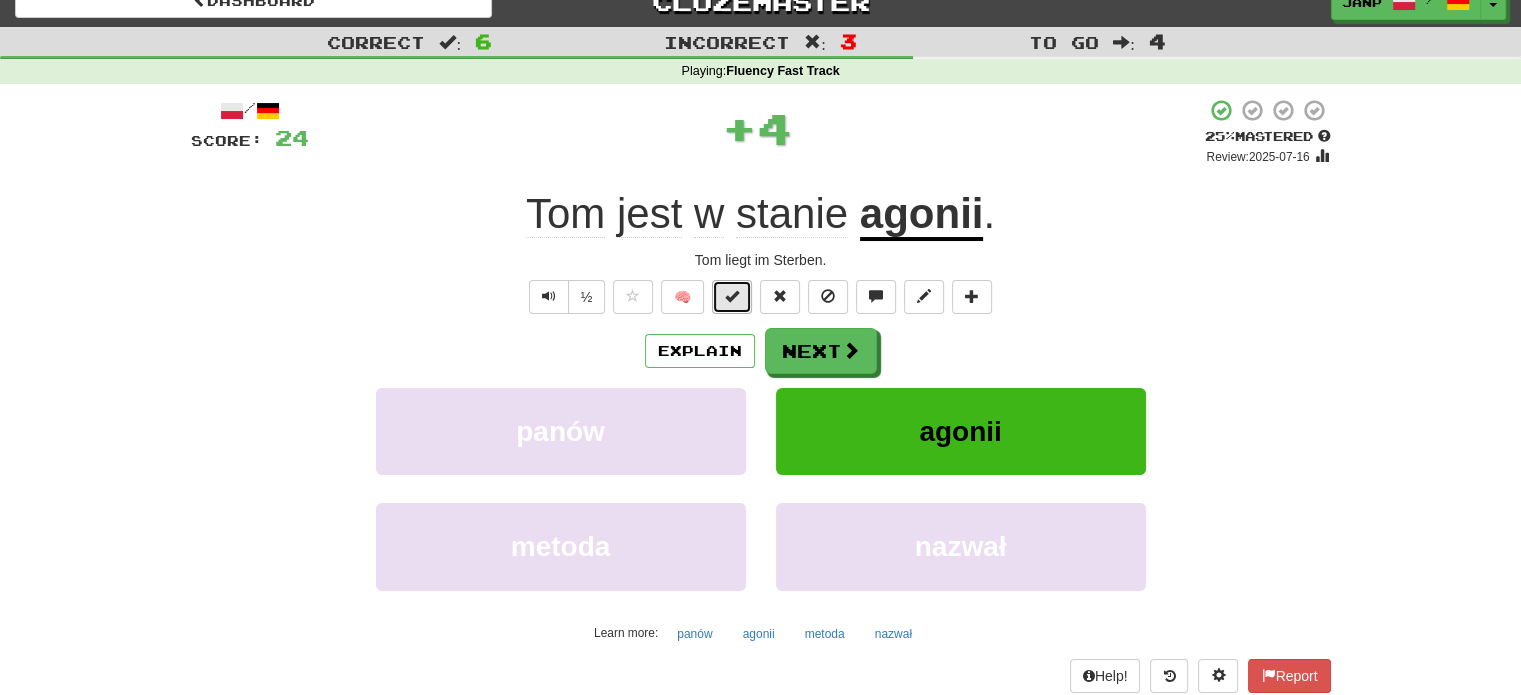 click at bounding box center (732, 297) 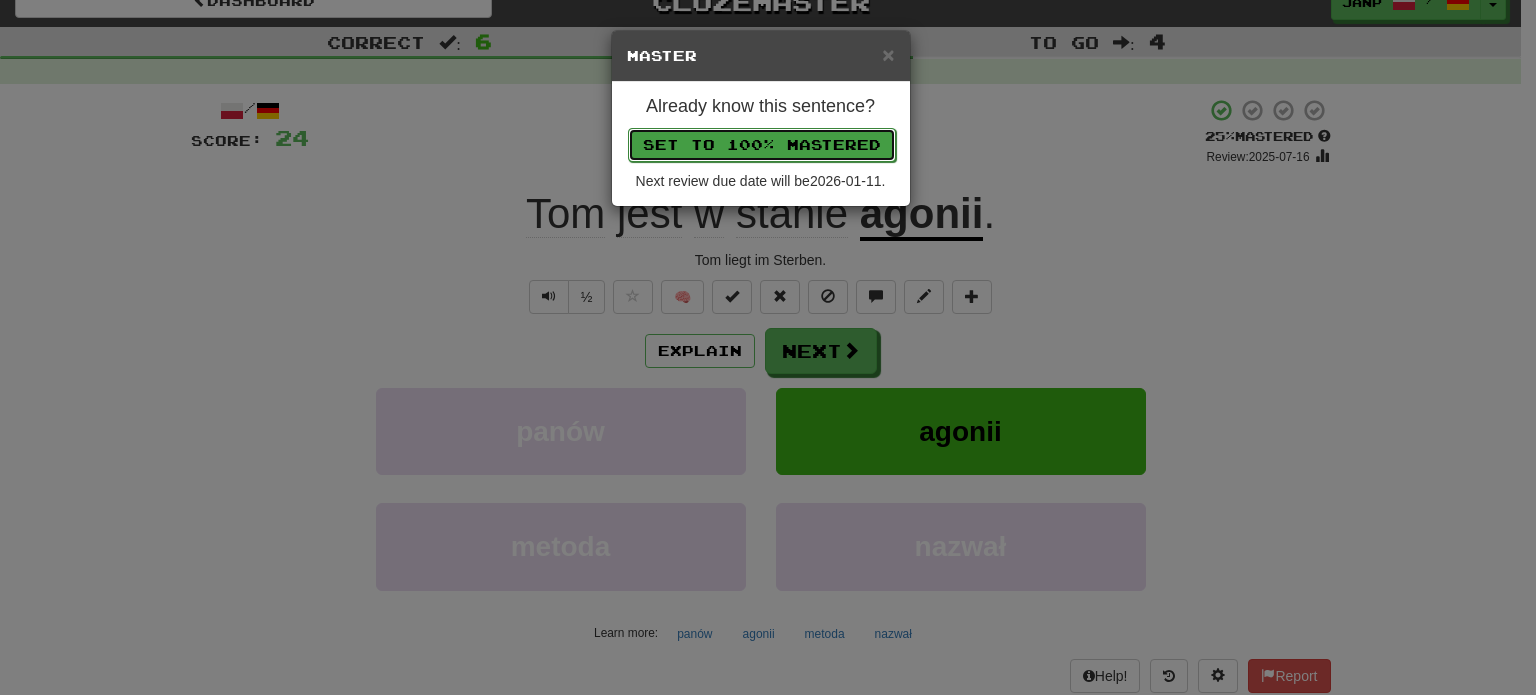 click on "Set to 100% Mastered" at bounding box center (762, 145) 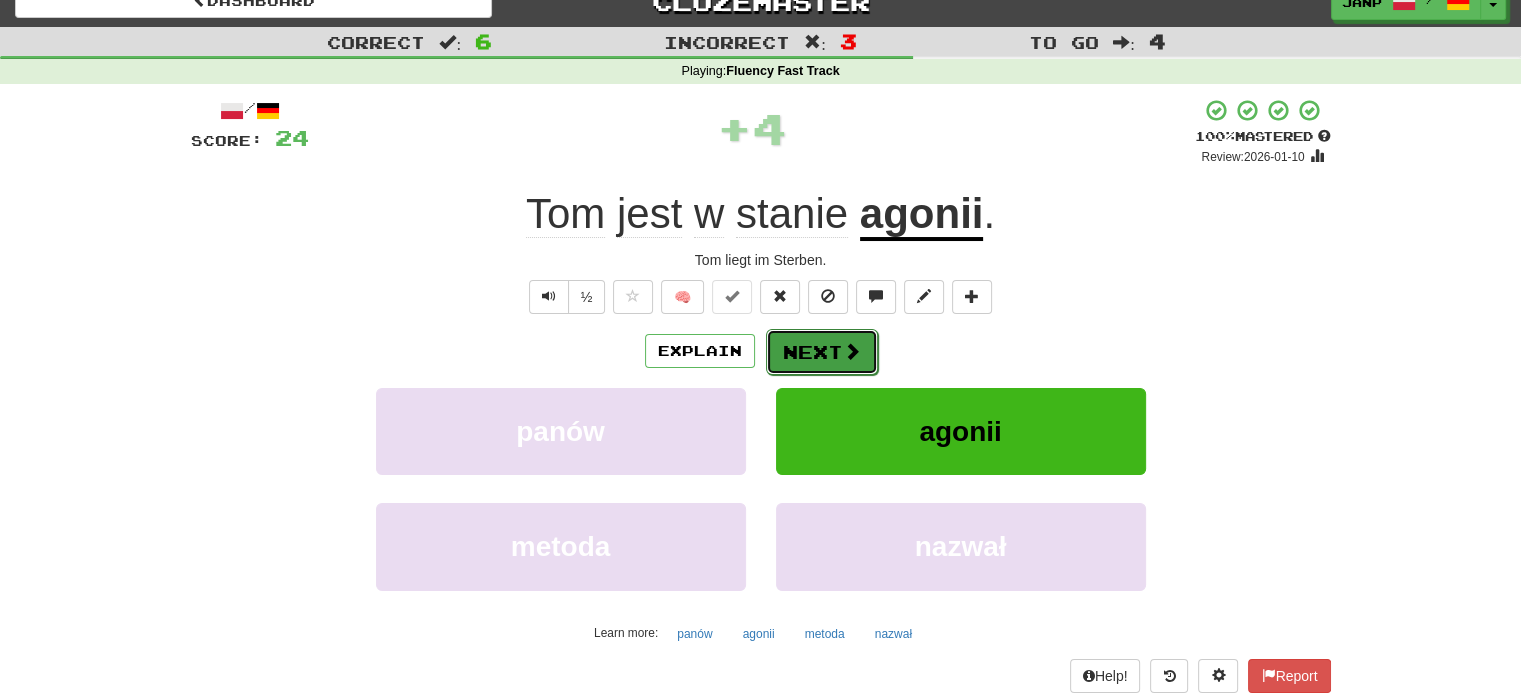 click on "Next" at bounding box center [822, 352] 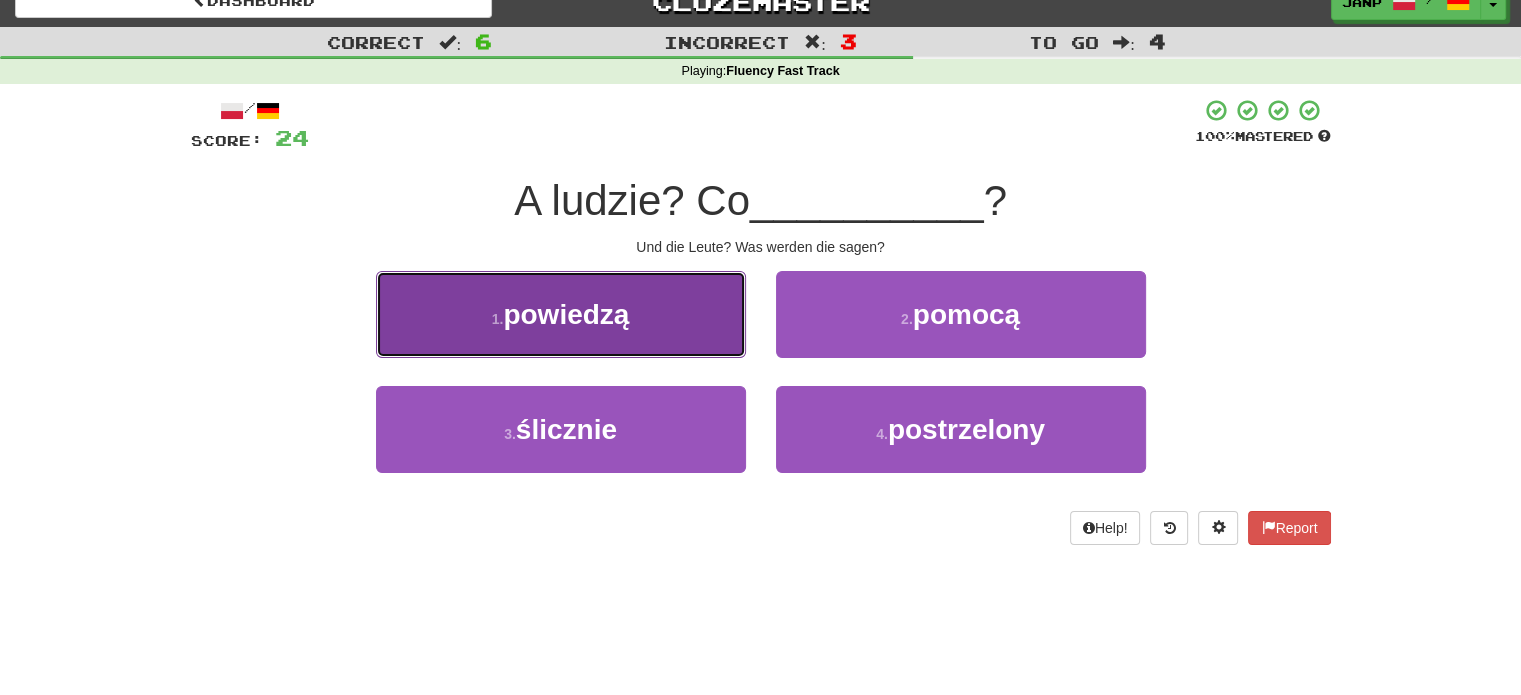 click on "1 .  powiedzą" at bounding box center (561, 314) 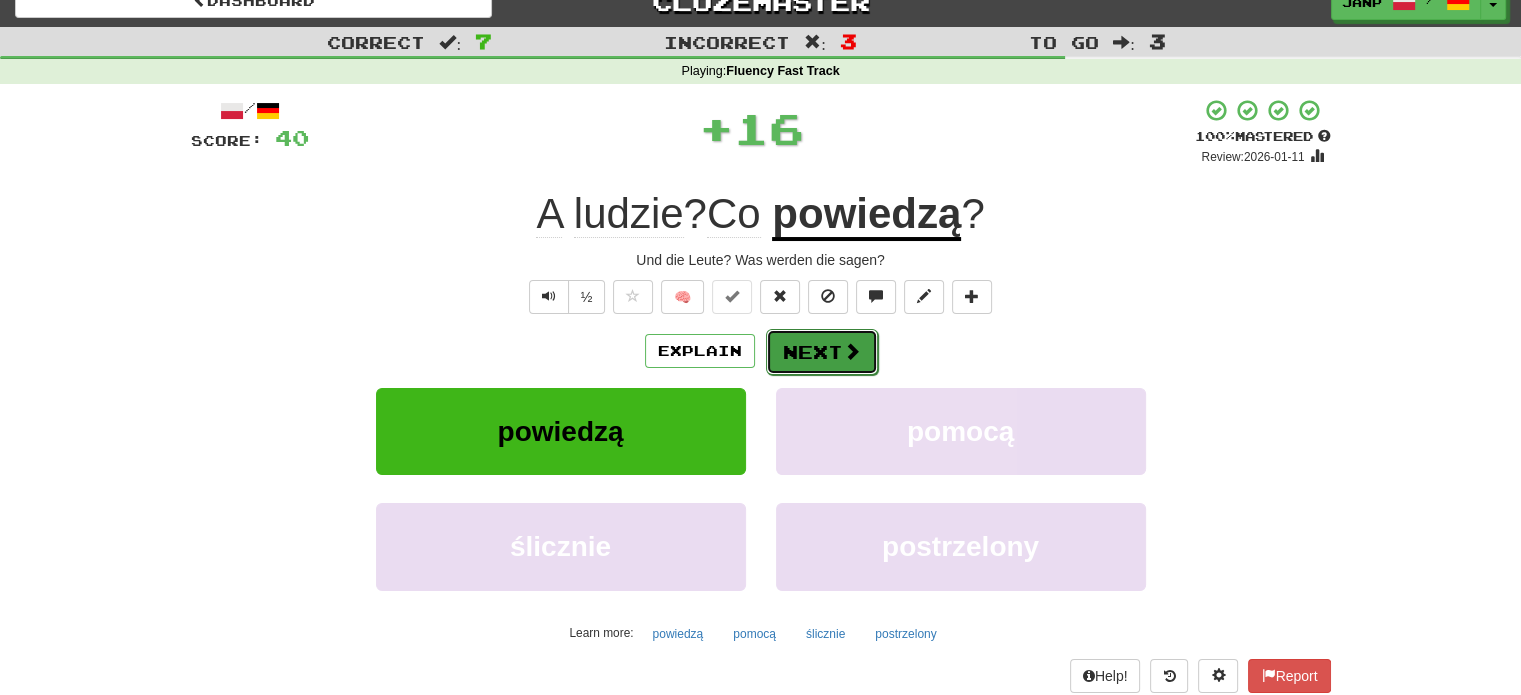 click on "Next" at bounding box center [822, 352] 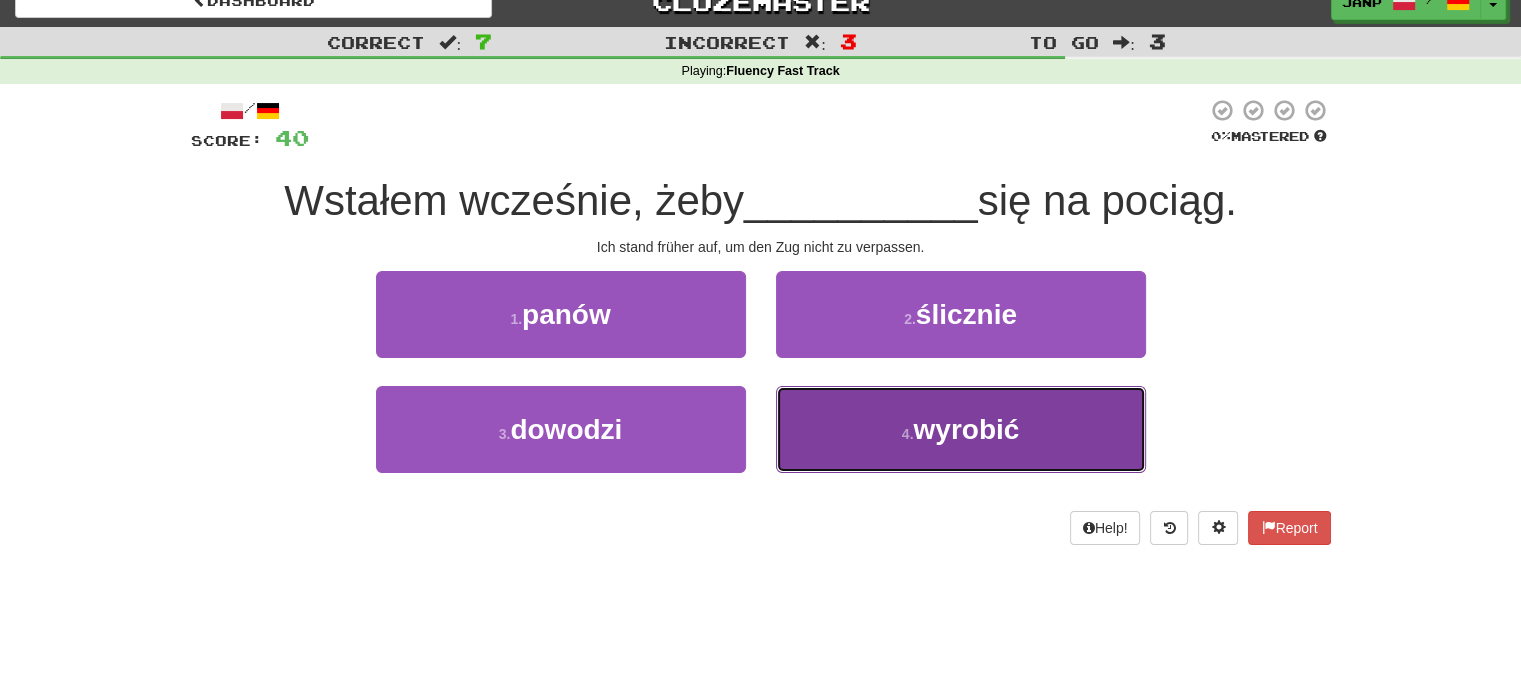 click on "4 .  wyrobić" at bounding box center [961, 429] 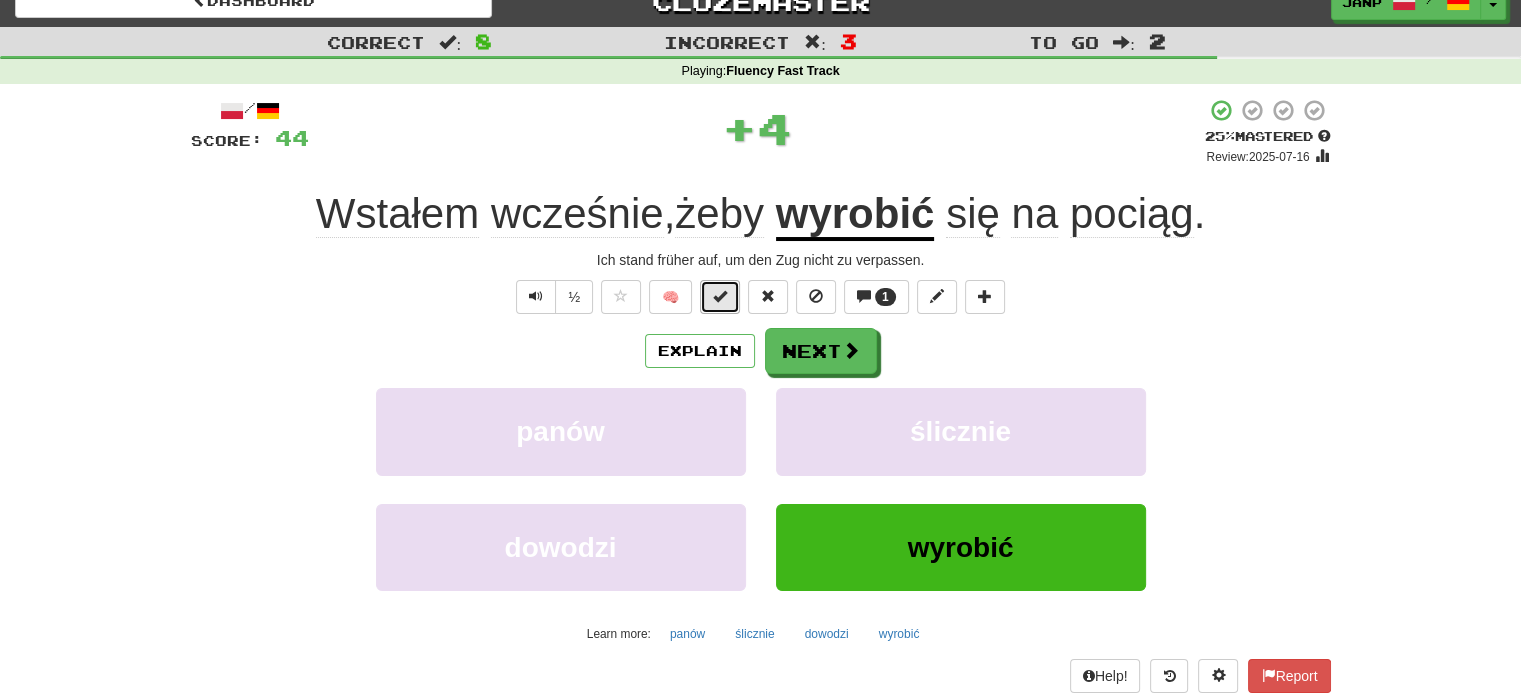 click at bounding box center (720, 296) 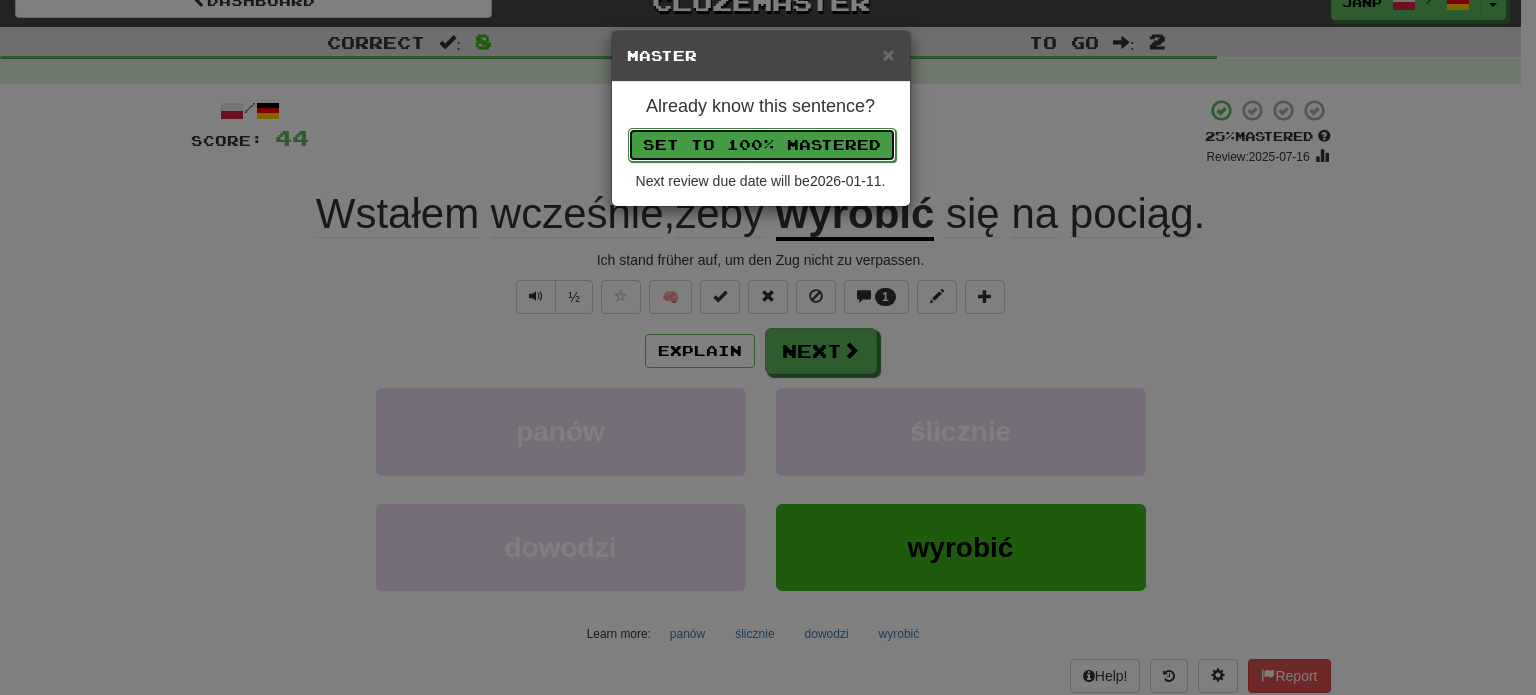 click on "Set to 100% Mastered" at bounding box center [762, 145] 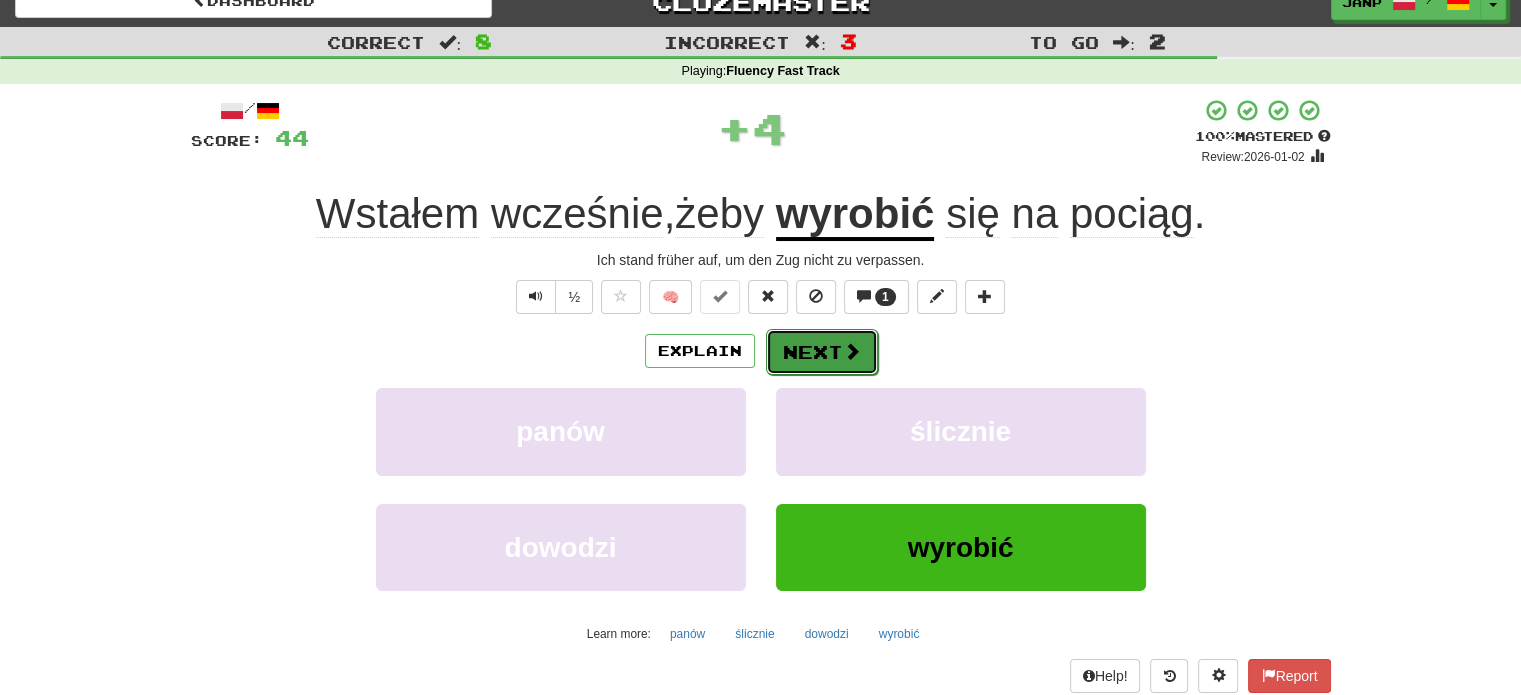 click on "Next" at bounding box center (822, 352) 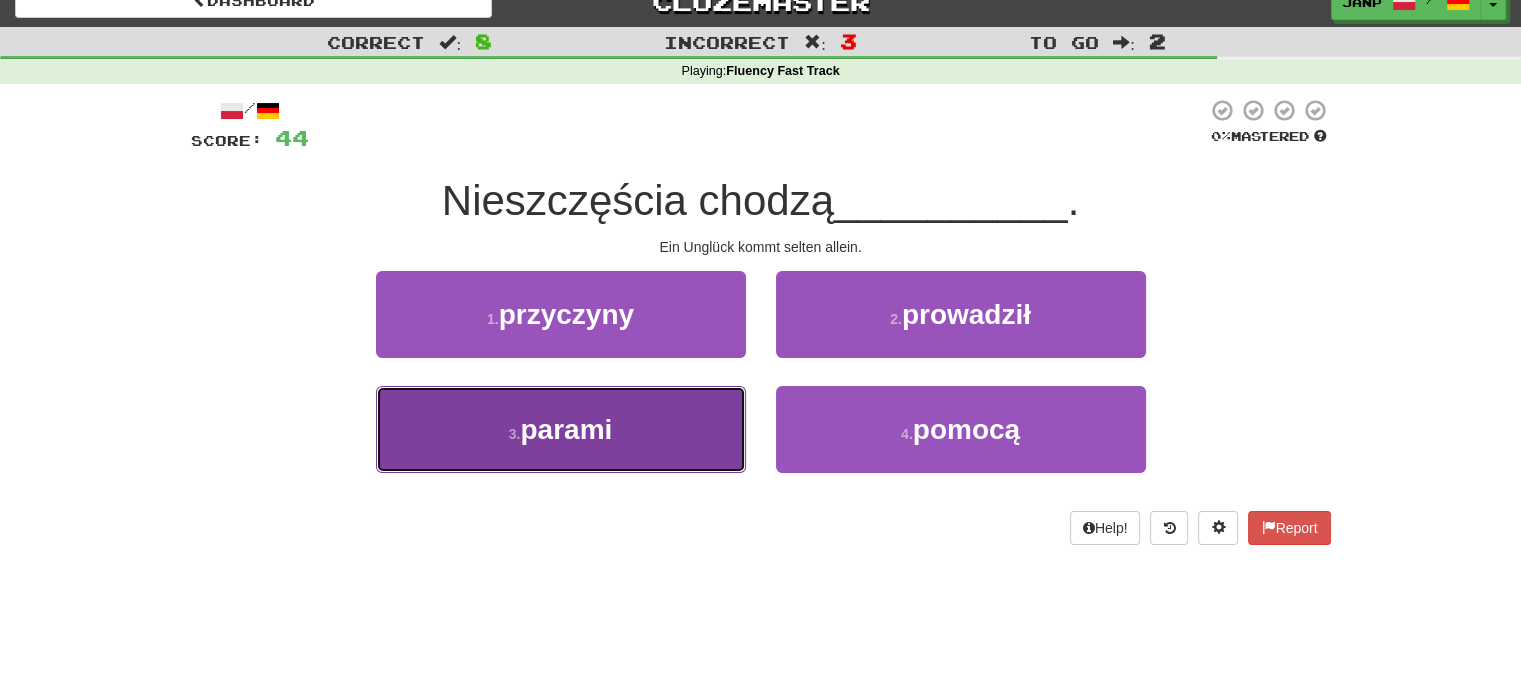 click on "3 .  parami" at bounding box center [561, 429] 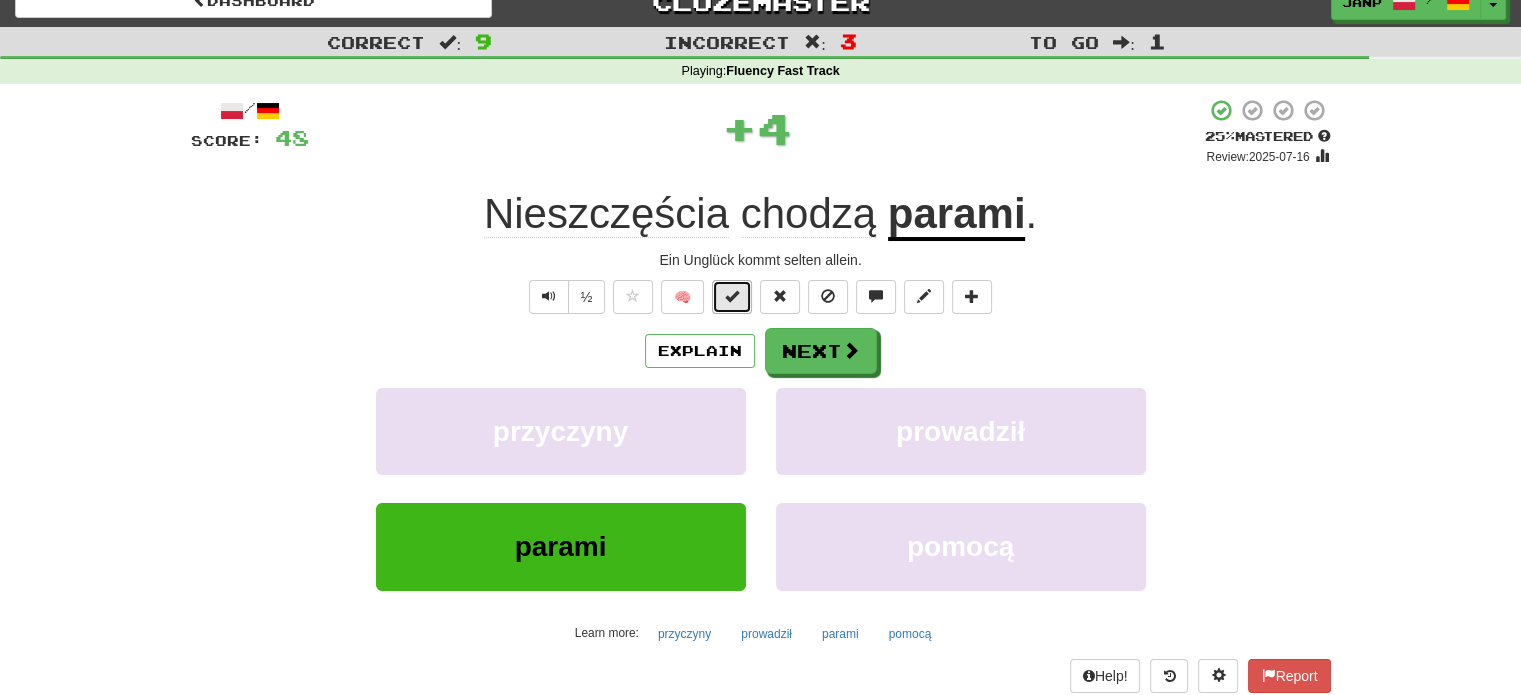 click at bounding box center (732, 296) 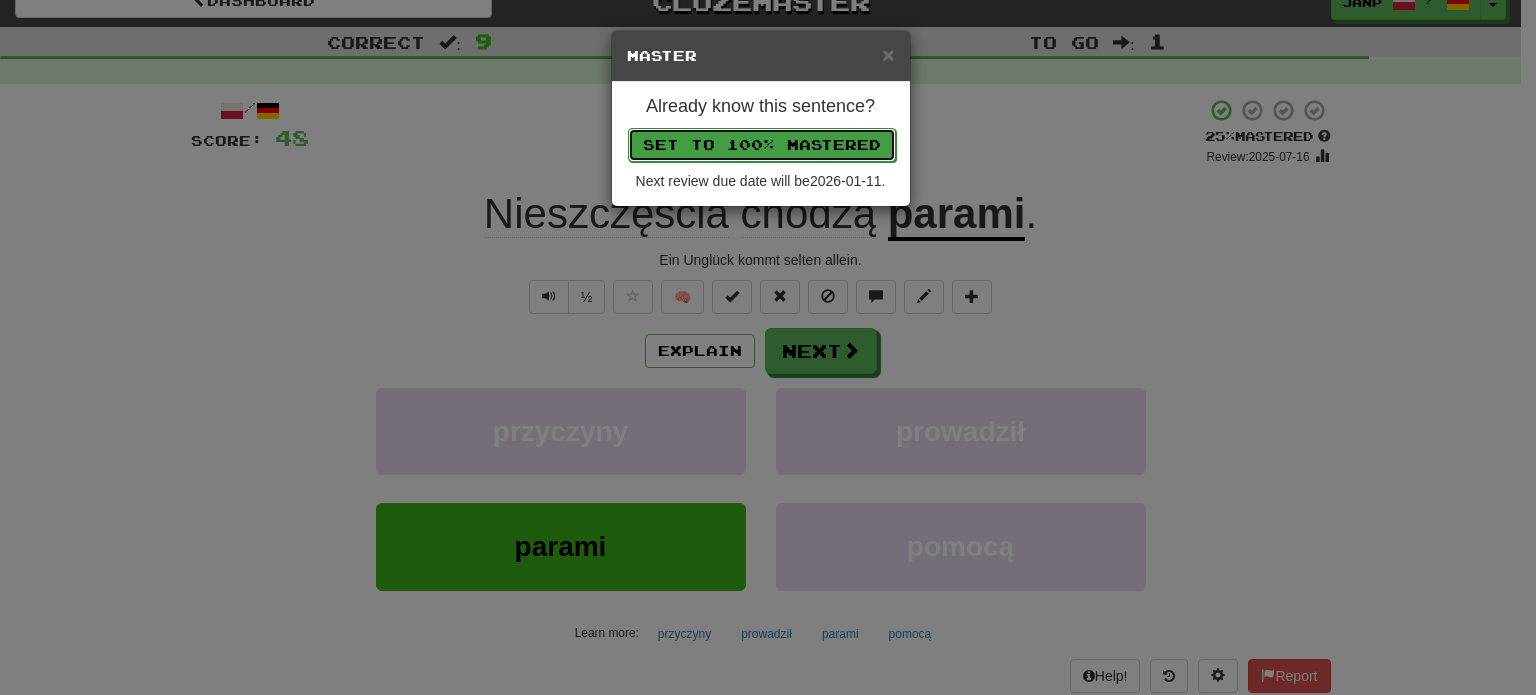click on "Set to 100% Mastered" at bounding box center (762, 145) 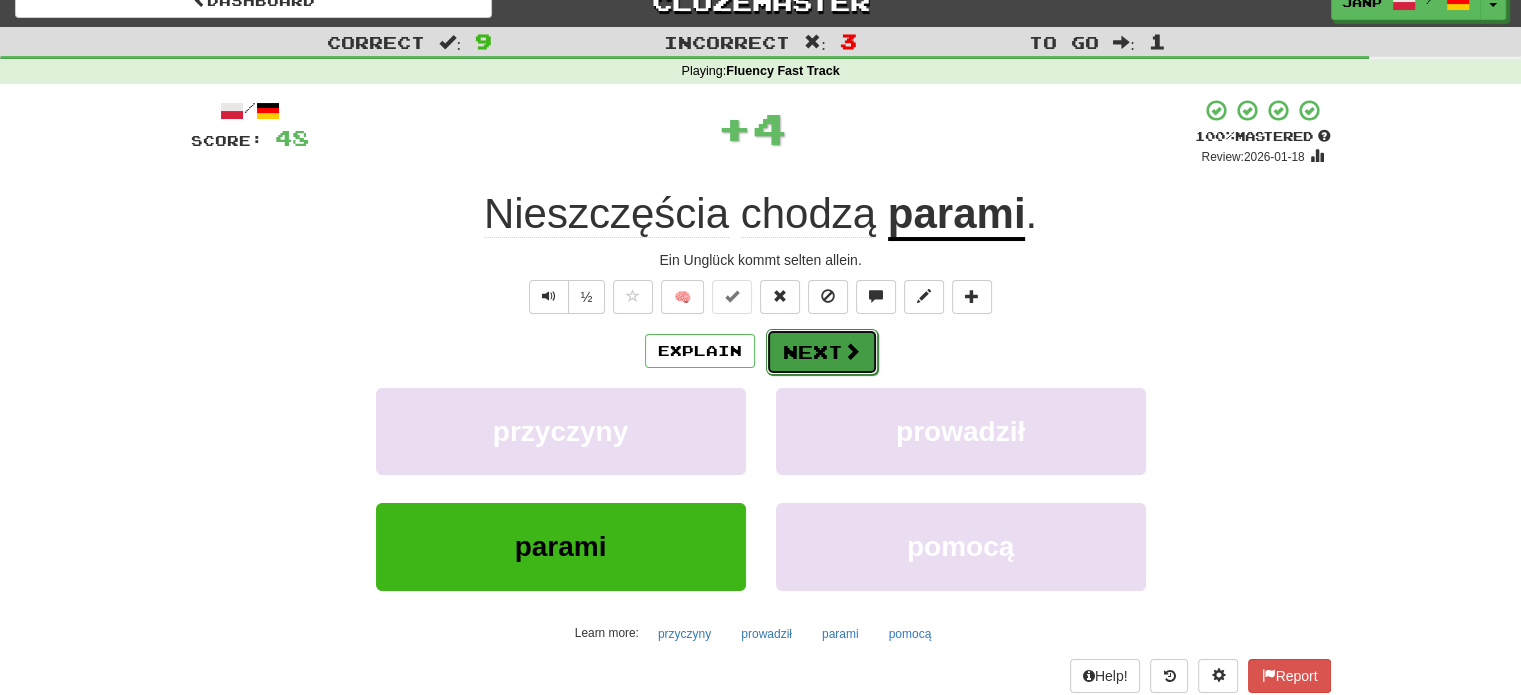 click on "Next" at bounding box center [822, 352] 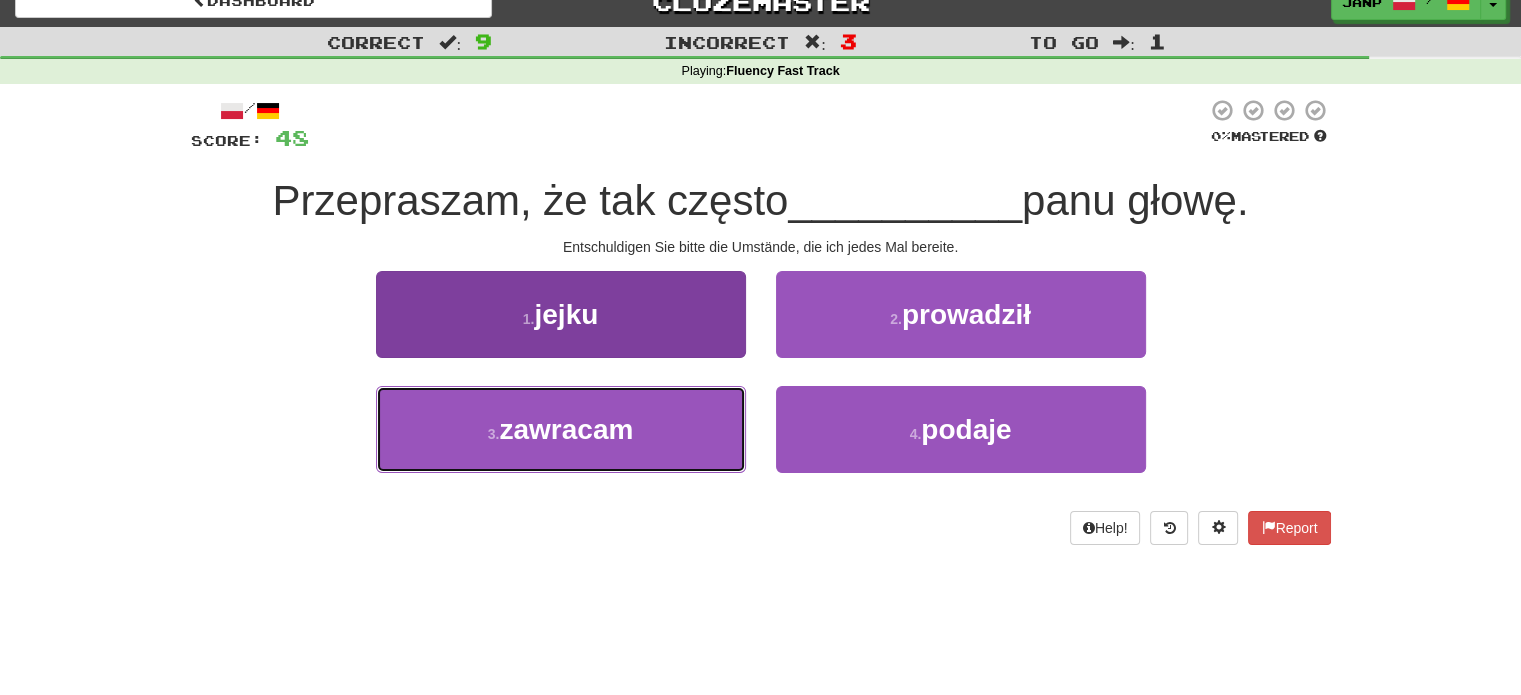 click on "3 .  zawracam" at bounding box center (561, 429) 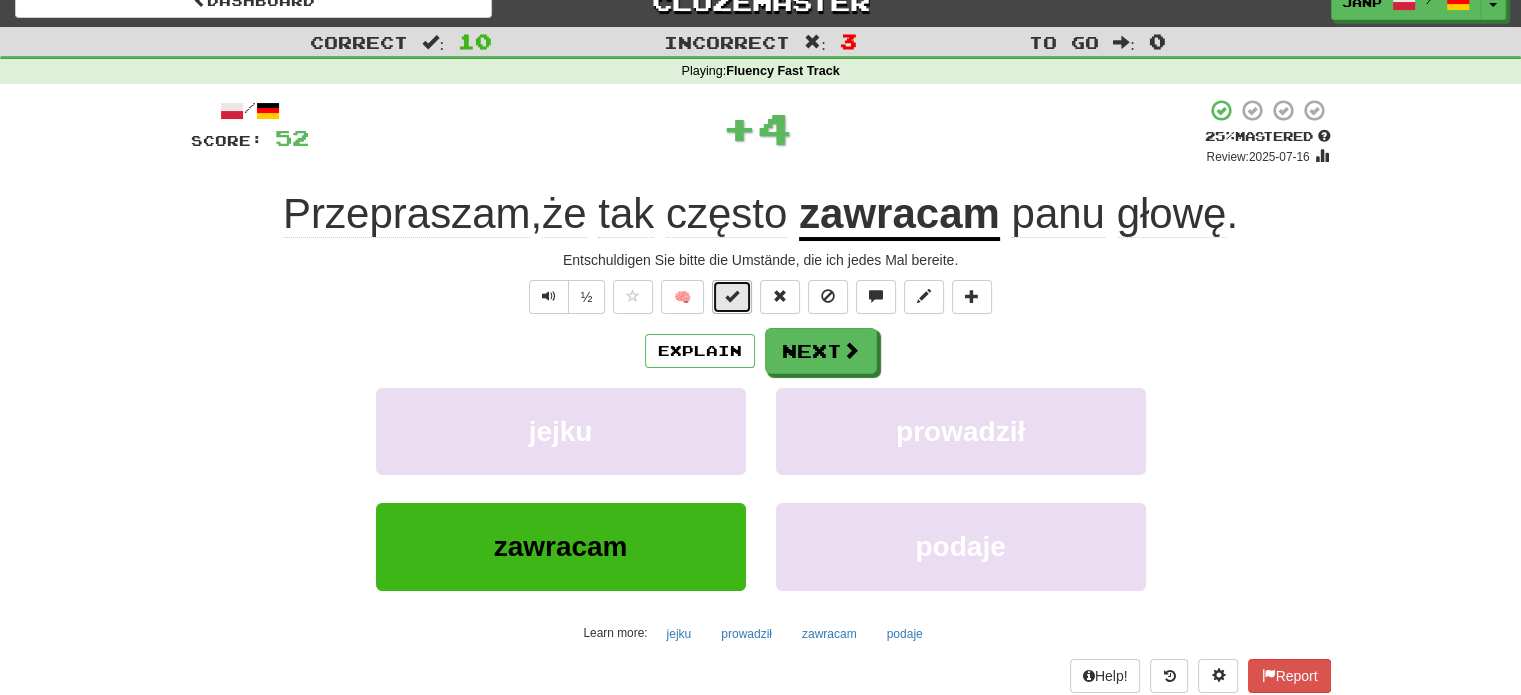 click at bounding box center [732, 296] 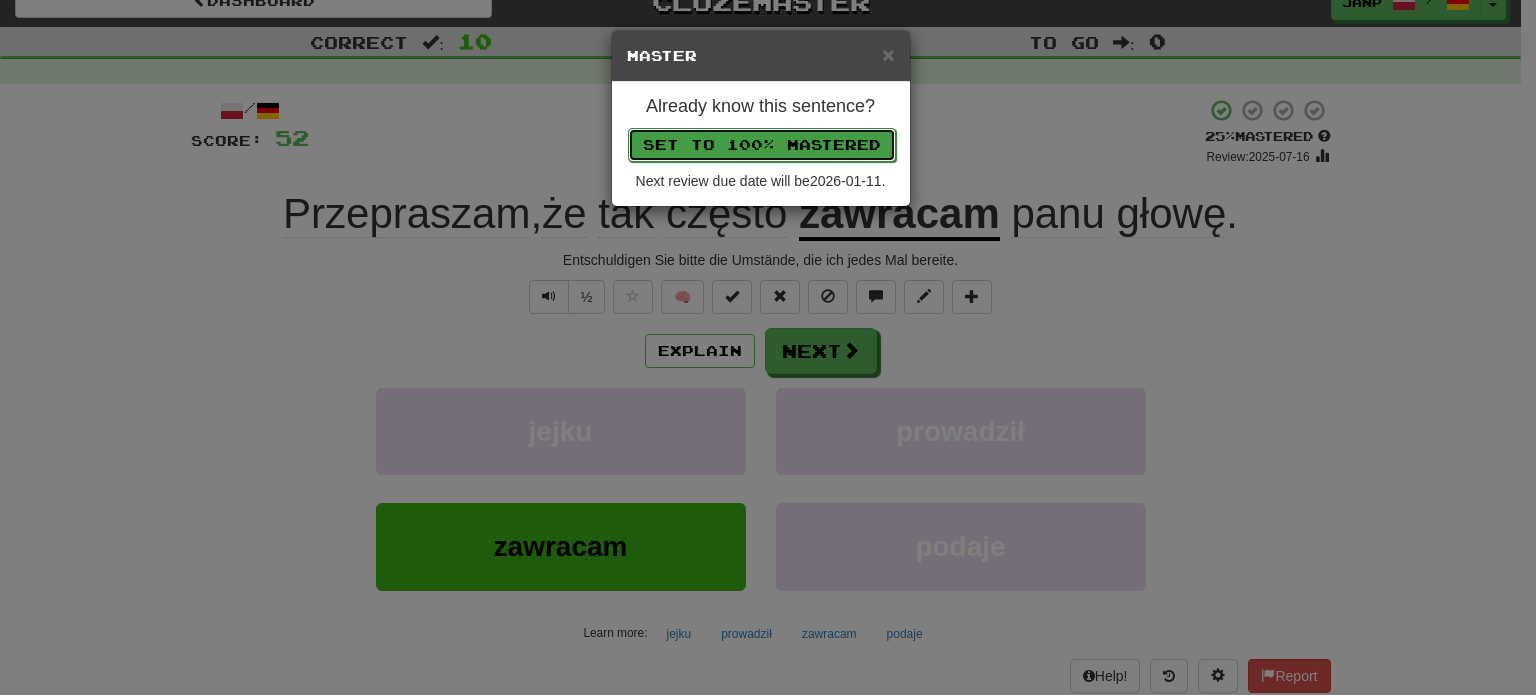 click on "Set to 100% Mastered" at bounding box center [762, 145] 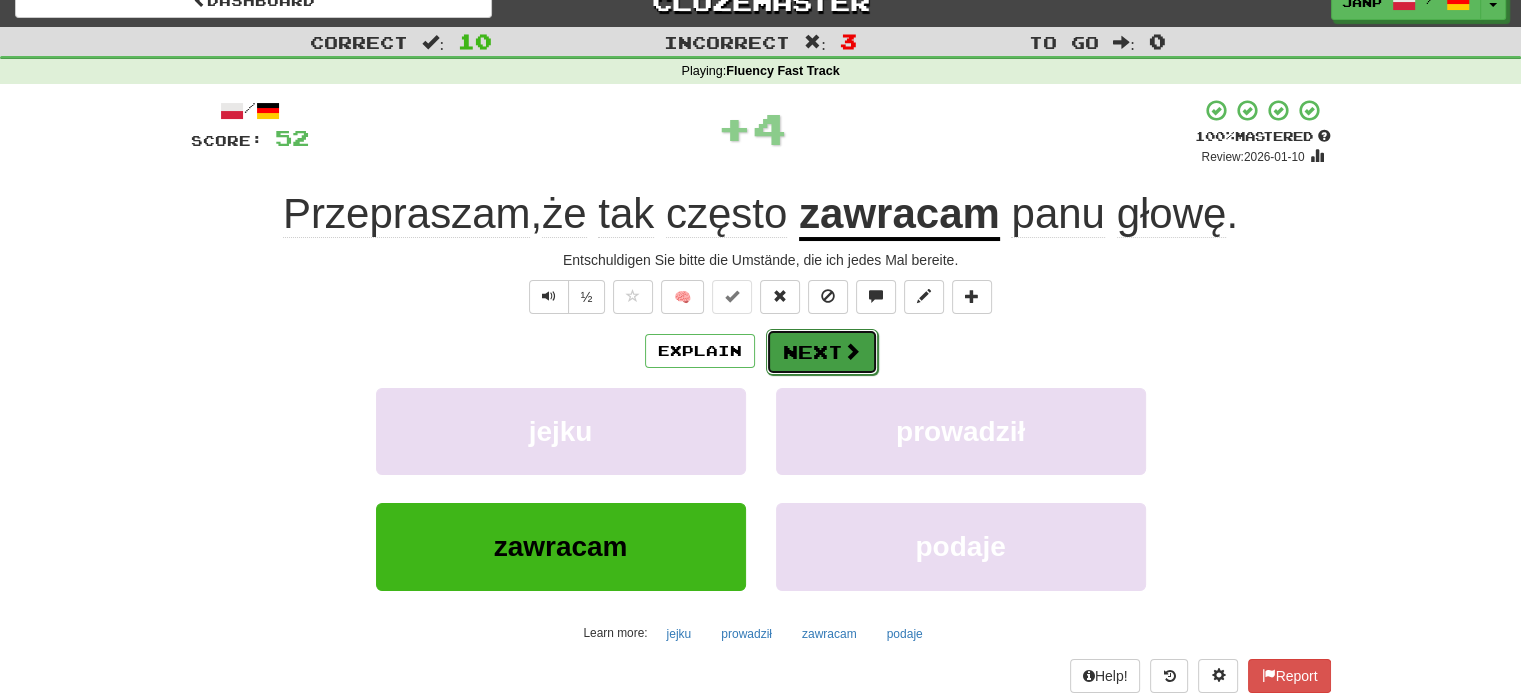 click on "Next" at bounding box center (822, 352) 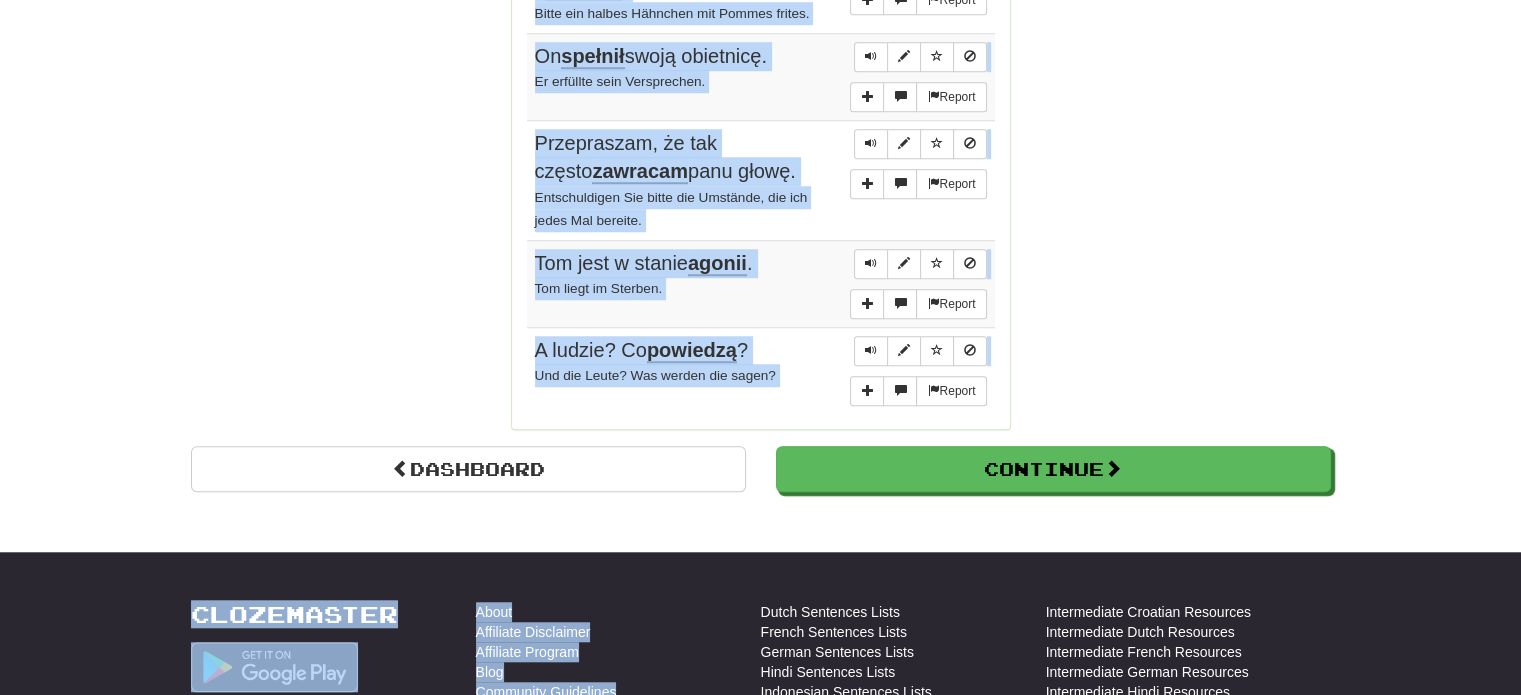 scroll, scrollTop: 1633, scrollLeft: 0, axis: vertical 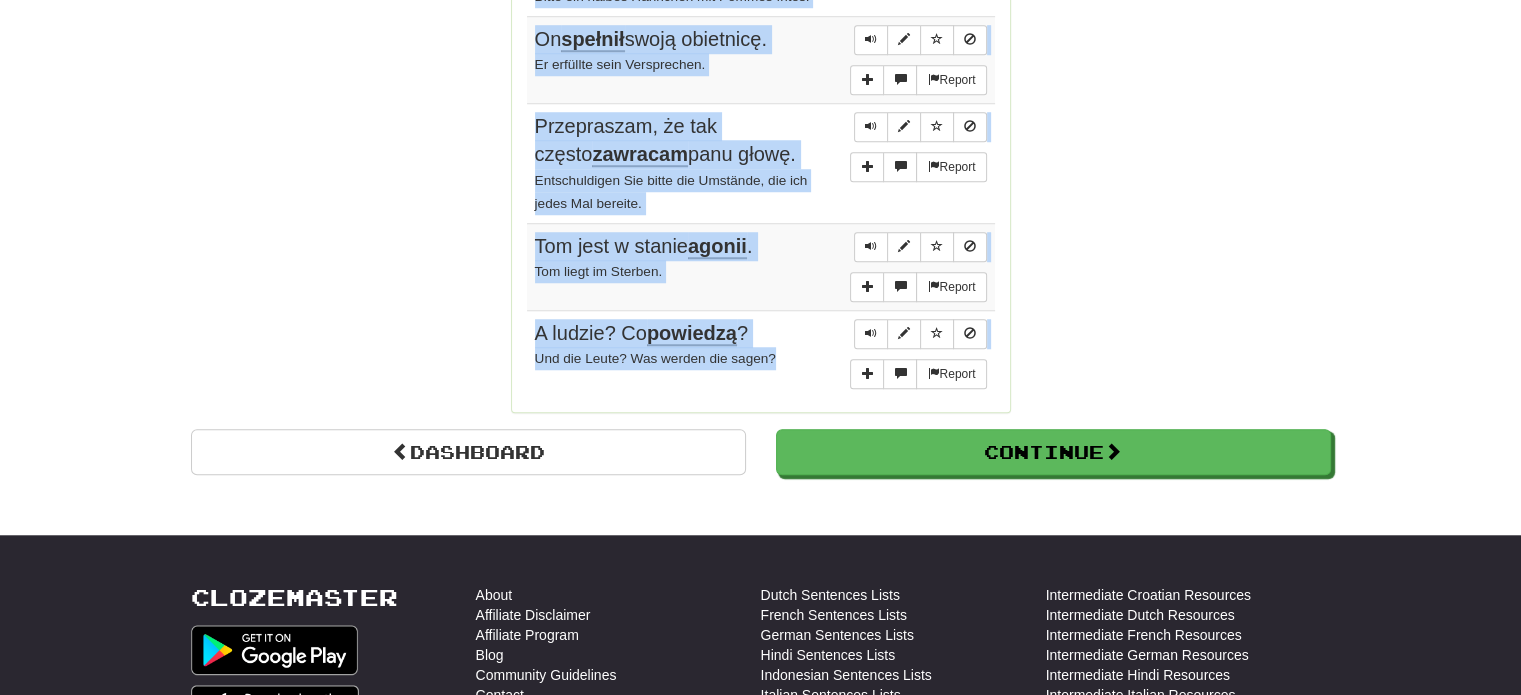 drag, startPoint x: 531, startPoint y: 166, endPoint x: 806, endPoint y: 339, distance: 324.89075 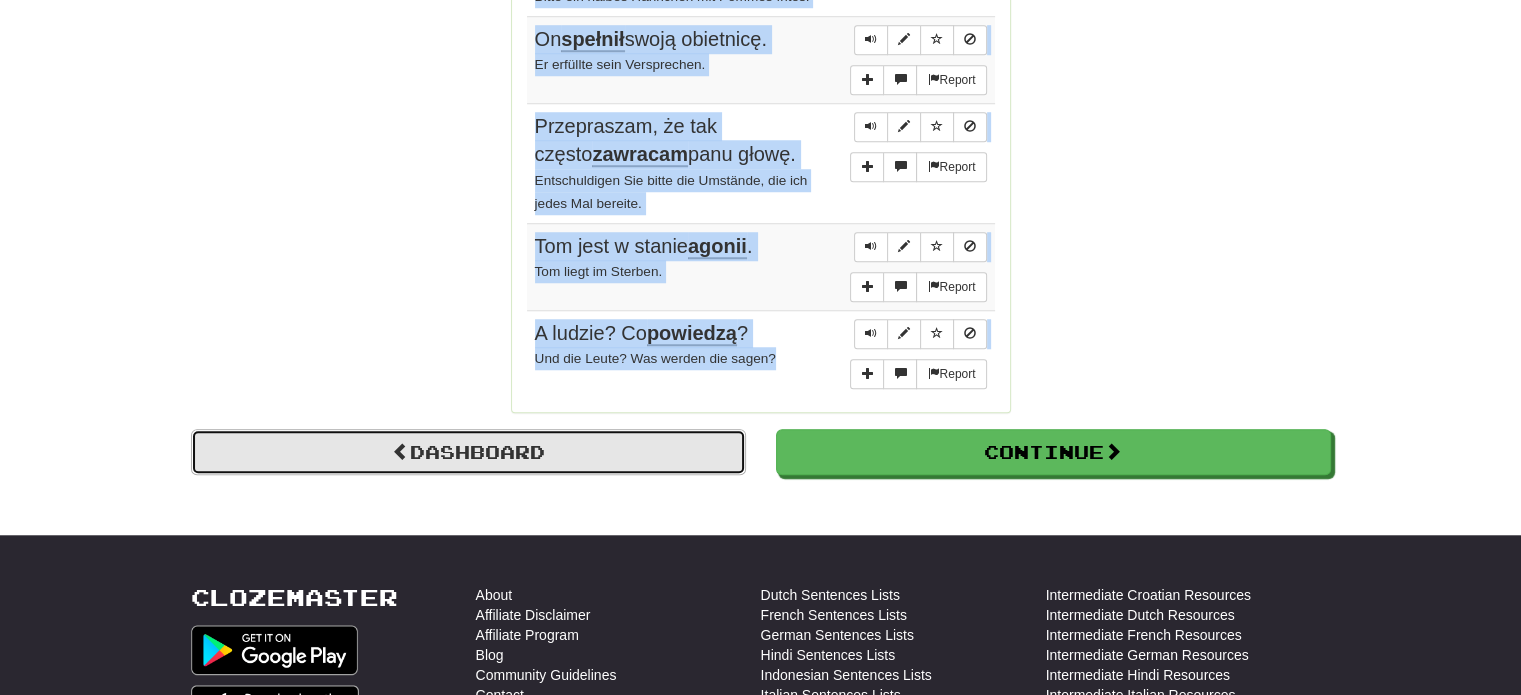 click on "Dashboard" at bounding box center [468, 452] 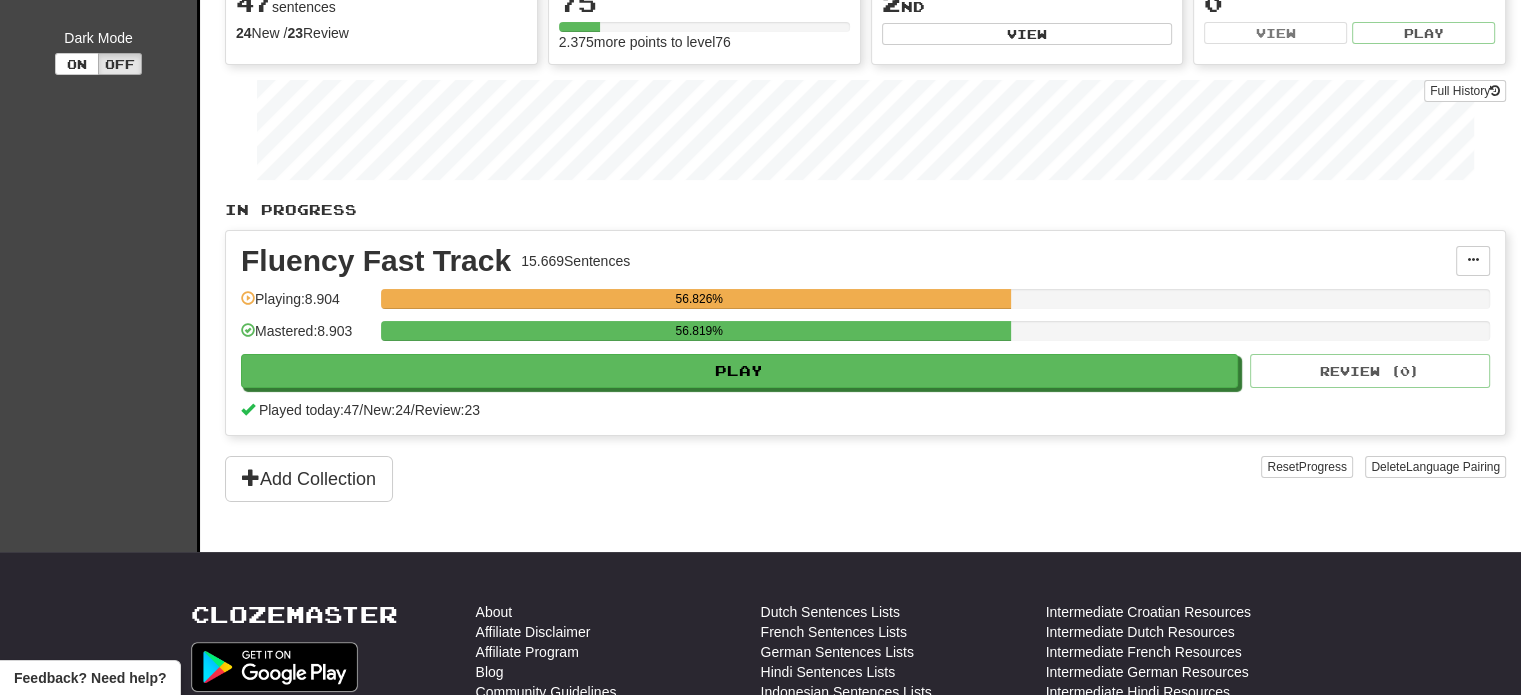 scroll, scrollTop: 0, scrollLeft: 0, axis: both 